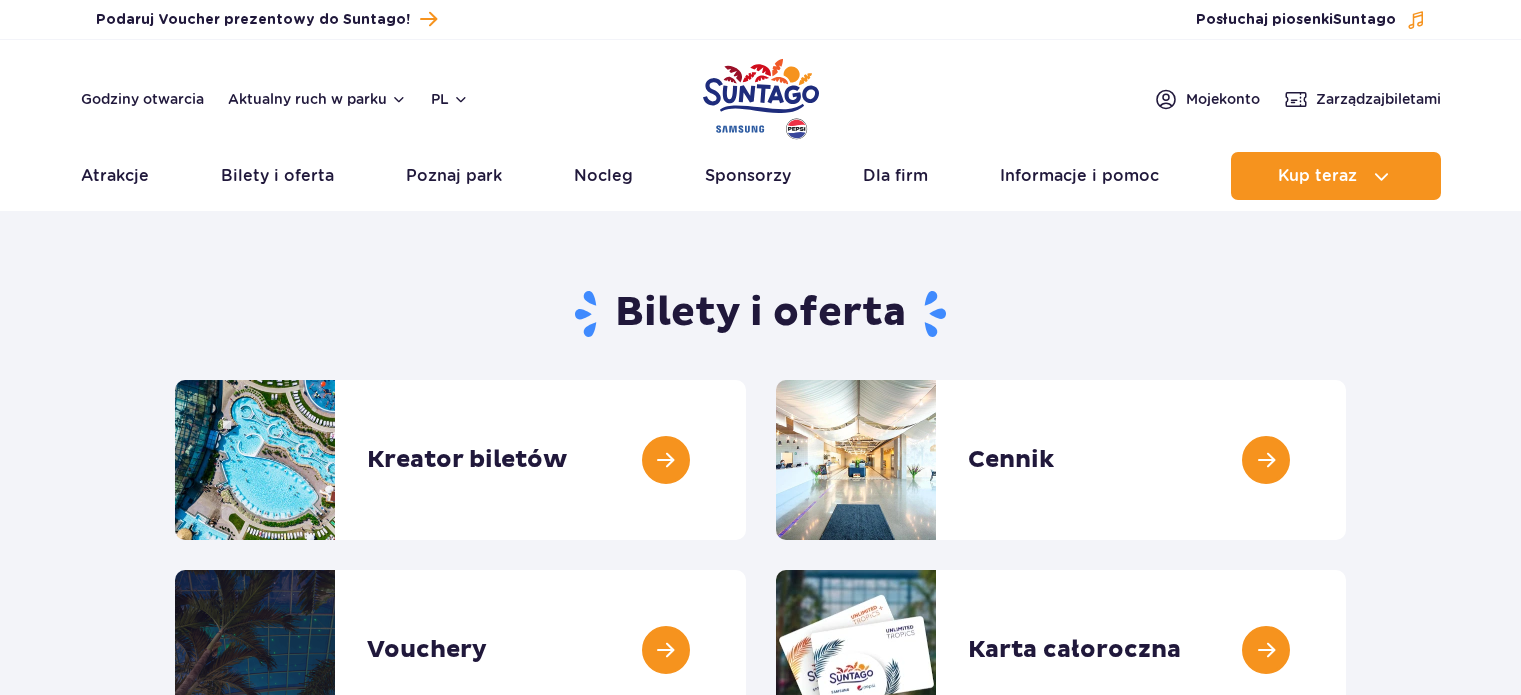 scroll, scrollTop: 0, scrollLeft: 0, axis: both 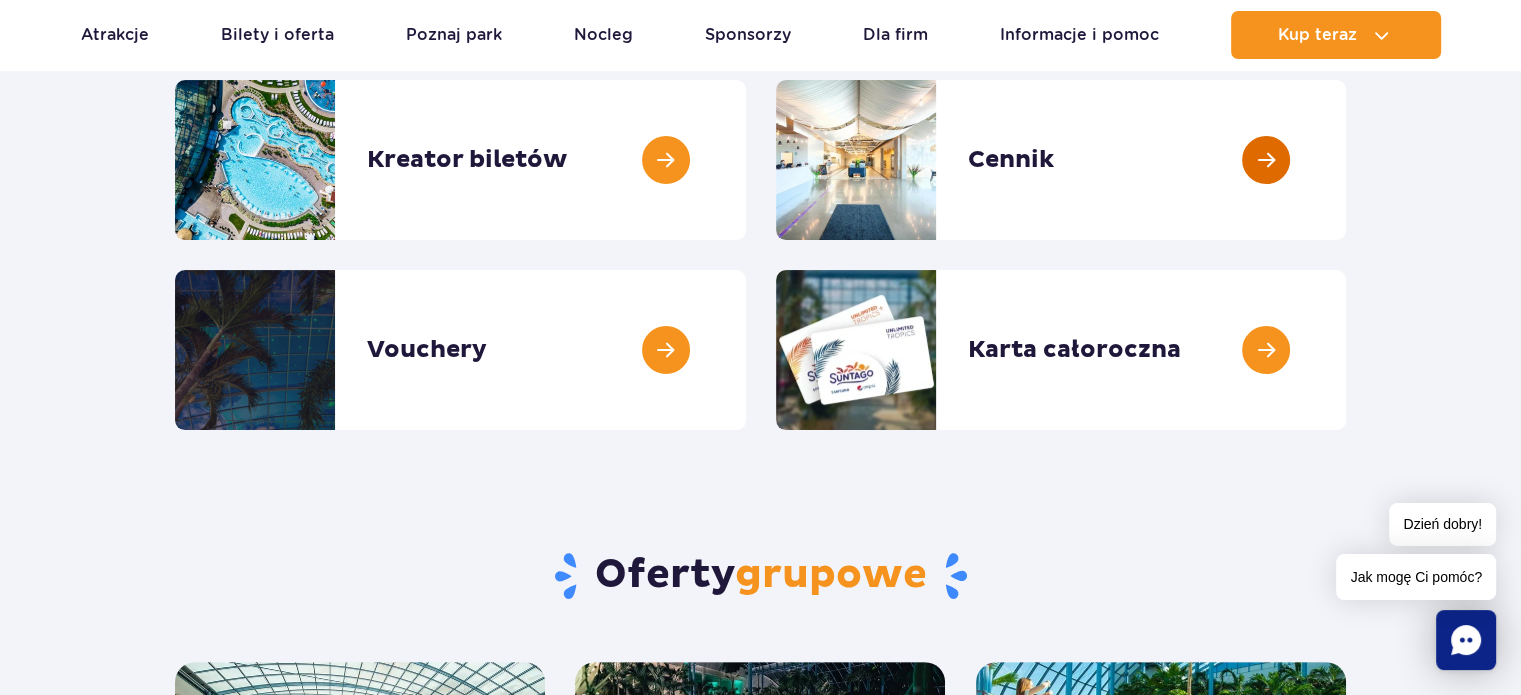 click at bounding box center (1346, 160) 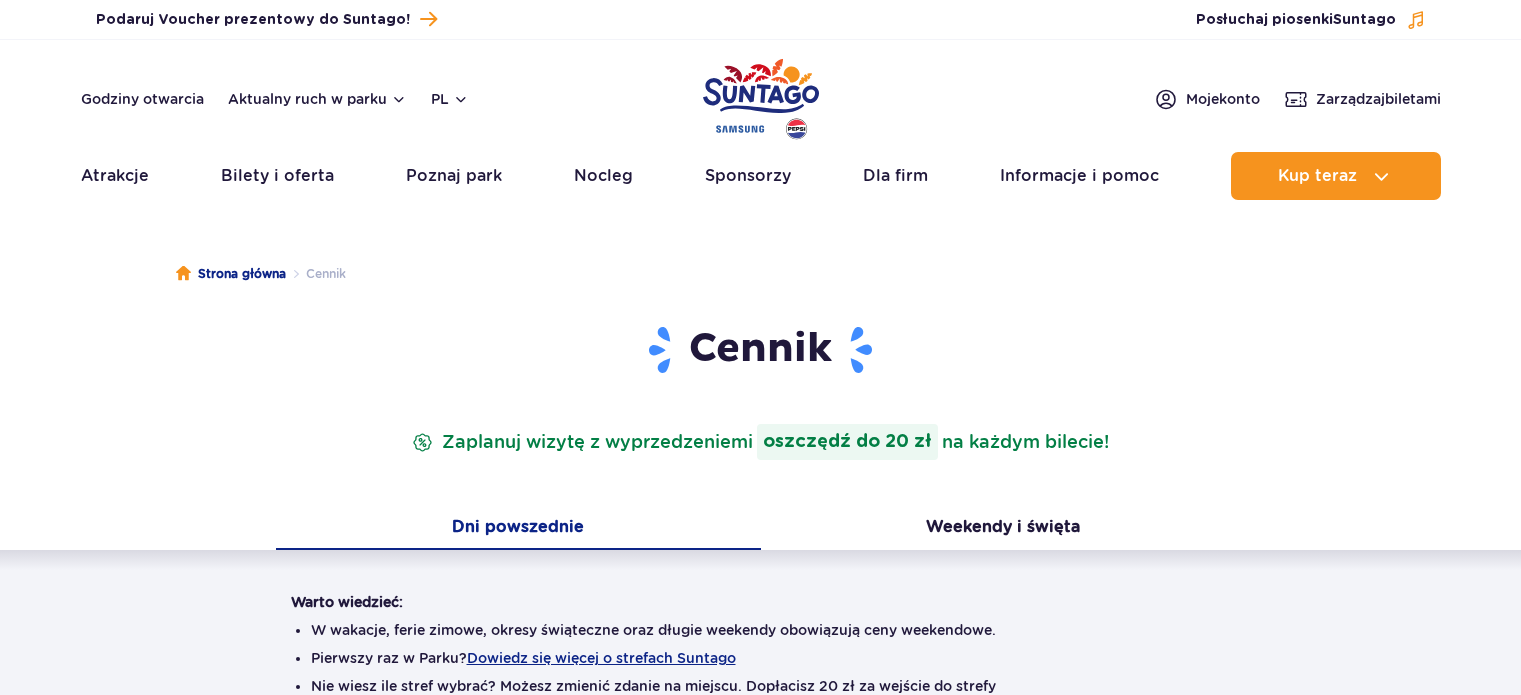 scroll, scrollTop: 0, scrollLeft: 0, axis: both 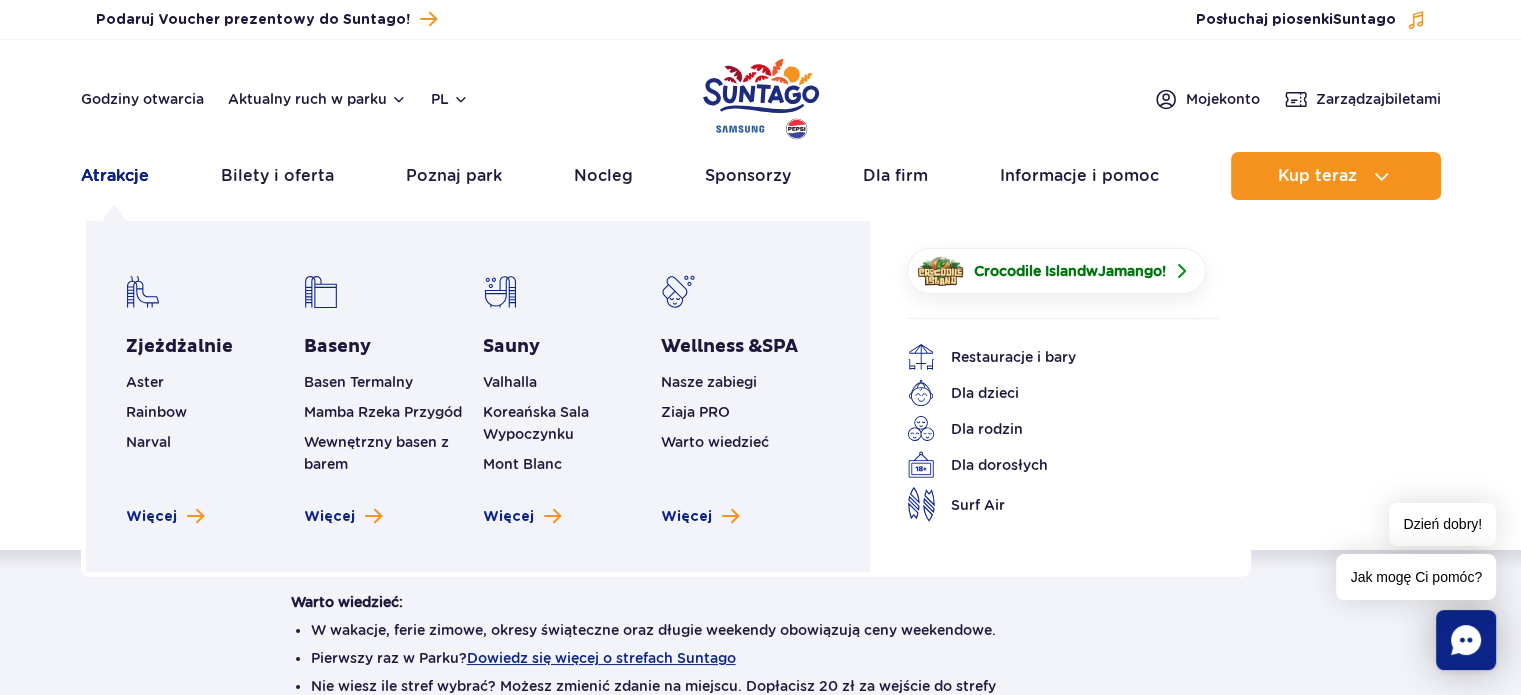 click on "Atrakcje" at bounding box center [115, 176] 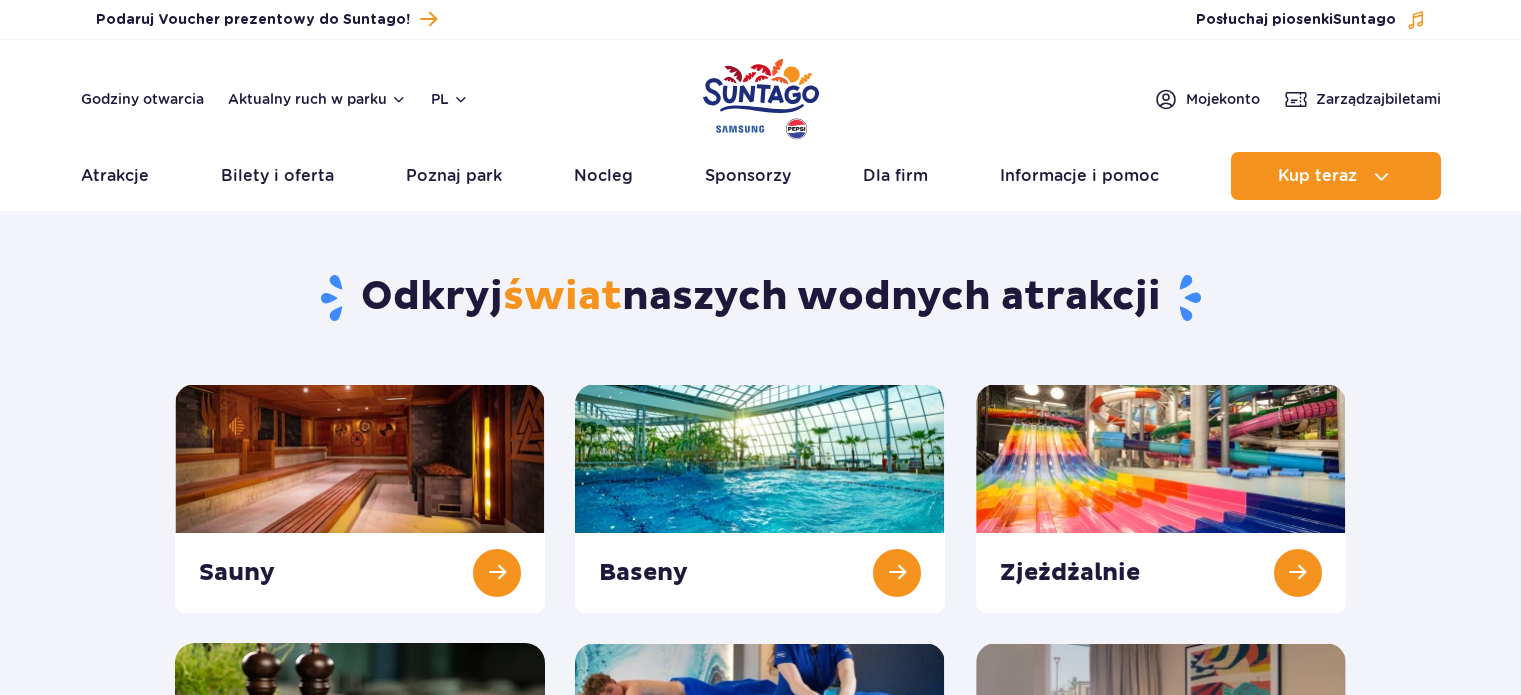 scroll, scrollTop: 0, scrollLeft: 0, axis: both 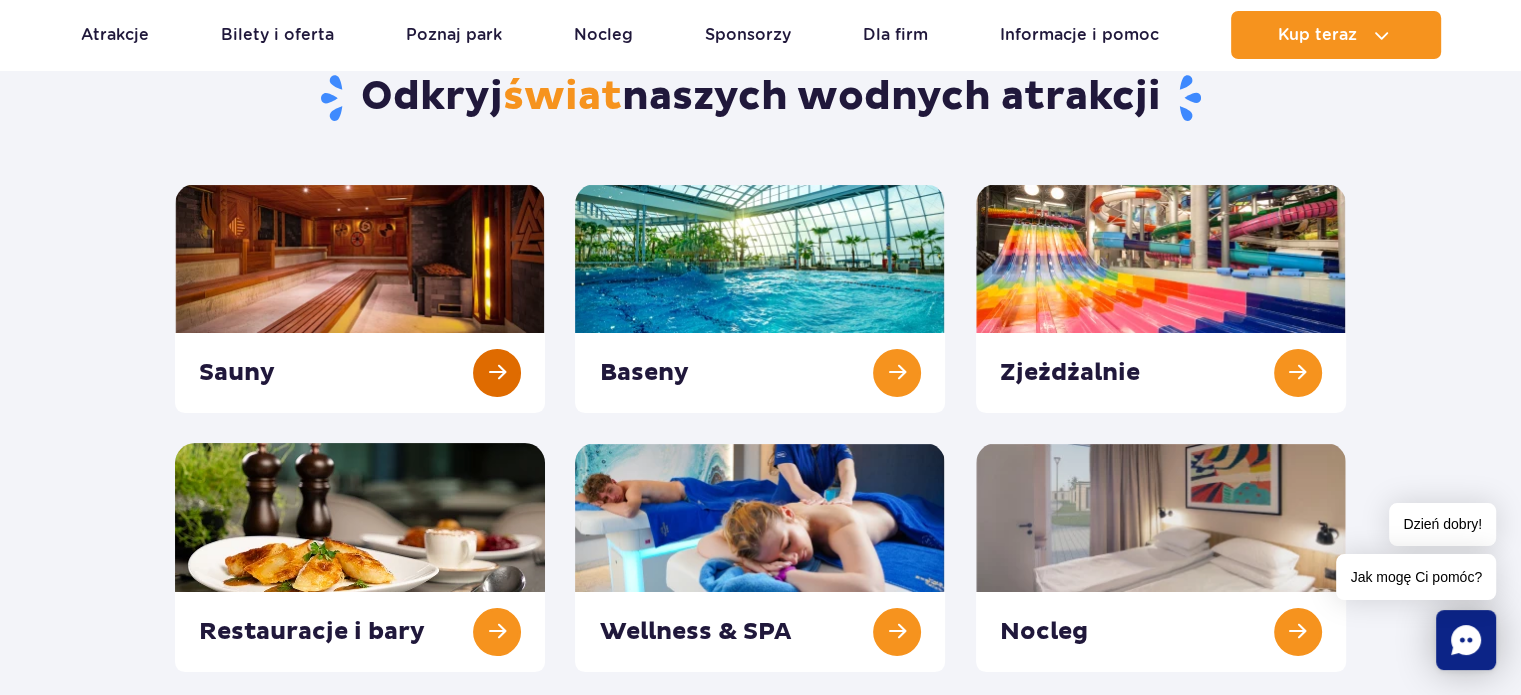 click at bounding box center (360, 298) 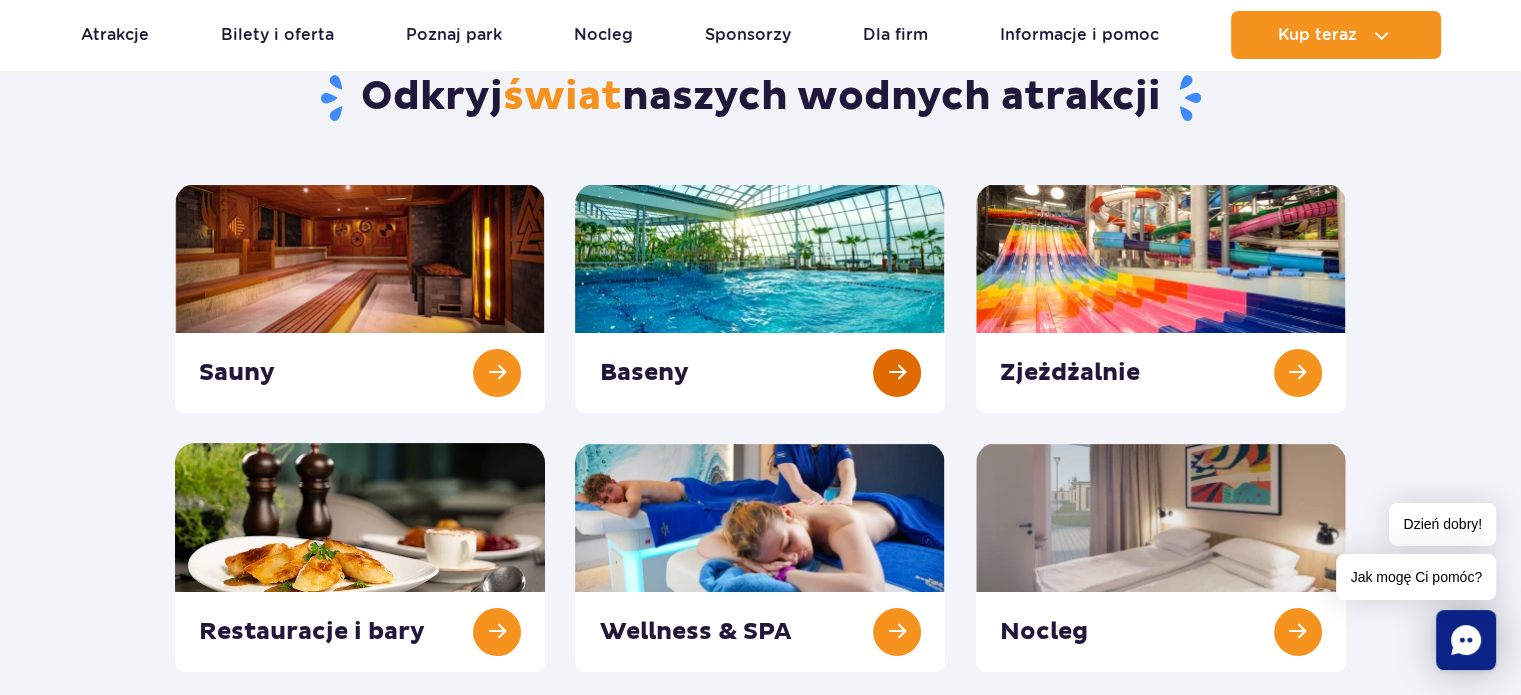 click at bounding box center [760, 298] 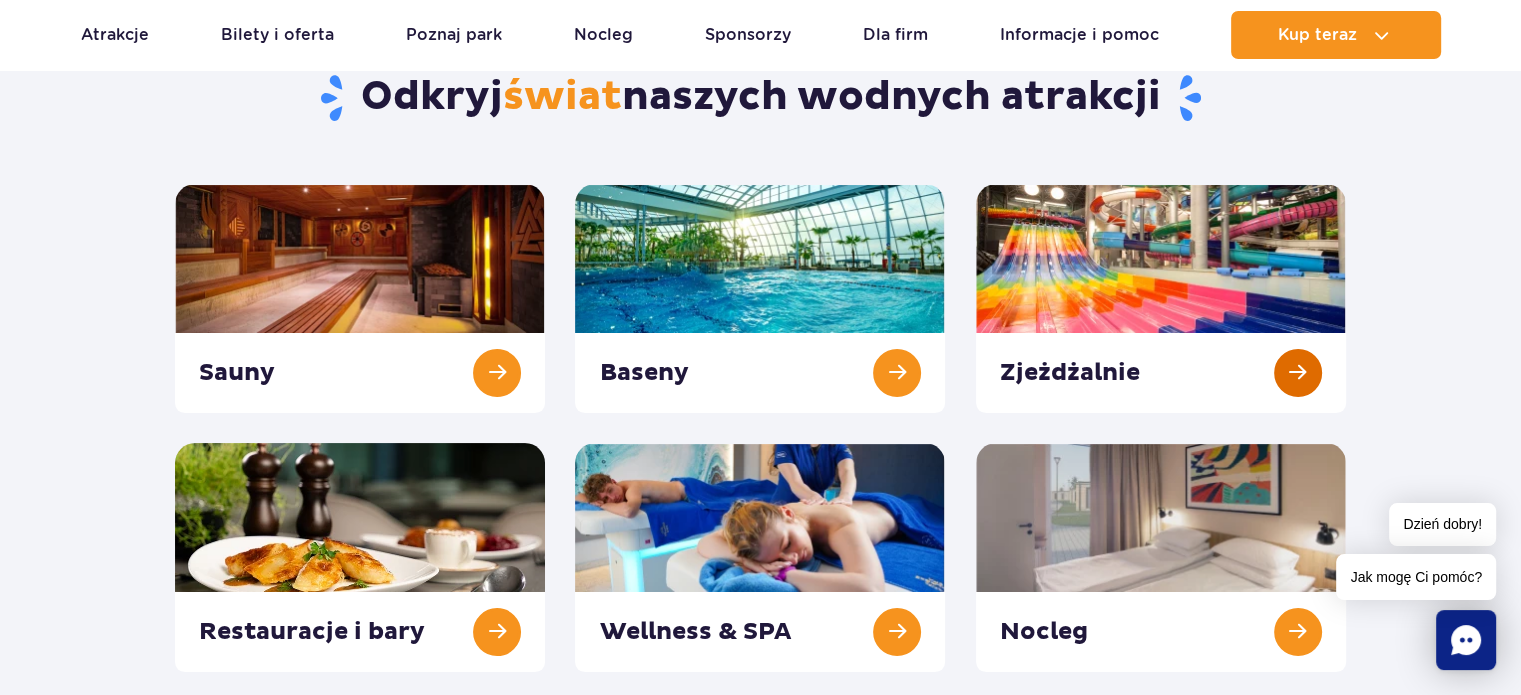 click at bounding box center [1161, 298] 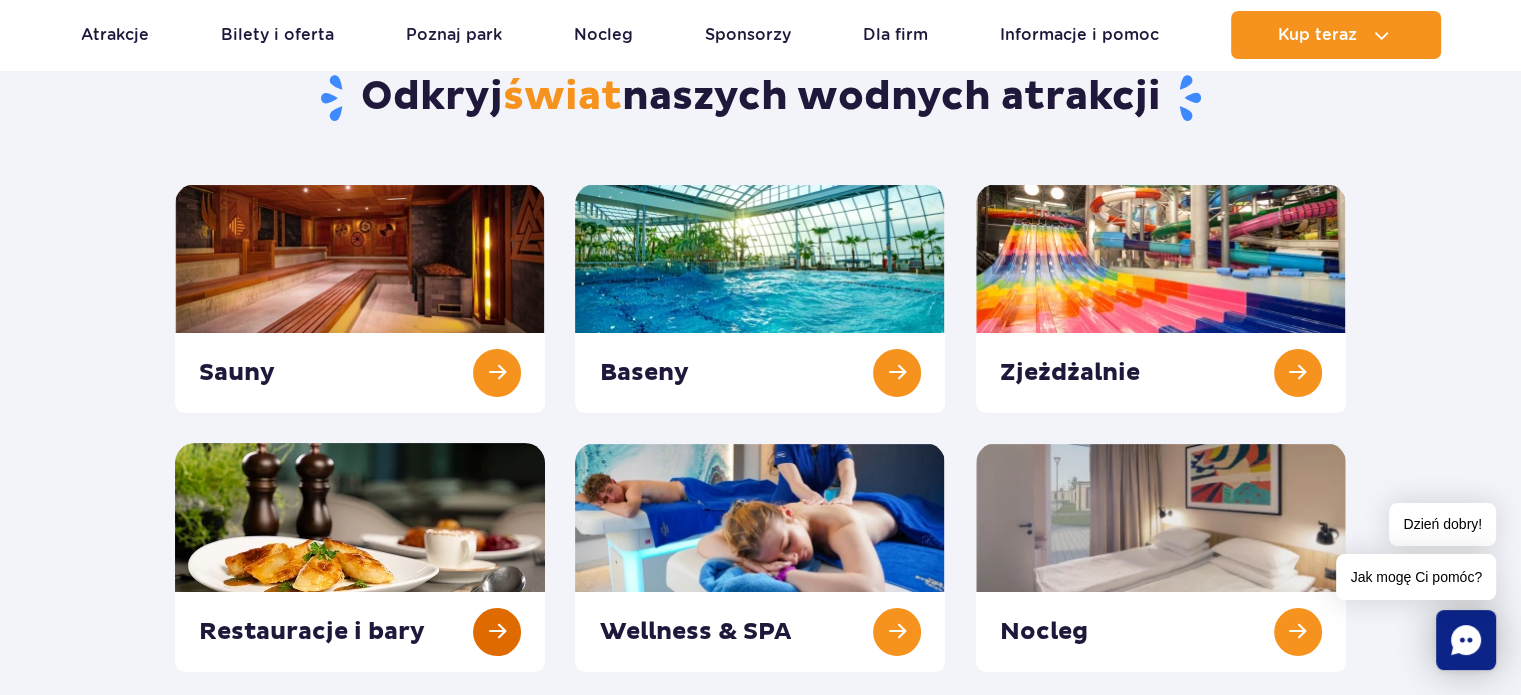 click at bounding box center [360, 557] 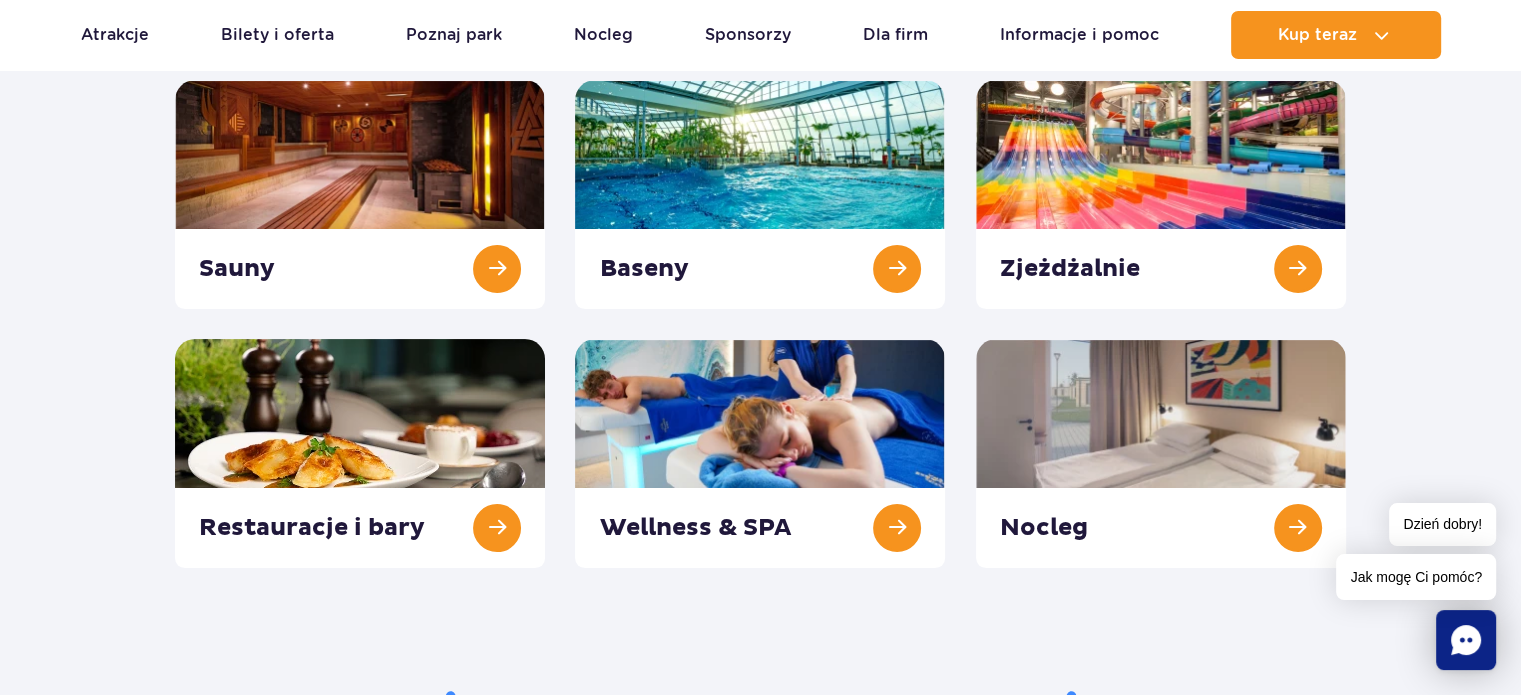 scroll, scrollTop: 400, scrollLeft: 0, axis: vertical 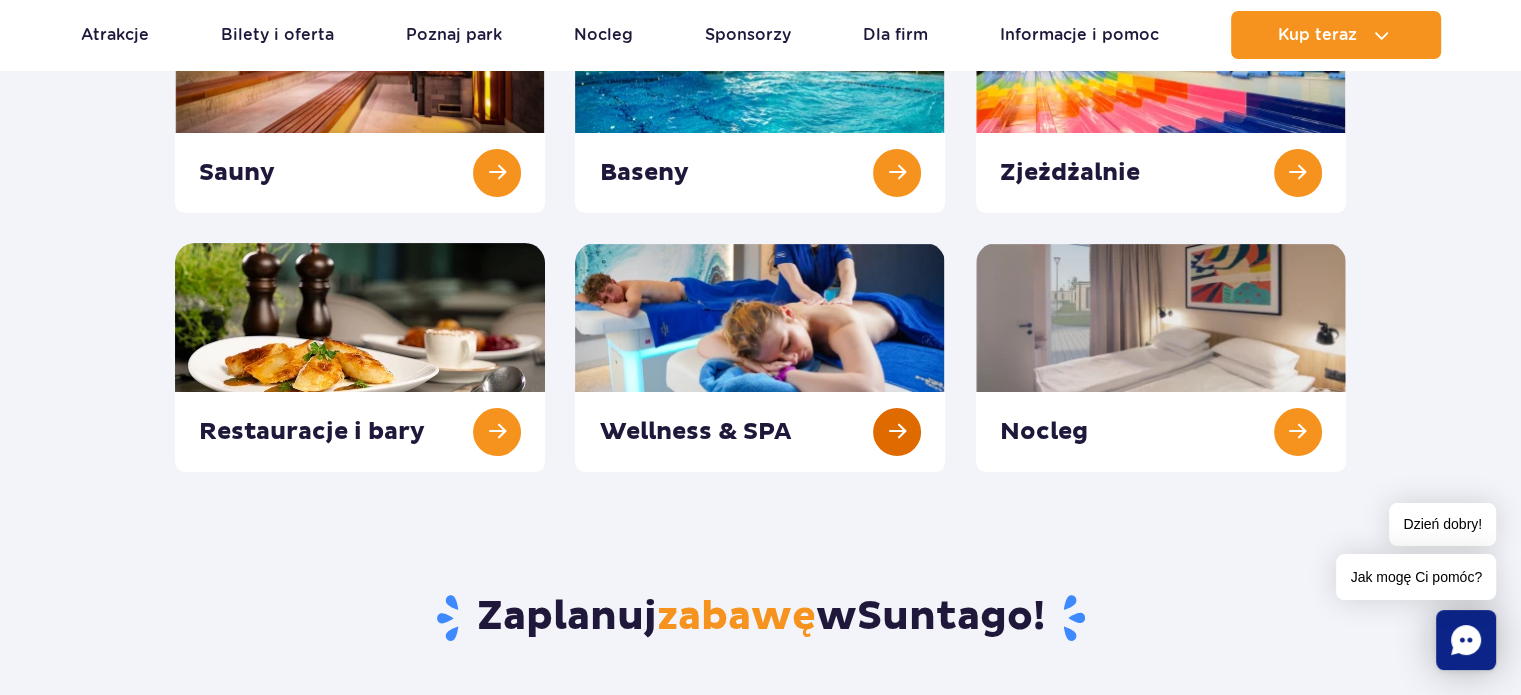 click at bounding box center (760, 357) 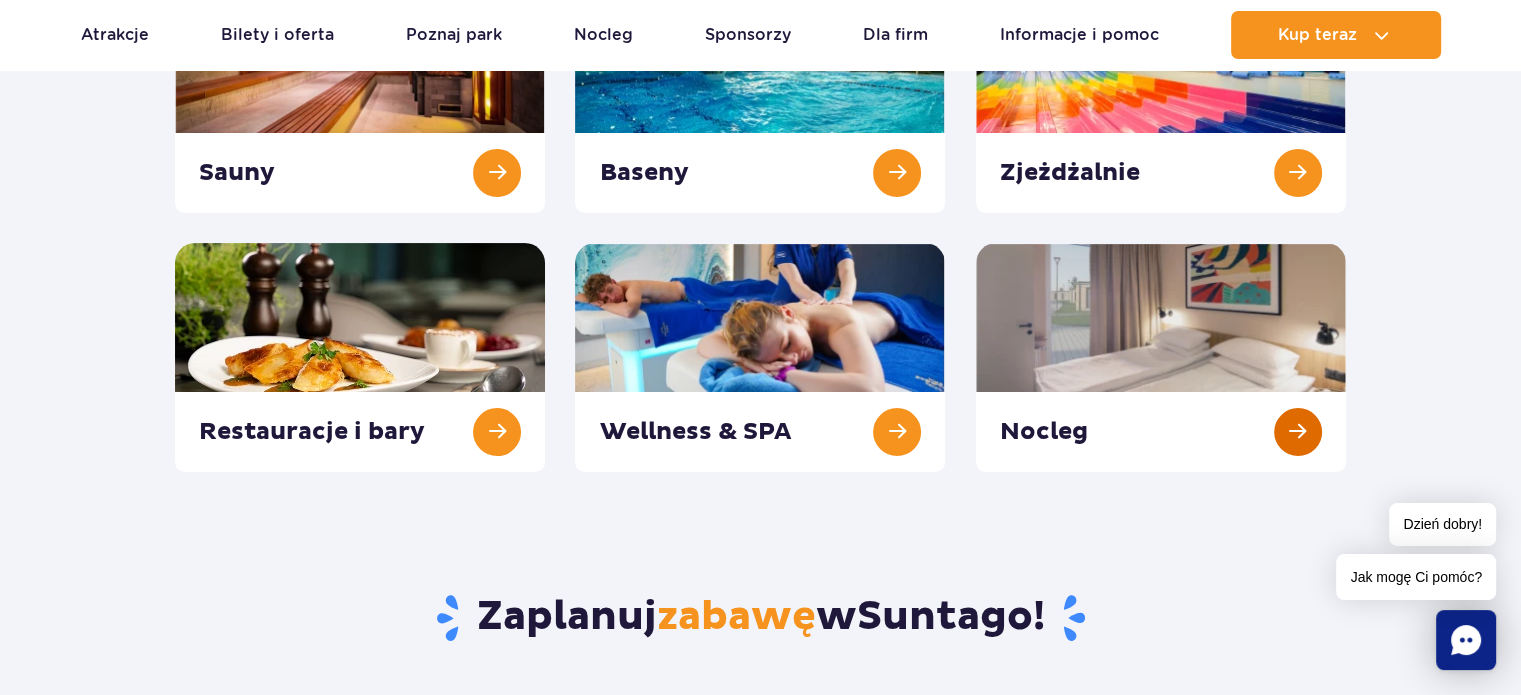 click at bounding box center [1161, 357] 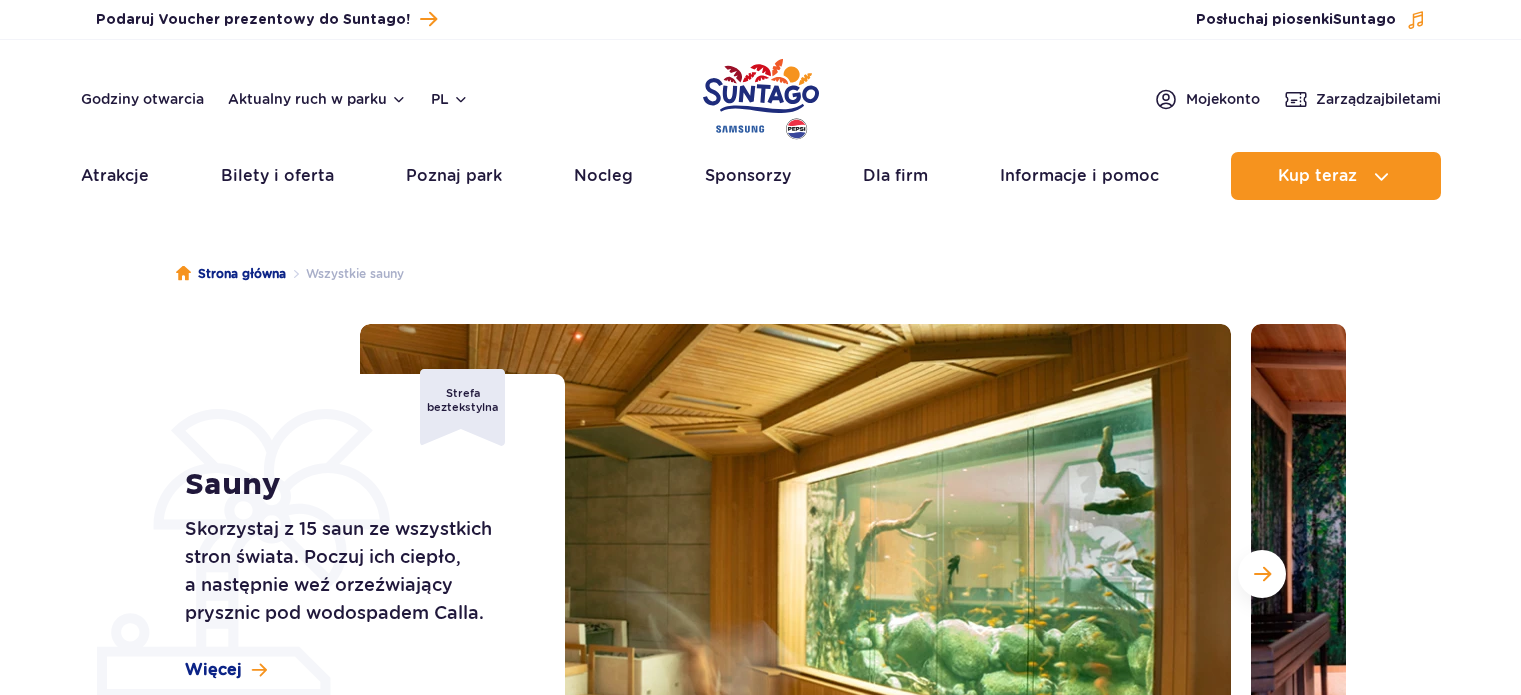 scroll, scrollTop: 0, scrollLeft: 0, axis: both 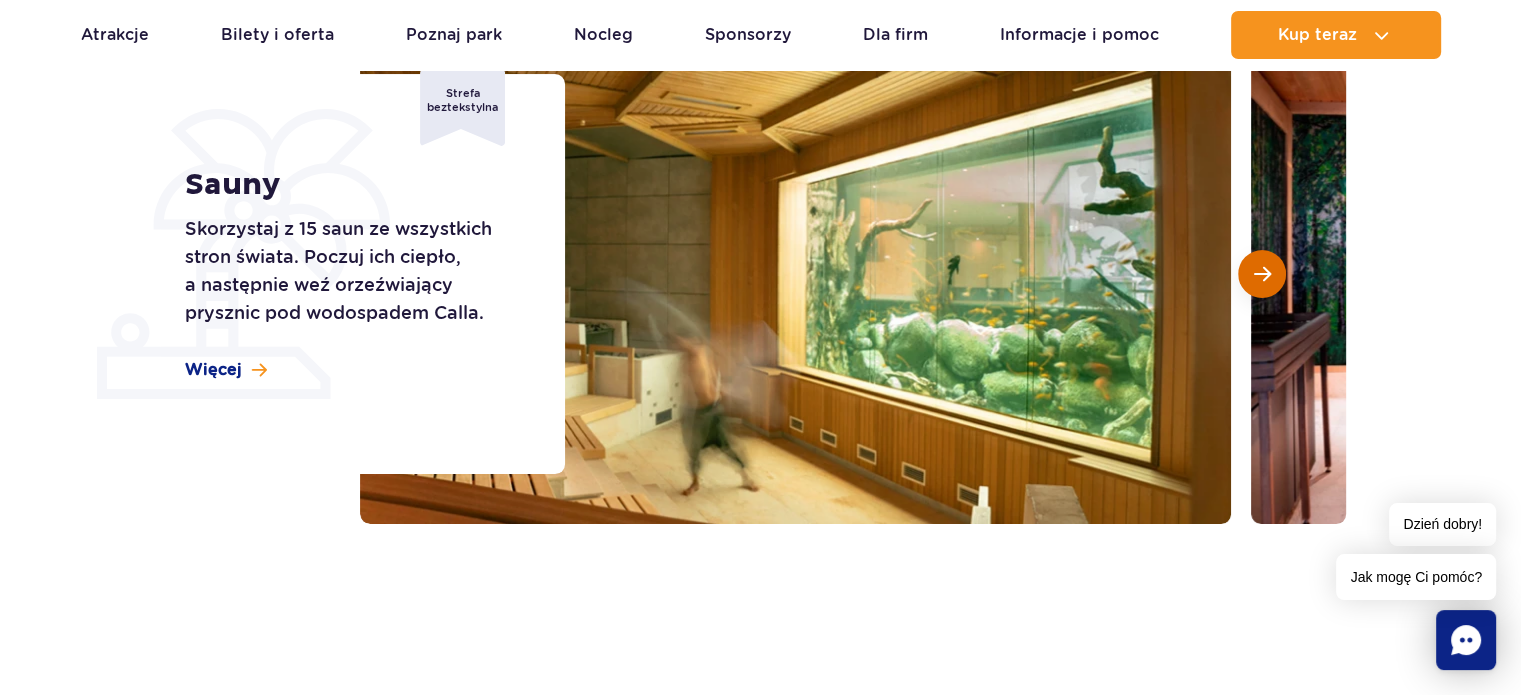click at bounding box center (1262, 274) 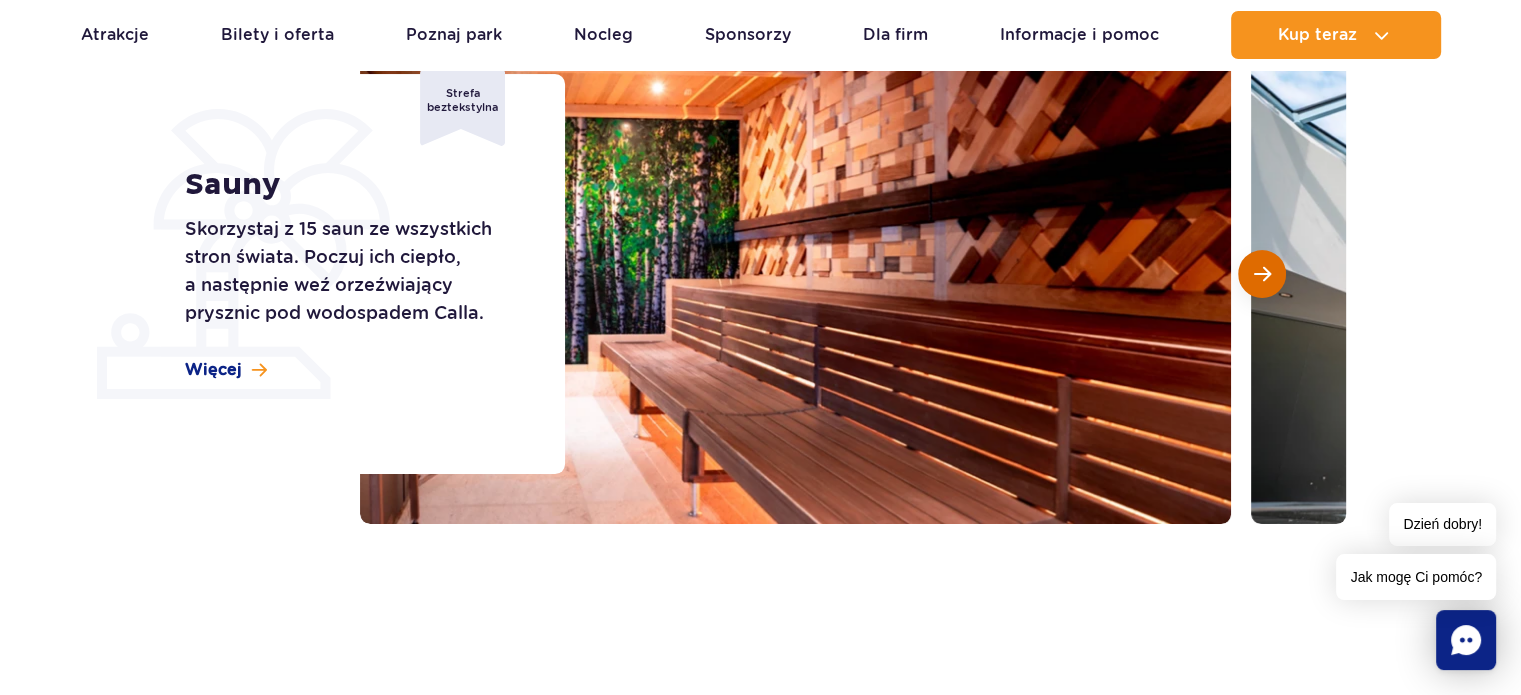 click at bounding box center (1262, 274) 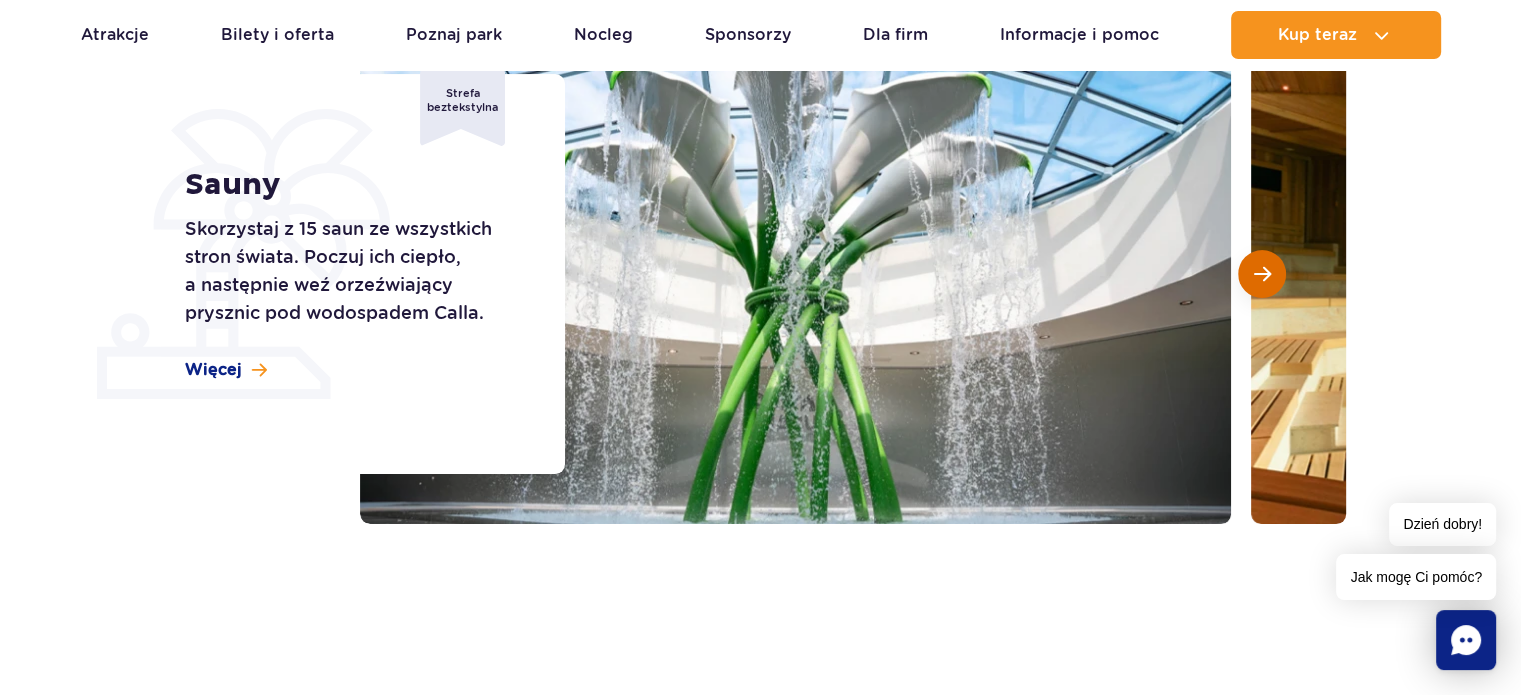 click at bounding box center (1262, 274) 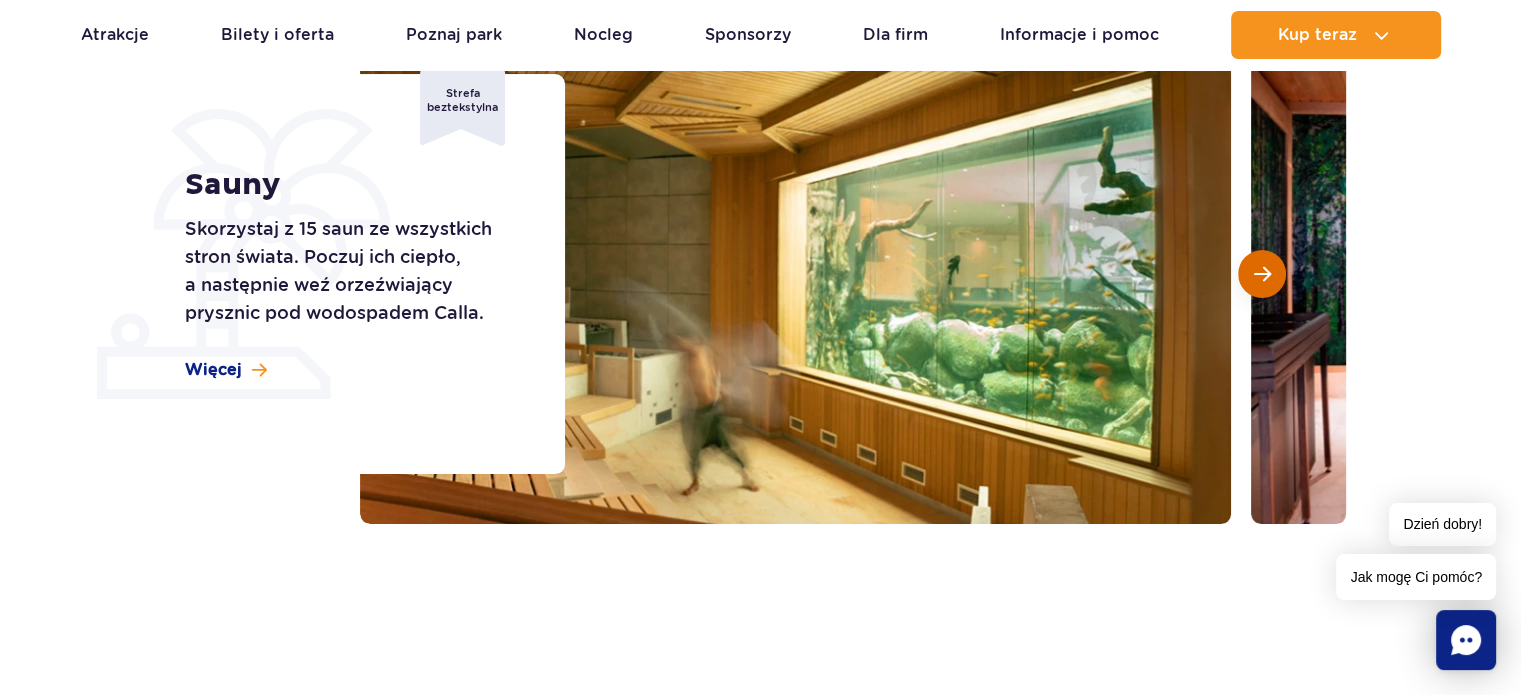 click at bounding box center (1262, 274) 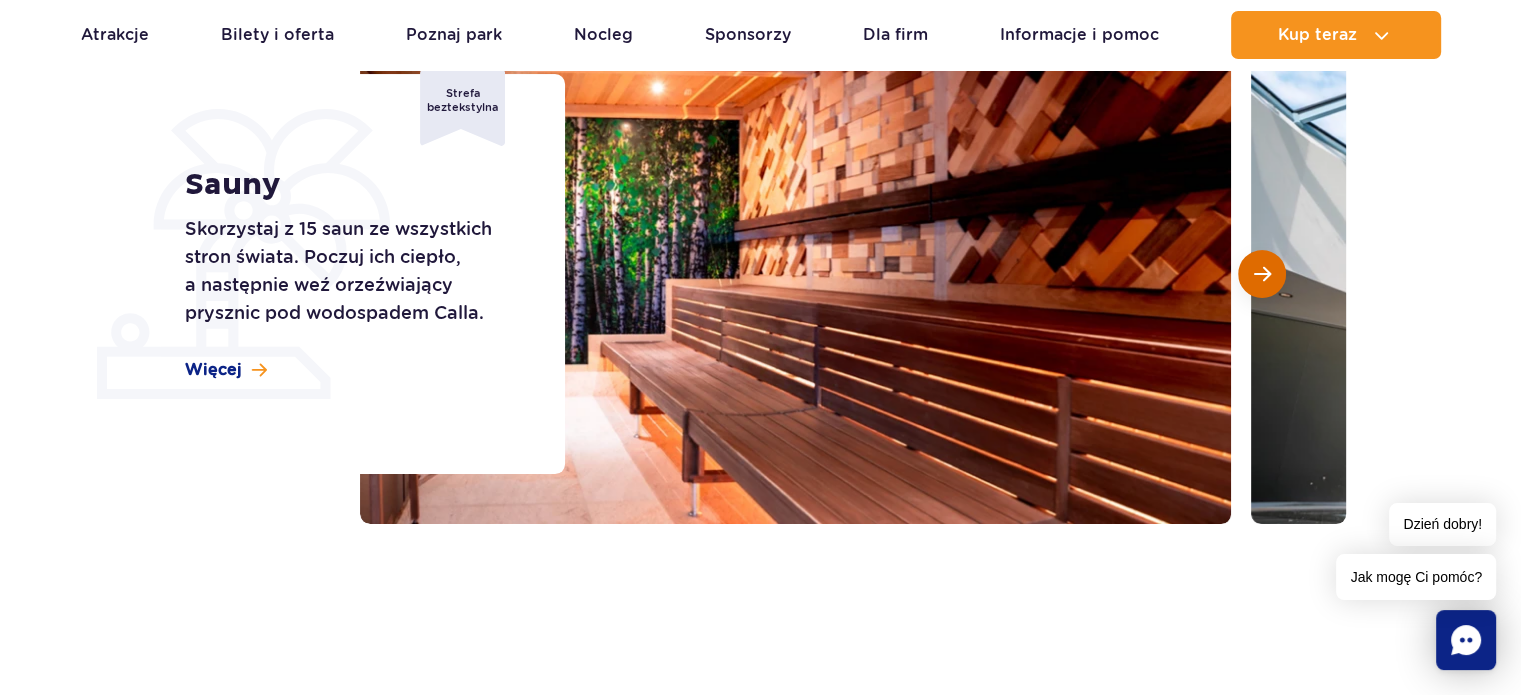 click at bounding box center [1262, 274] 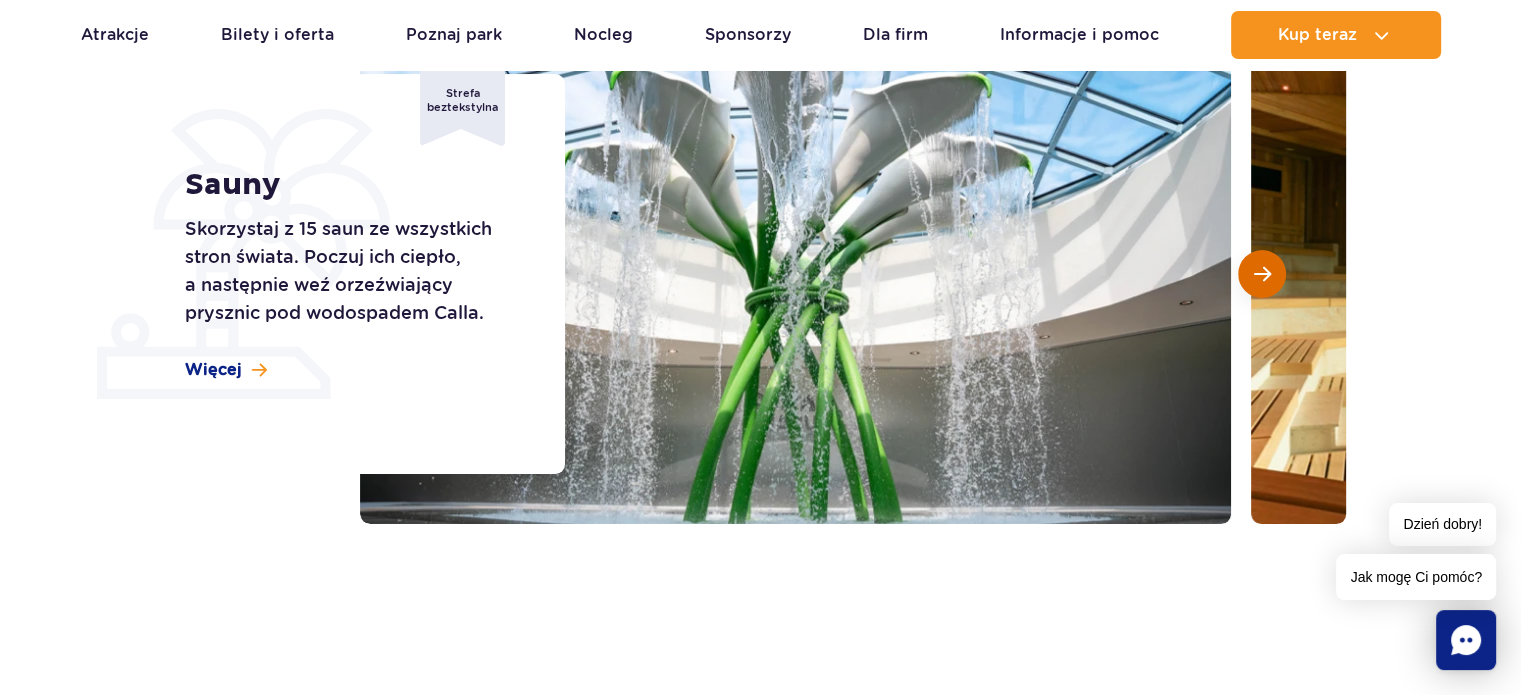 click at bounding box center (1262, 274) 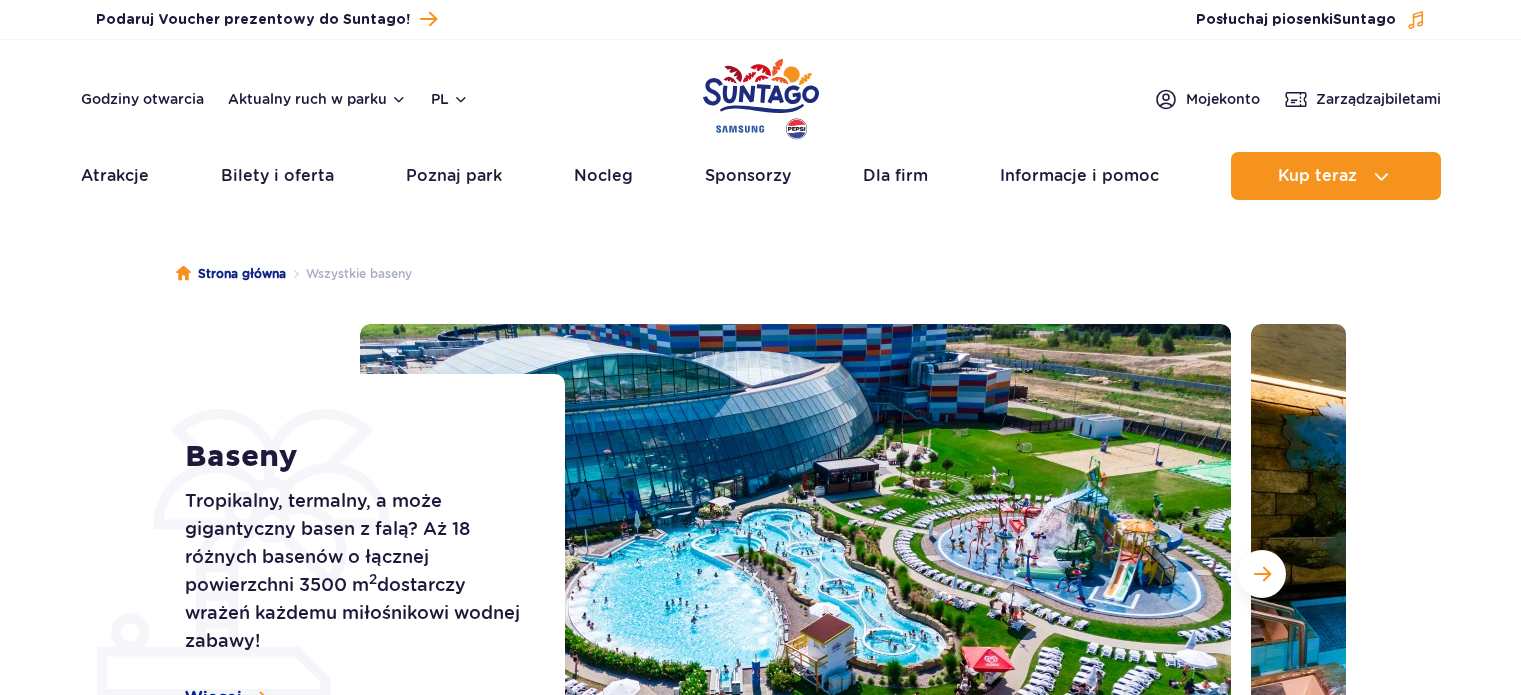 scroll, scrollTop: 0, scrollLeft: 0, axis: both 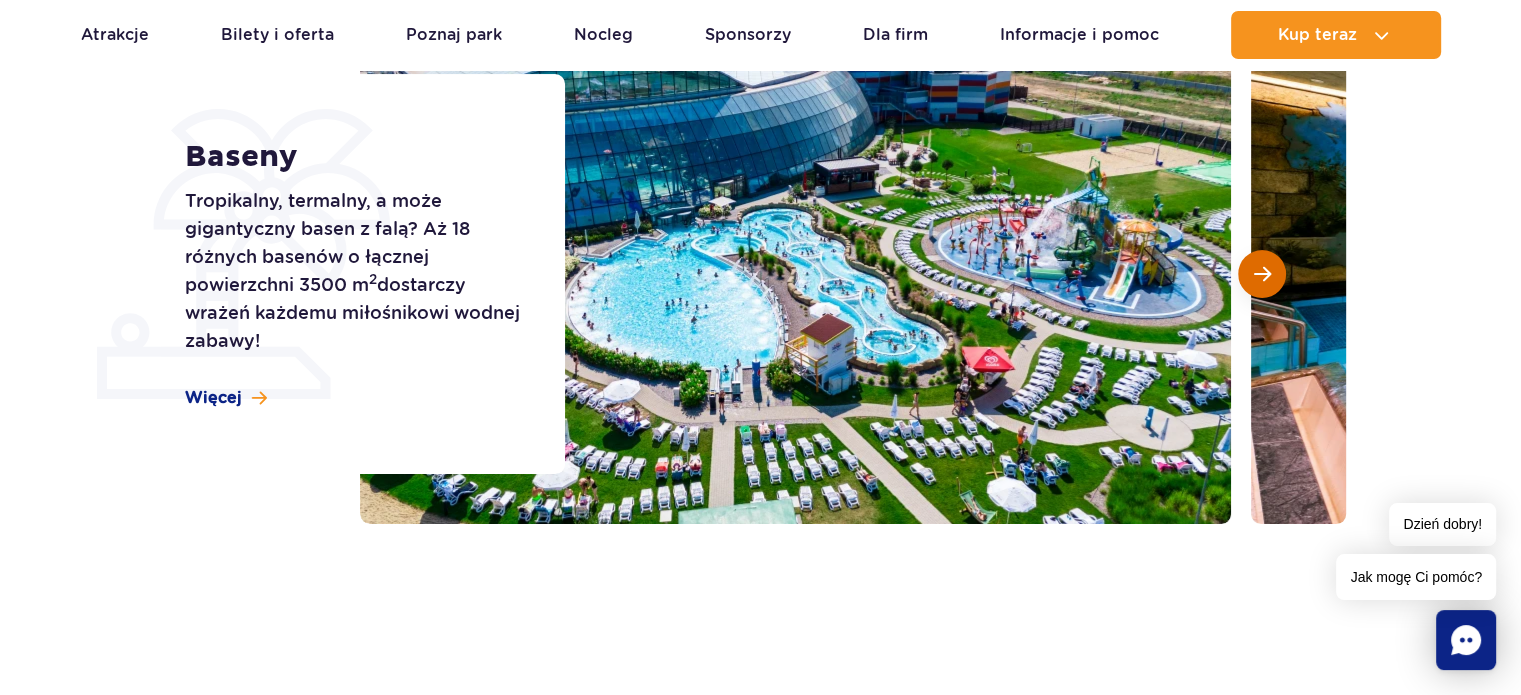 click at bounding box center [1262, 274] 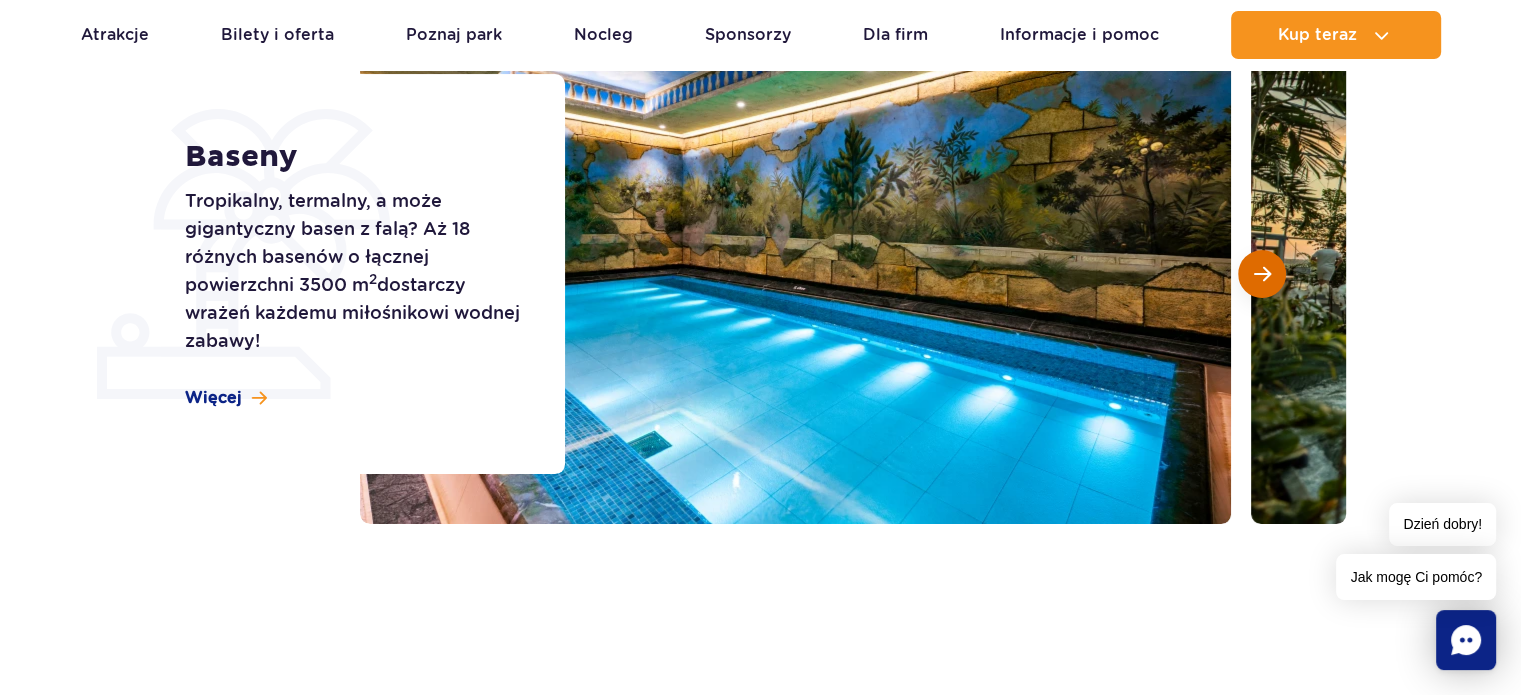 click at bounding box center (1262, 274) 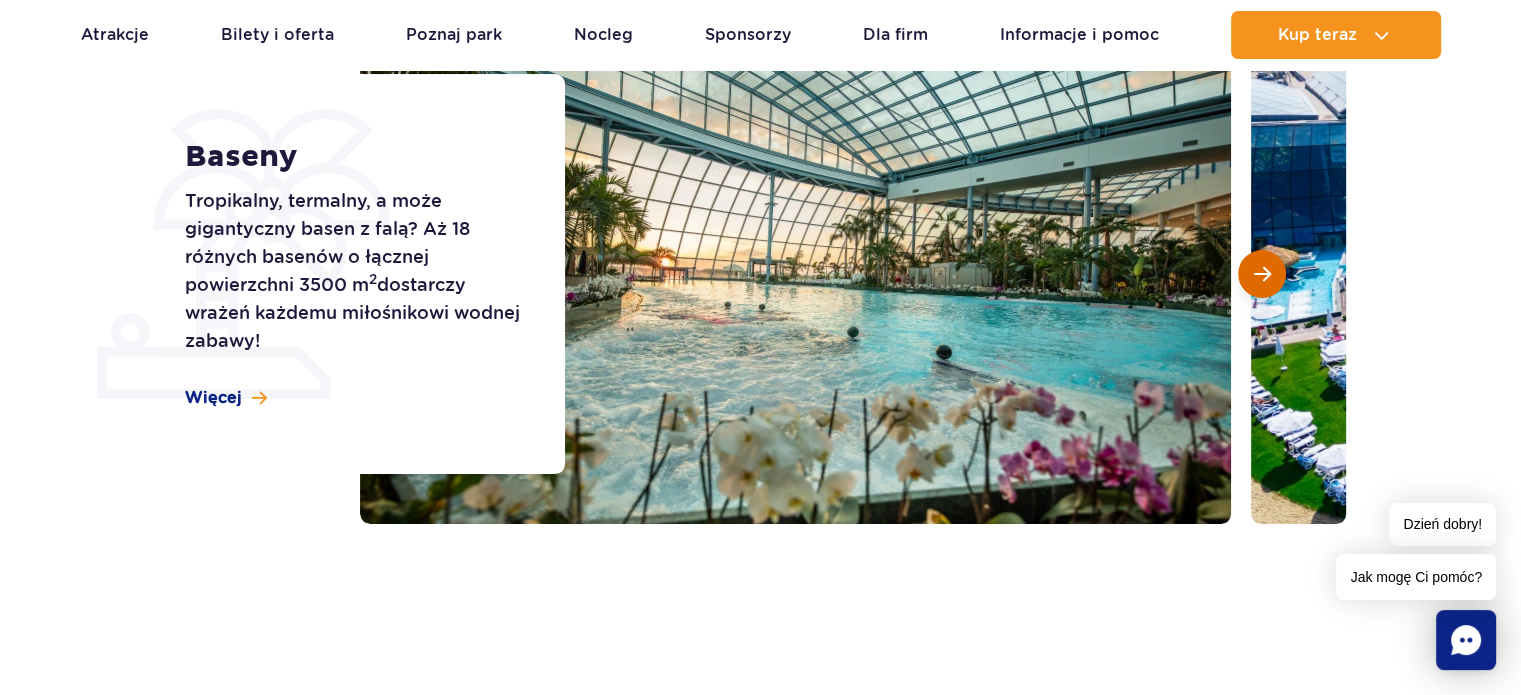 click at bounding box center (1262, 274) 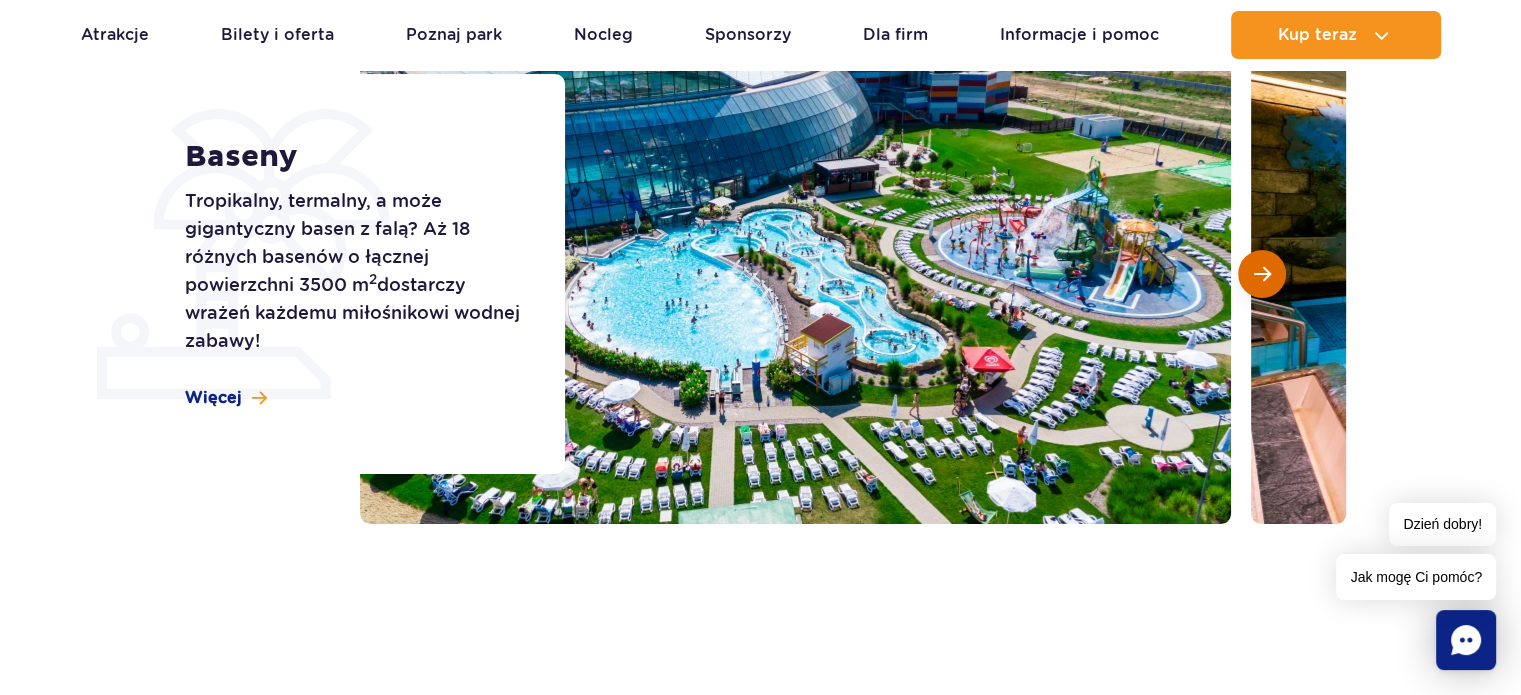 click at bounding box center [1262, 274] 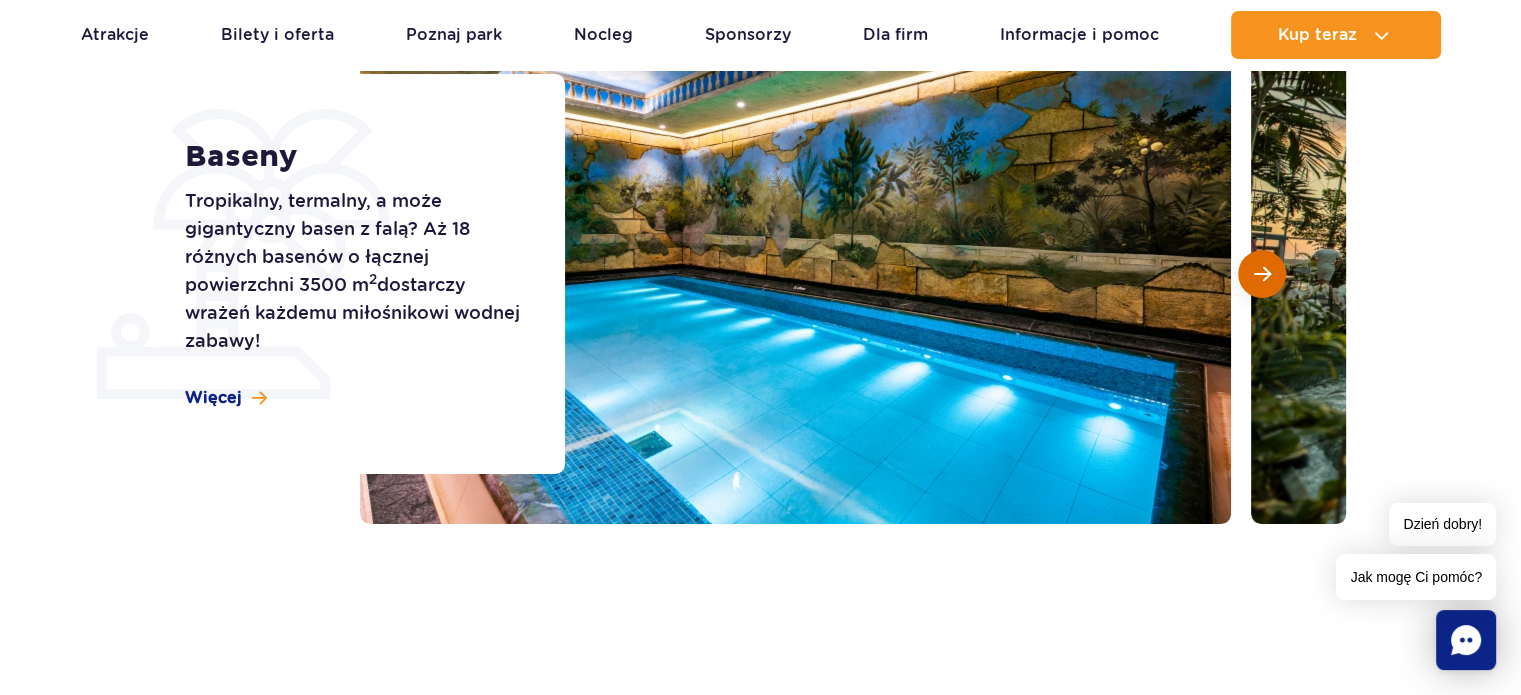 click at bounding box center [1262, 274] 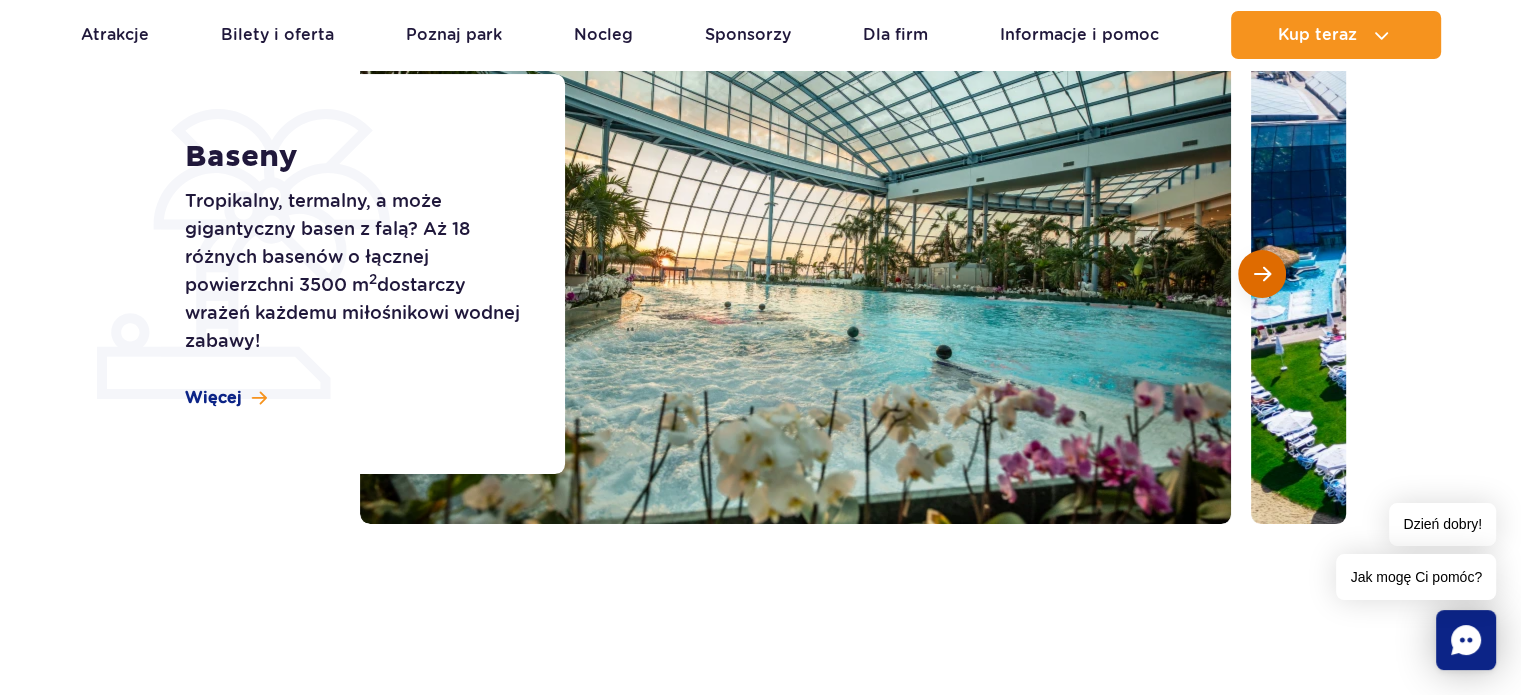 click at bounding box center [1262, 274] 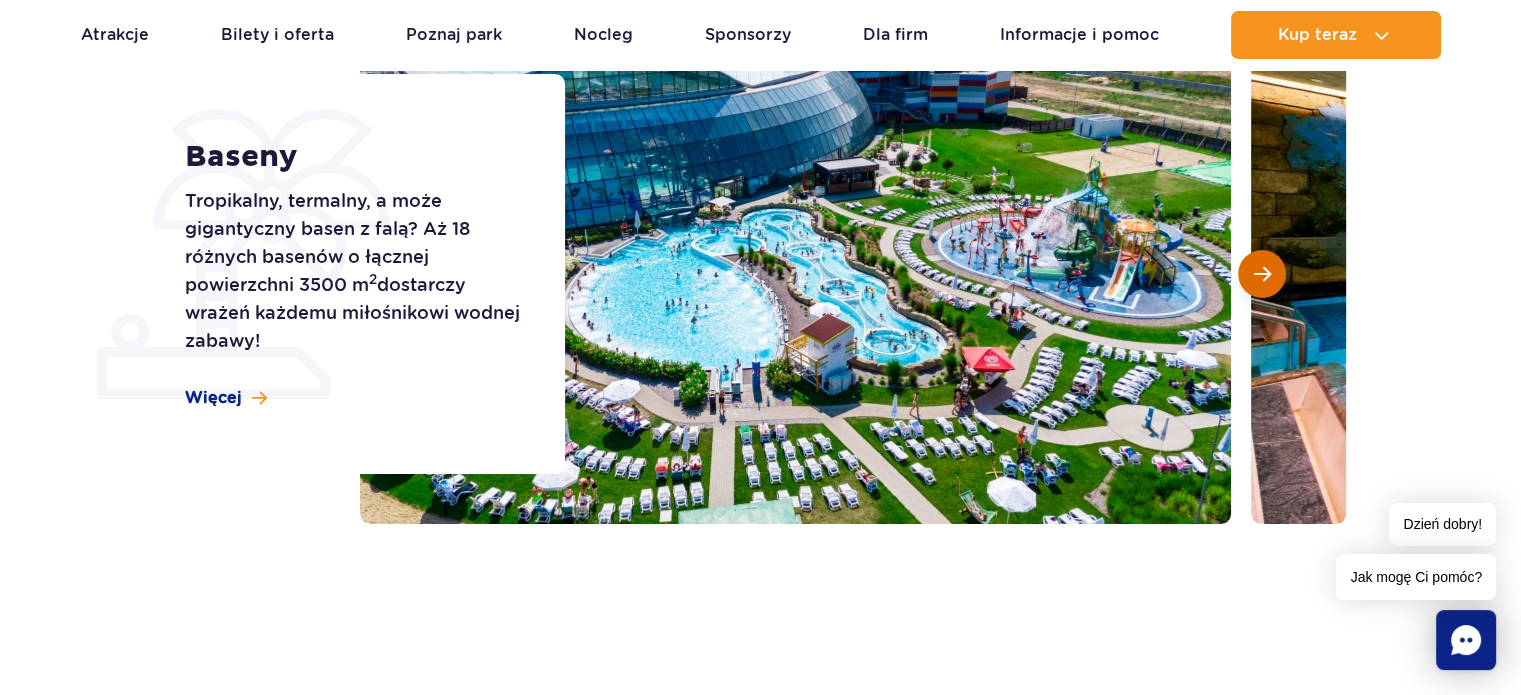click at bounding box center (1262, 274) 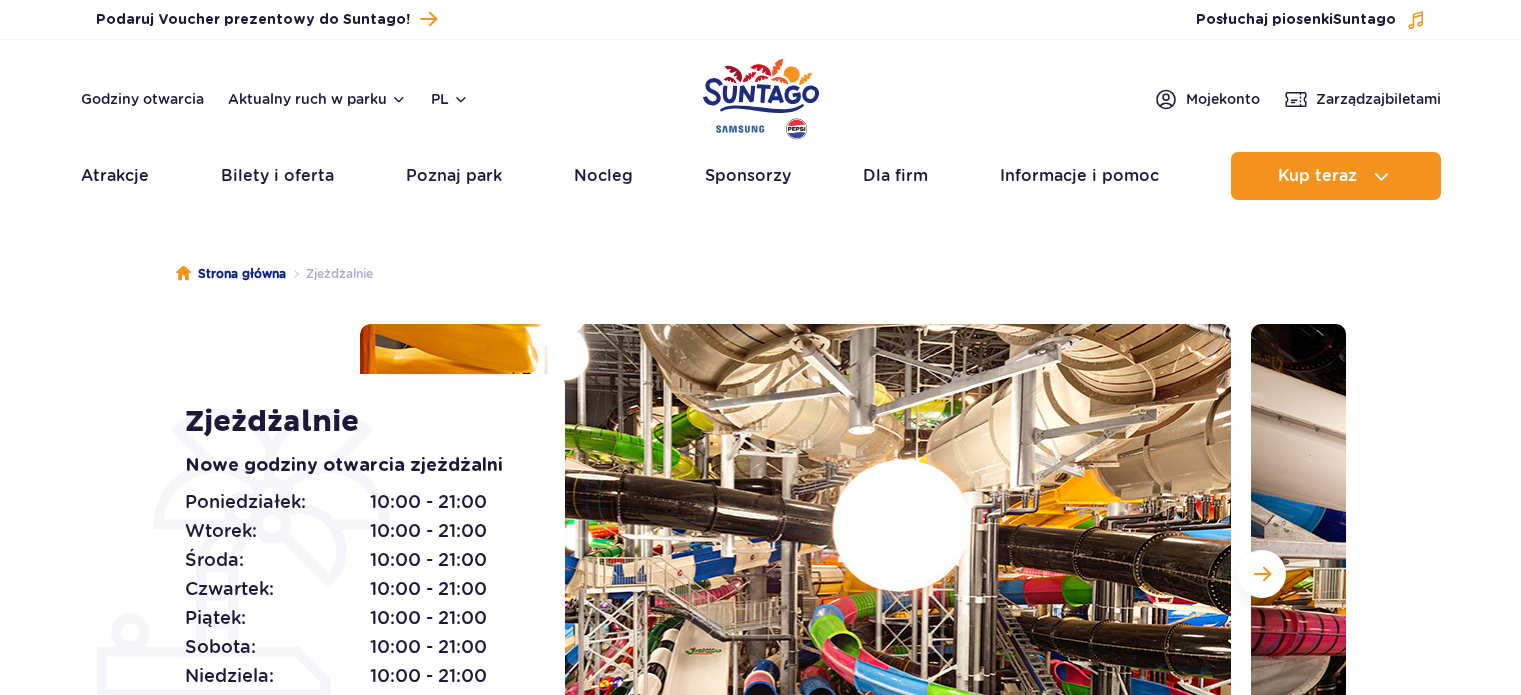 scroll, scrollTop: 0, scrollLeft: 0, axis: both 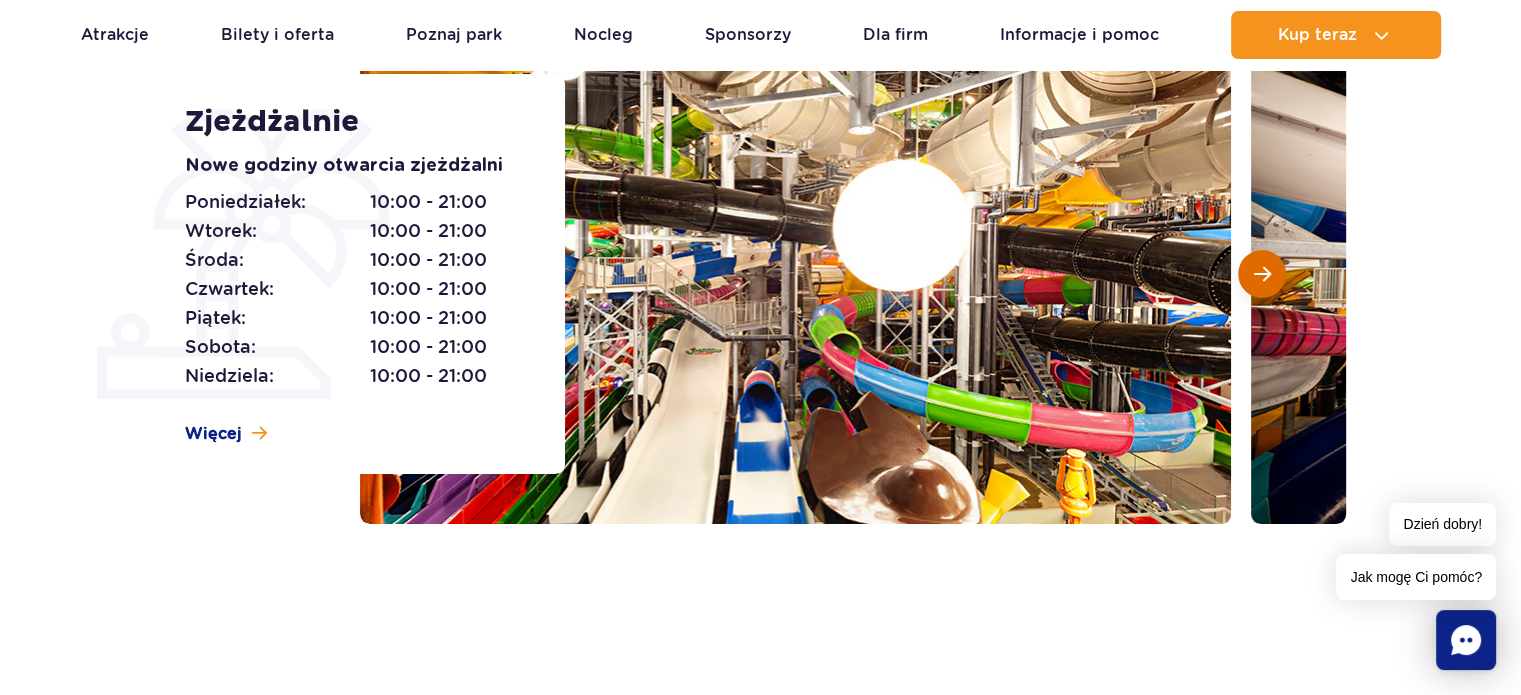 click at bounding box center [1262, 274] 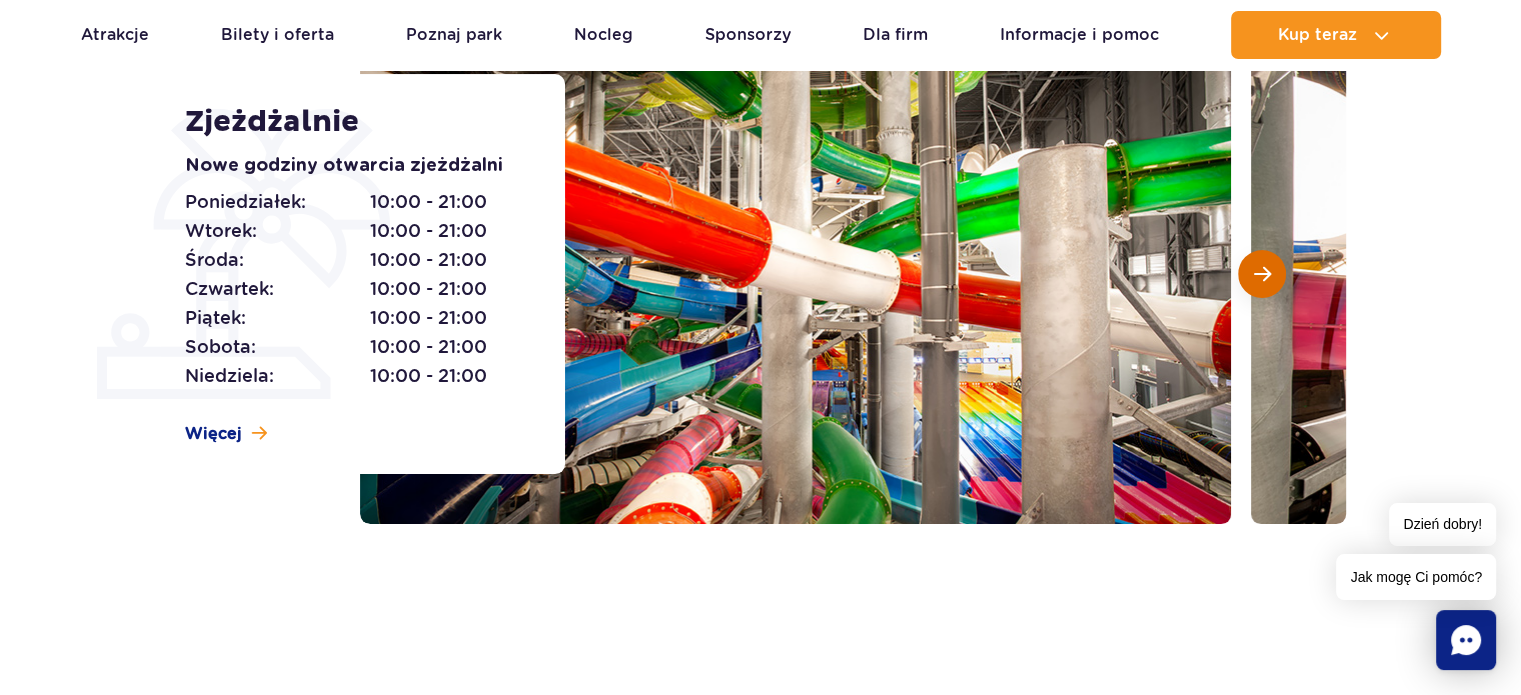 click at bounding box center [1262, 274] 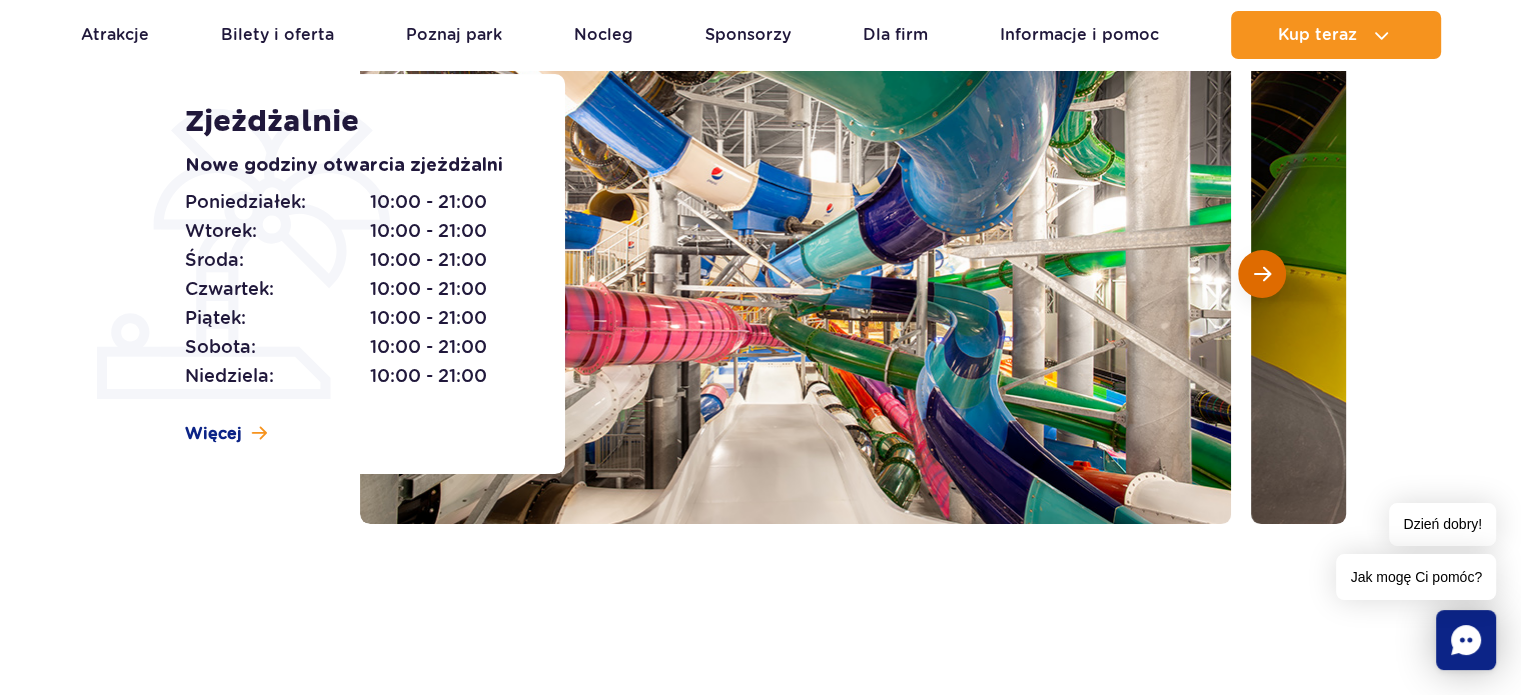 click at bounding box center [1262, 274] 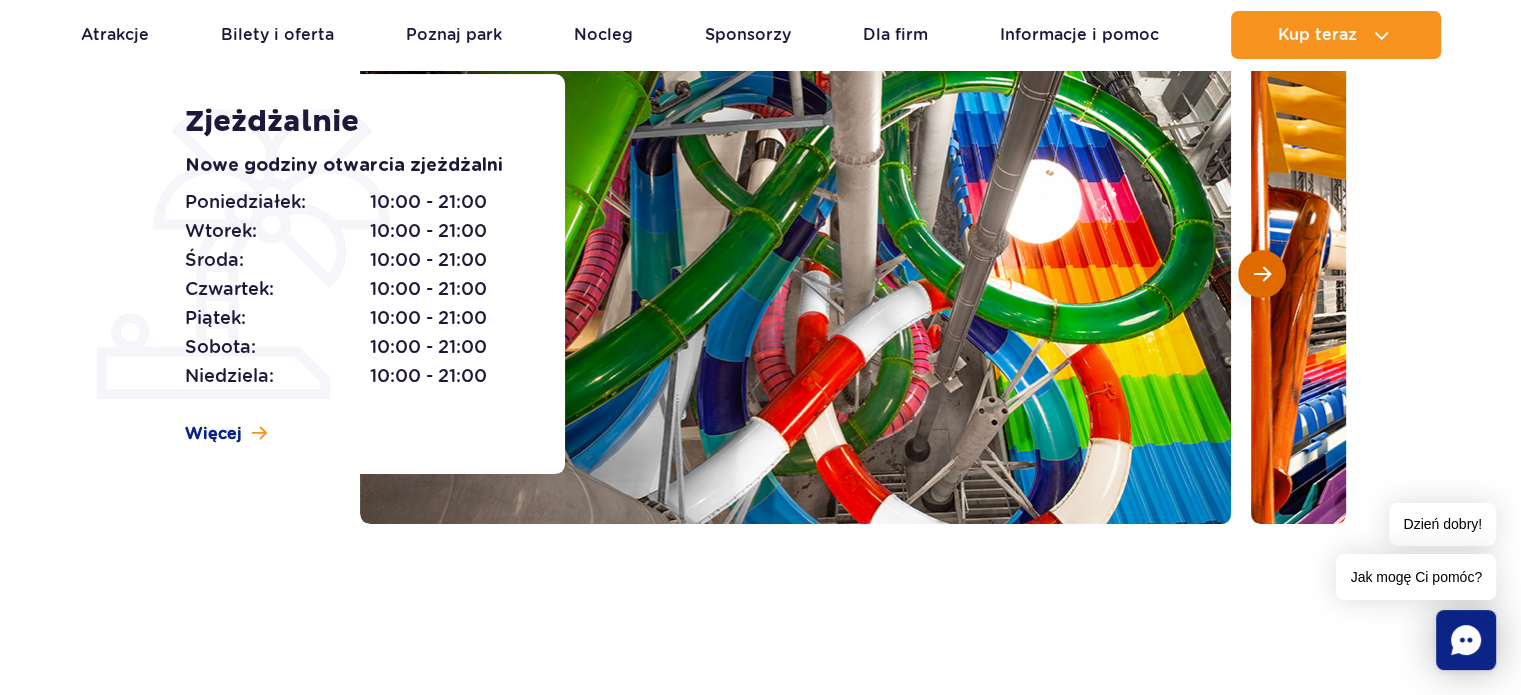 click at bounding box center (1262, 274) 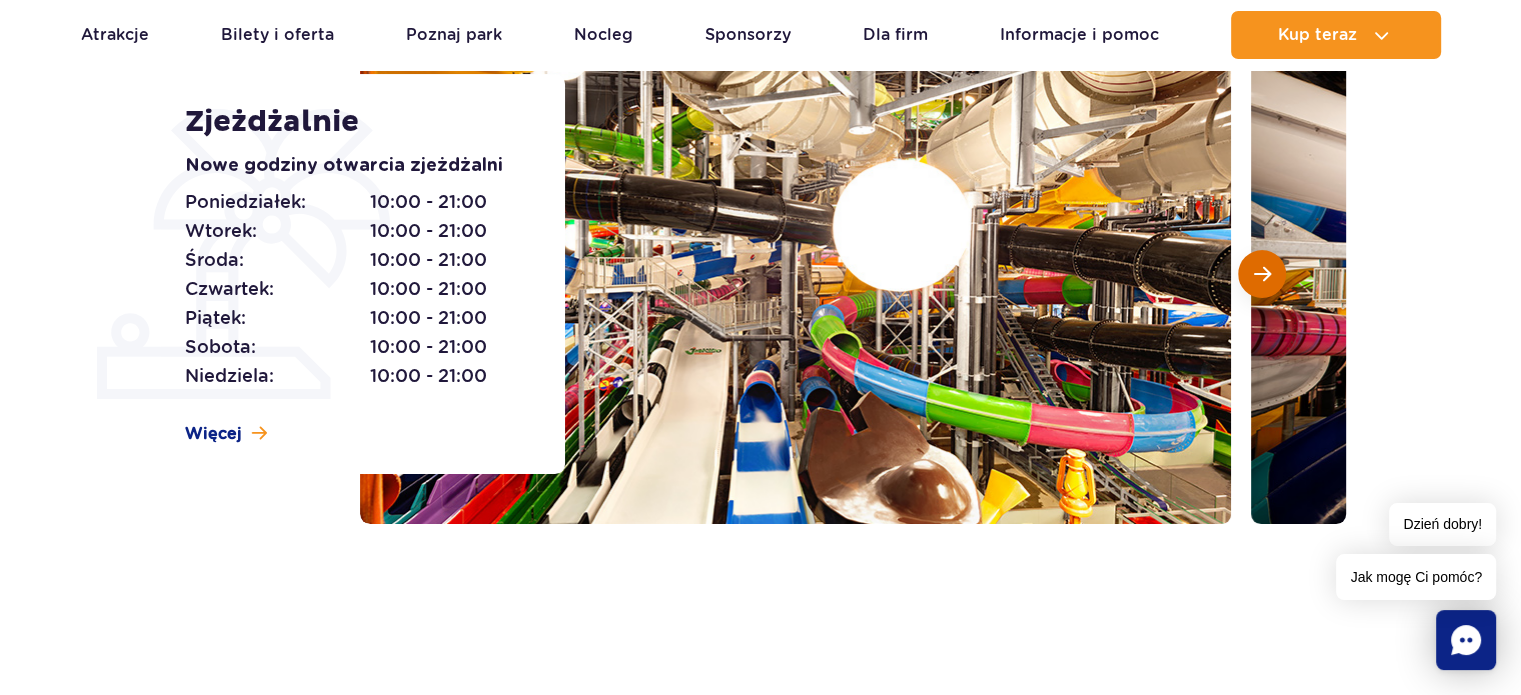 click at bounding box center [1262, 274] 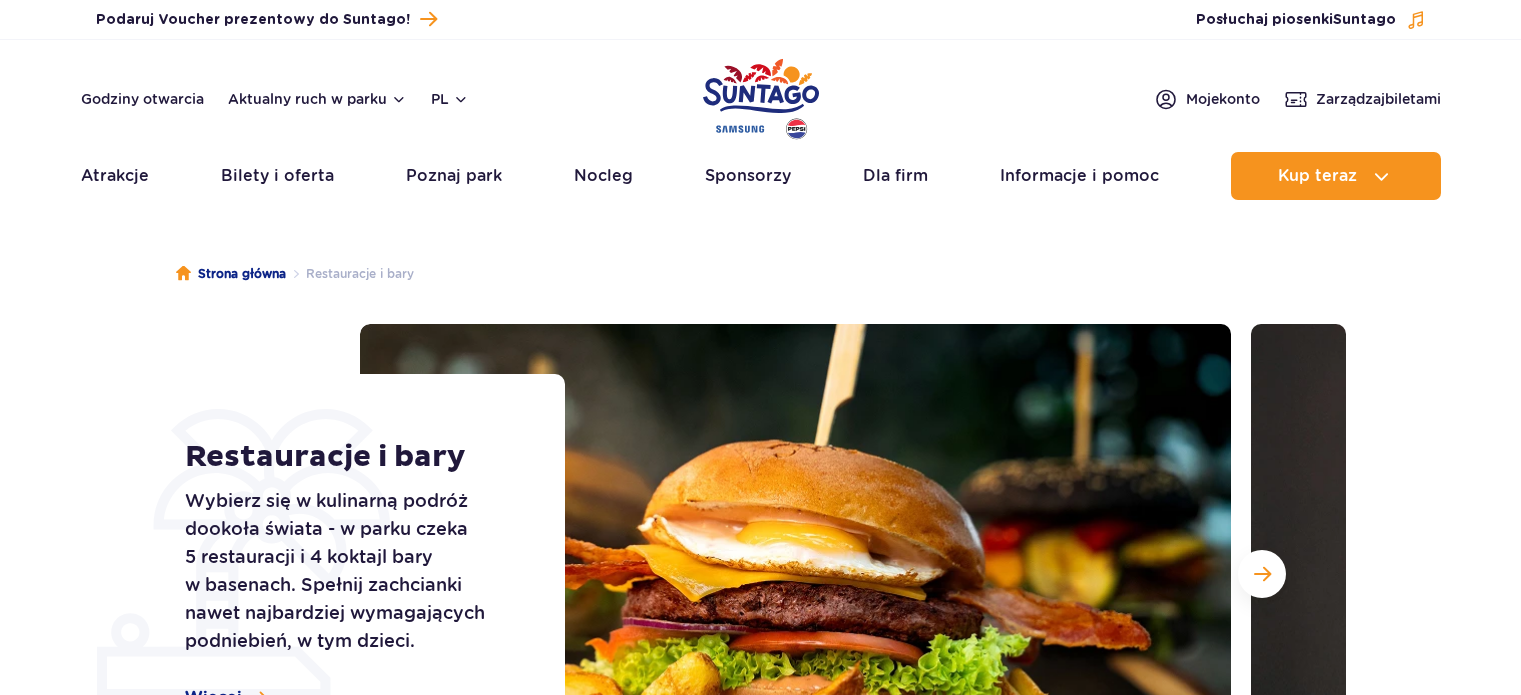 scroll, scrollTop: 0, scrollLeft: 0, axis: both 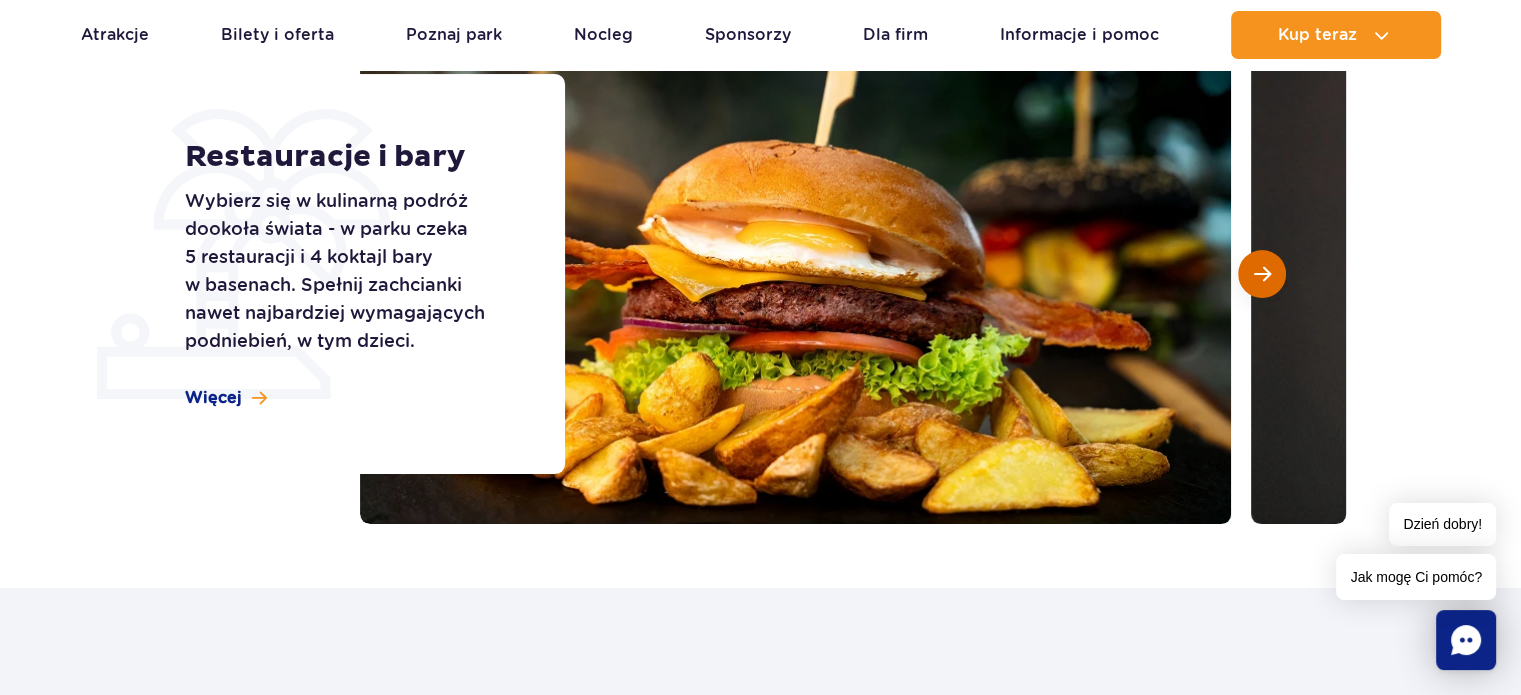 click at bounding box center [1262, 274] 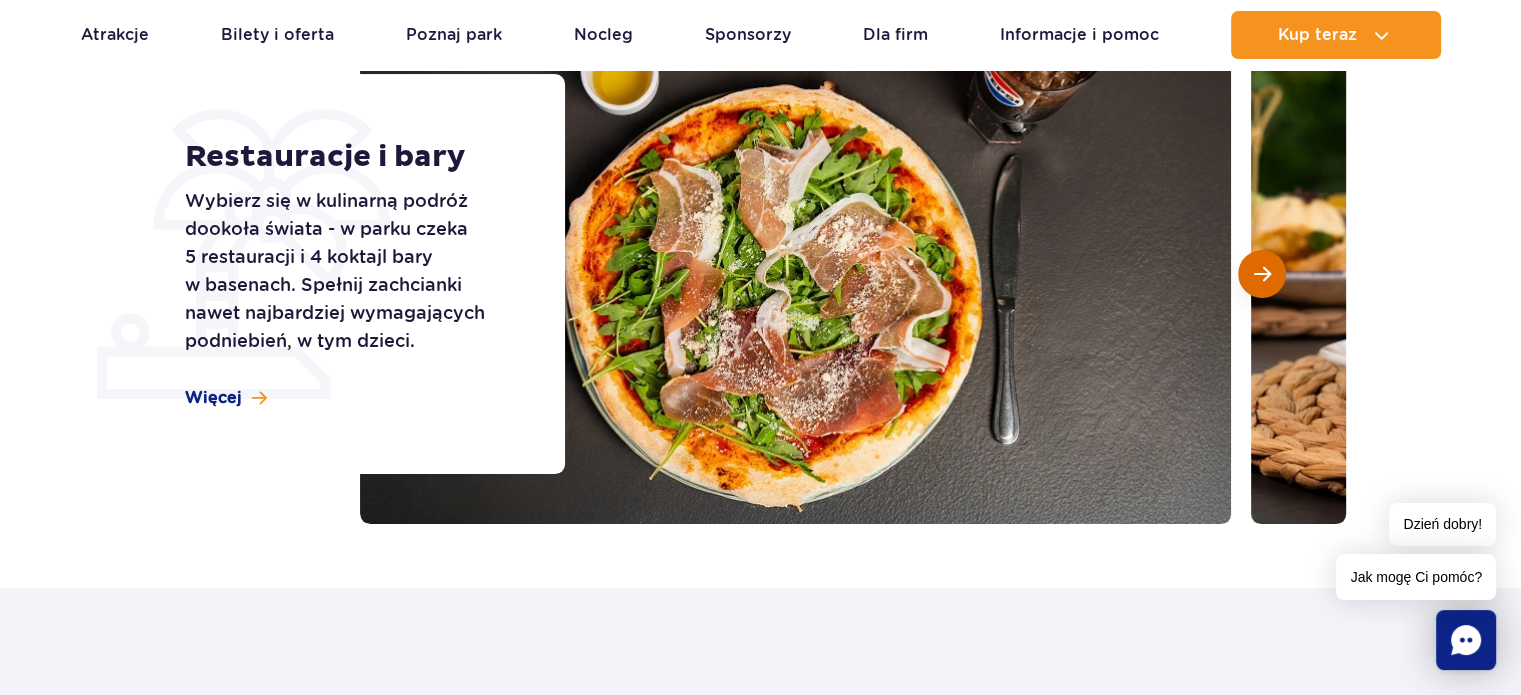 click at bounding box center [1262, 274] 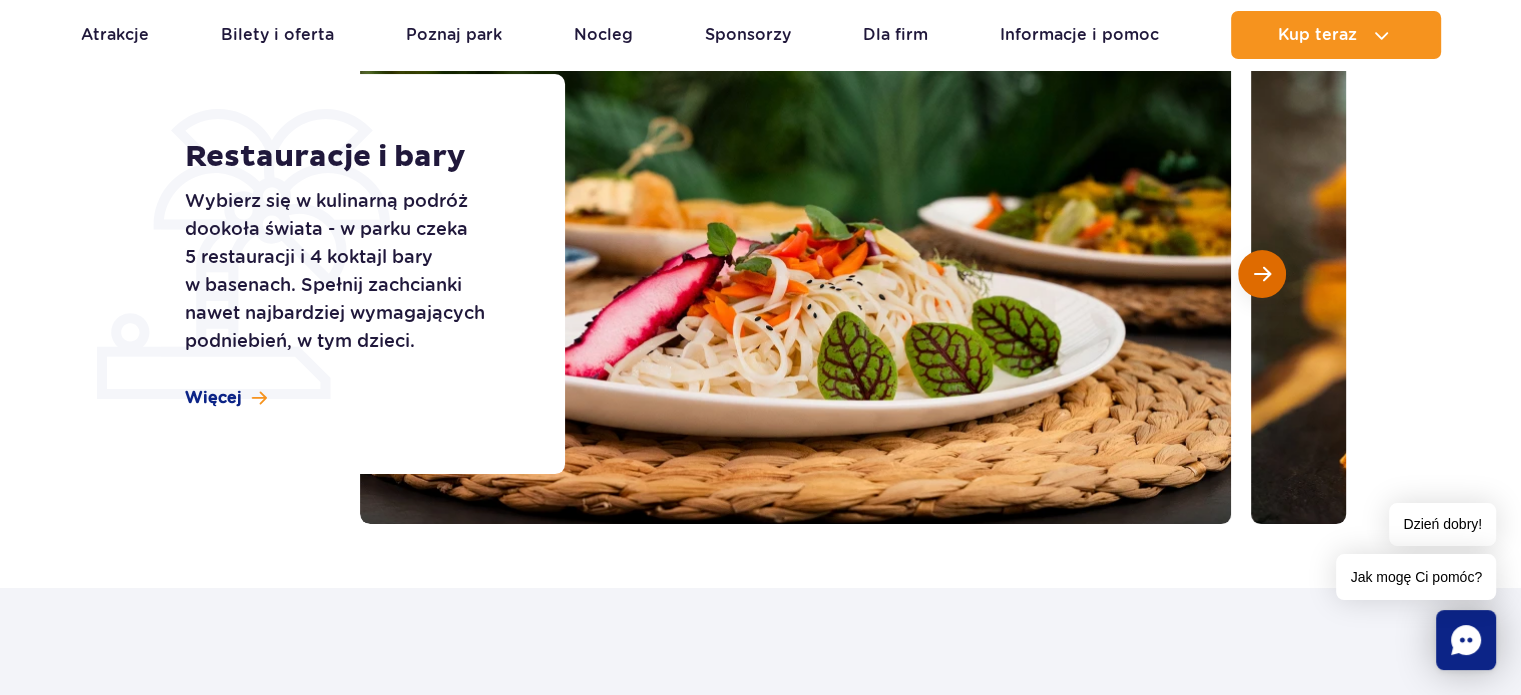 click at bounding box center (1262, 274) 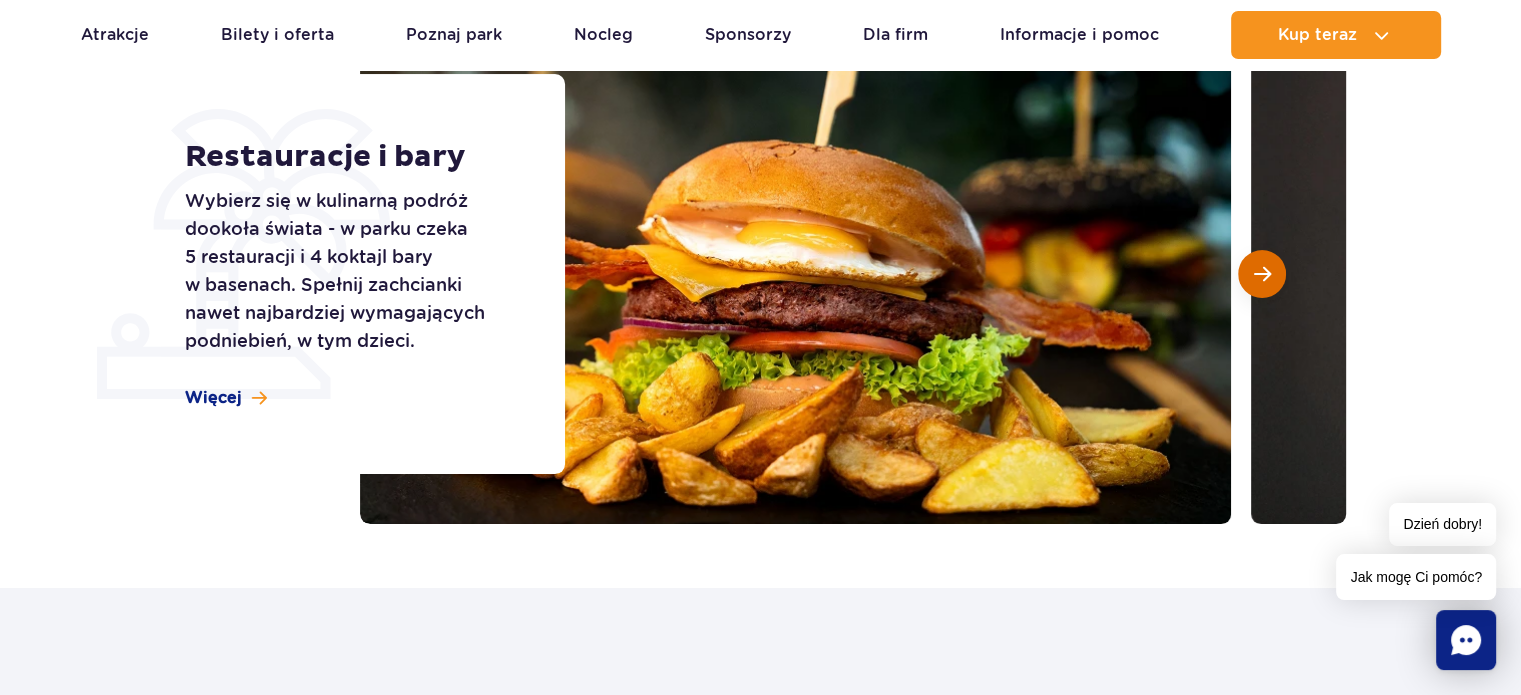 click at bounding box center [1262, 274] 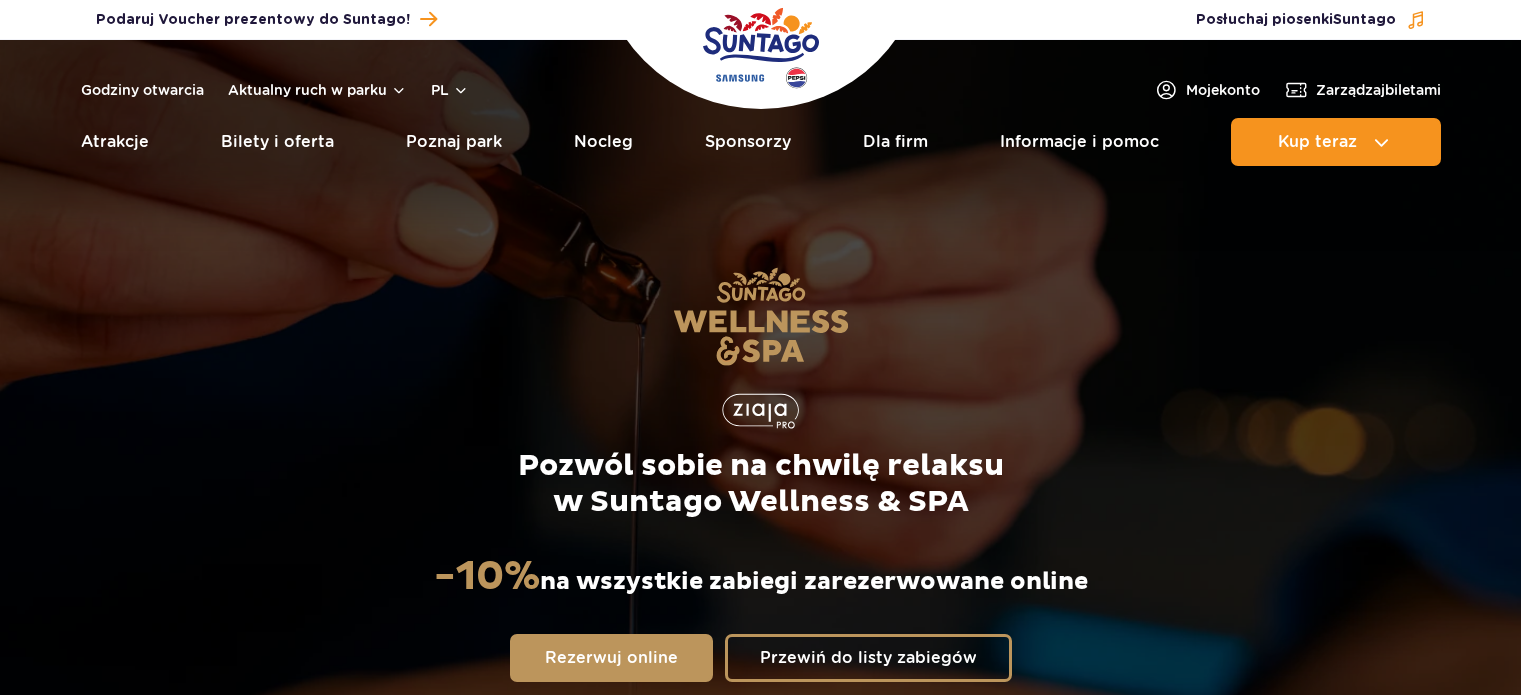 scroll, scrollTop: 0, scrollLeft: 0, axis: both 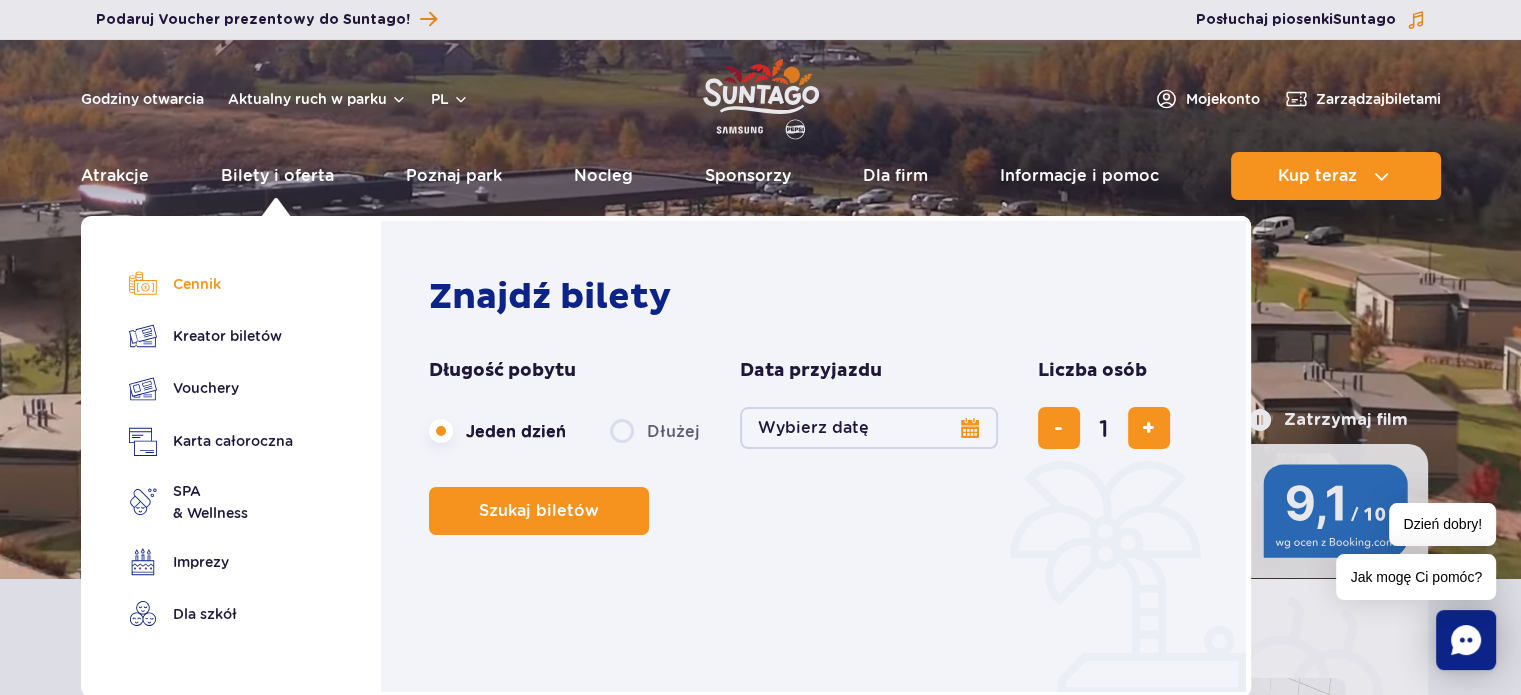 click on "Cennik" at bounding box center (211, 284) 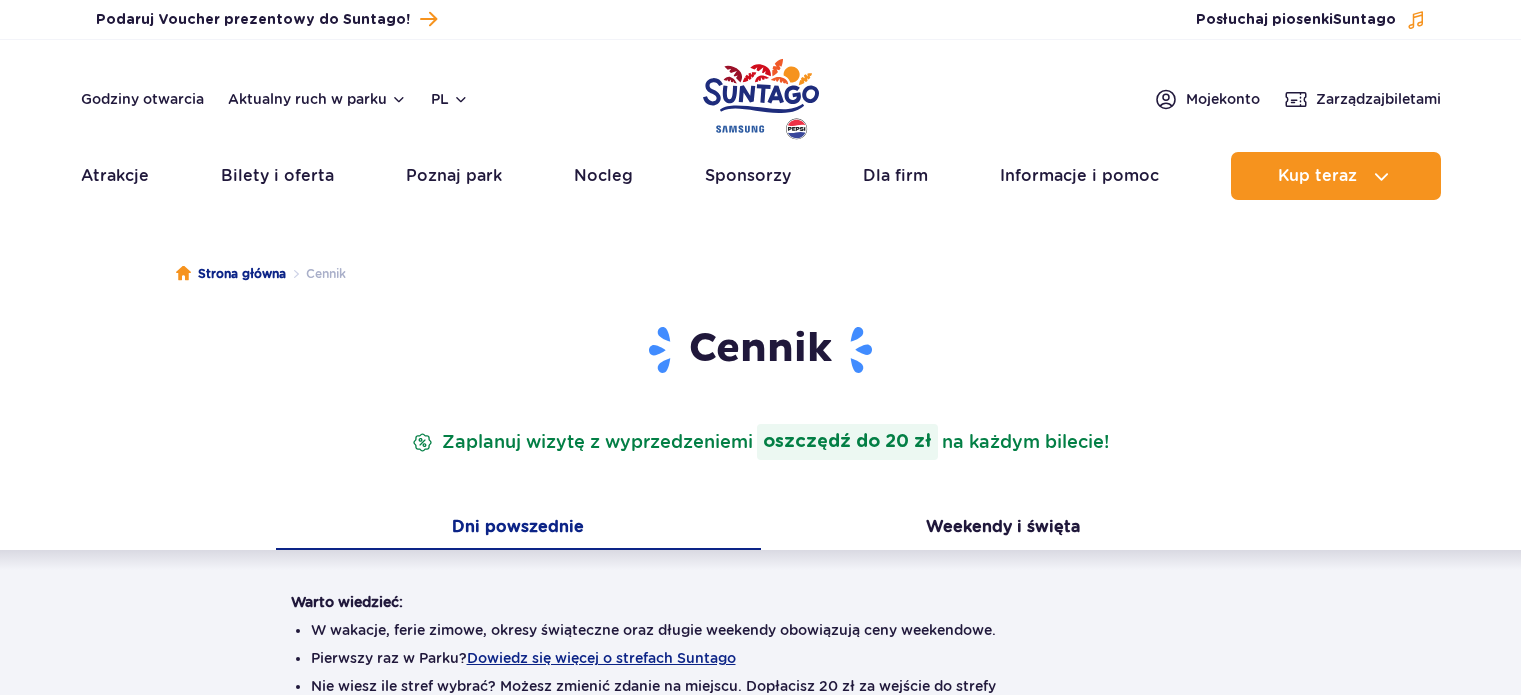 scroll, scrollTop: 0, scrollLeft: 0, axis: both 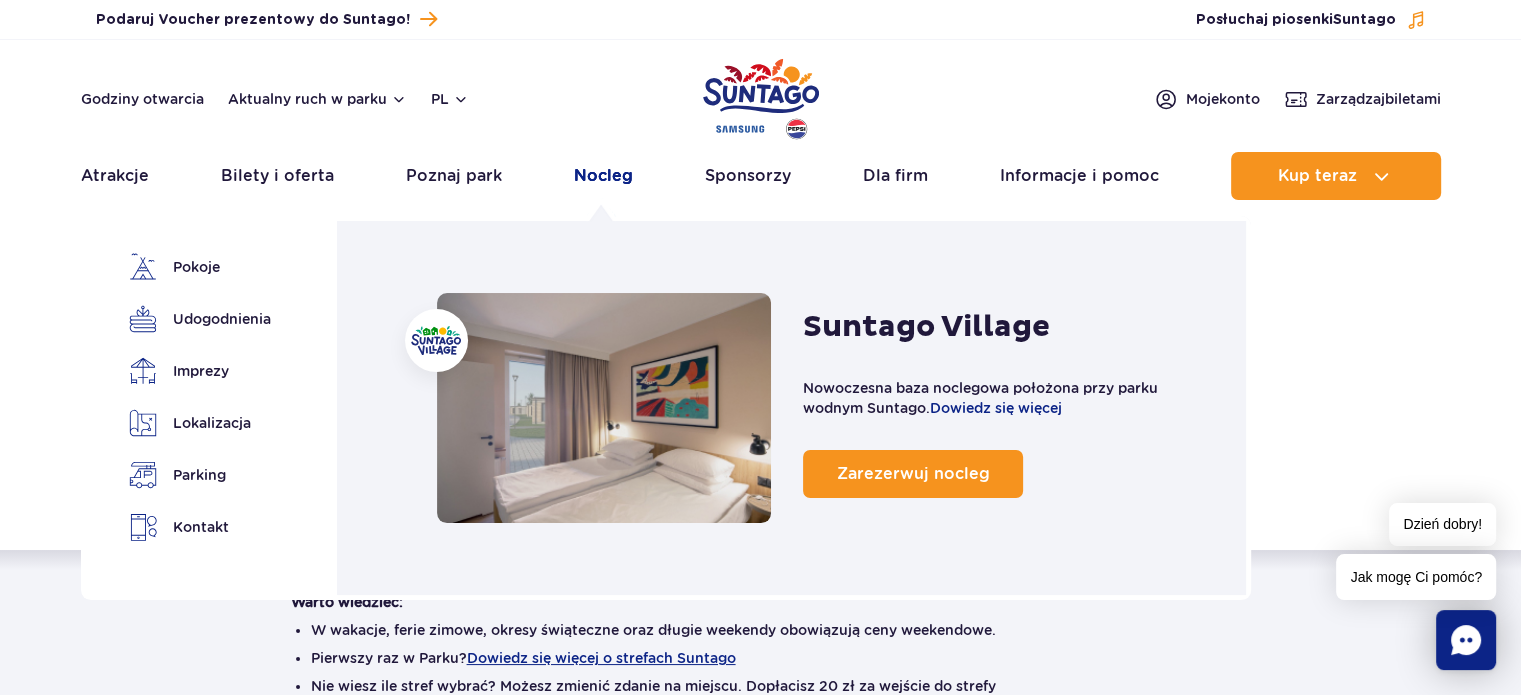 click on "Nocleg" at bounding box center [603, 176] 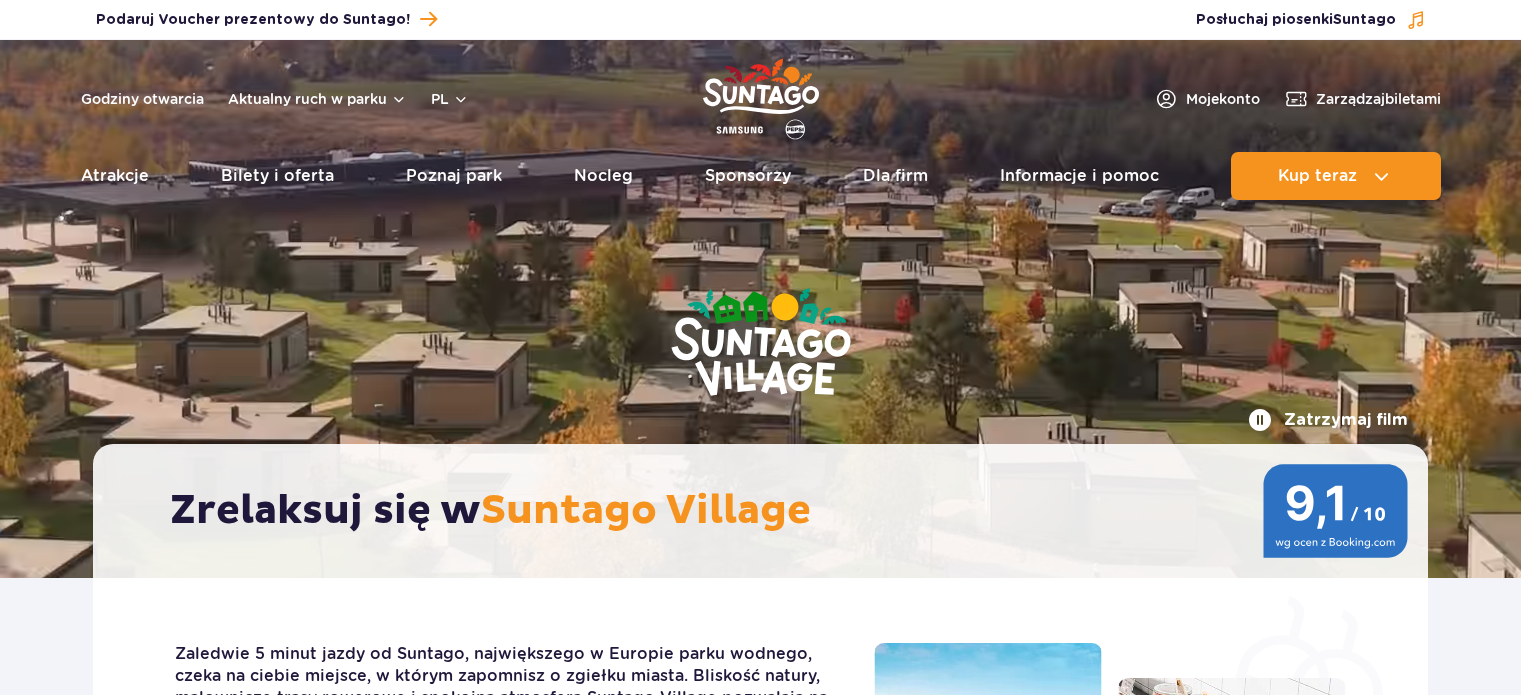 scroll, scrollTop: 0, scrollLeft: 0, axis: both 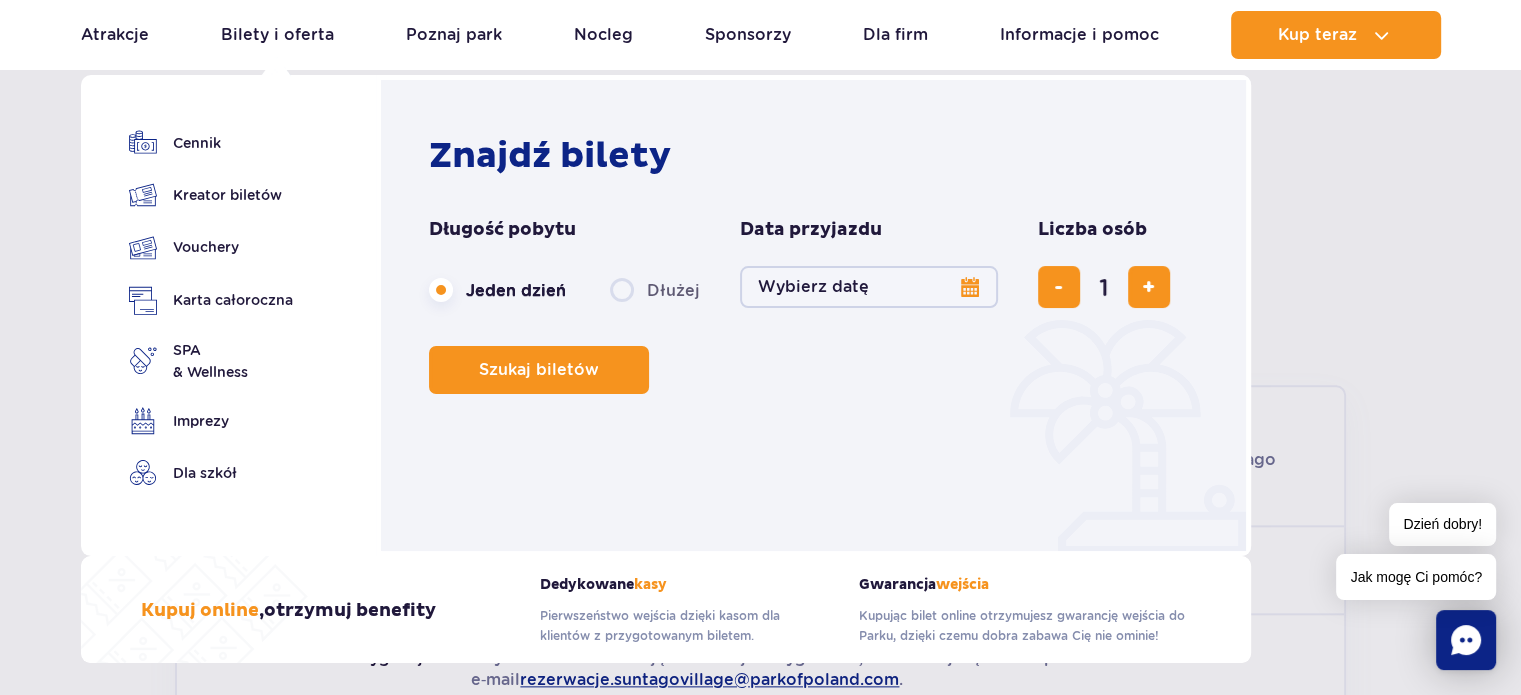click on "Wybierz datę" at bounding box center (869, 287) 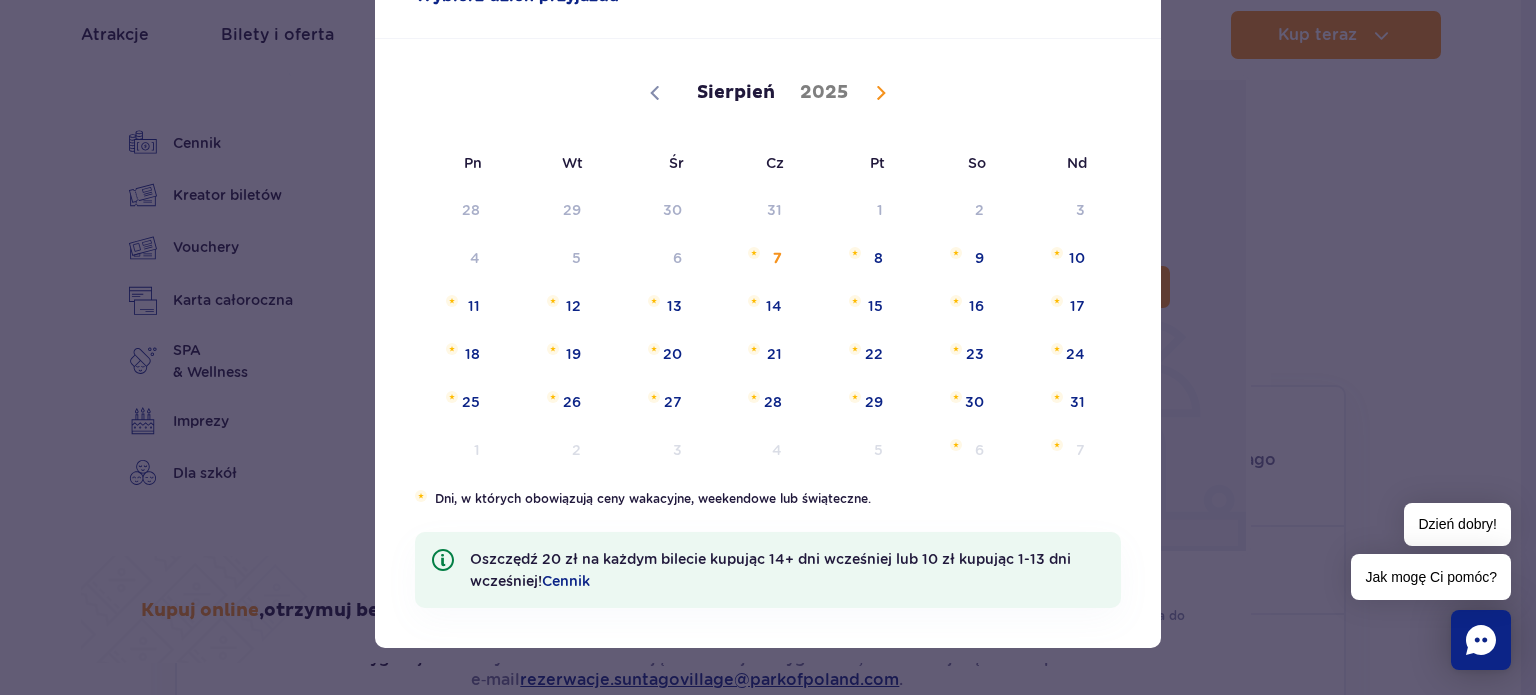 scroll, scrollTop: 133, scrollLeft: 0, axis: vertical 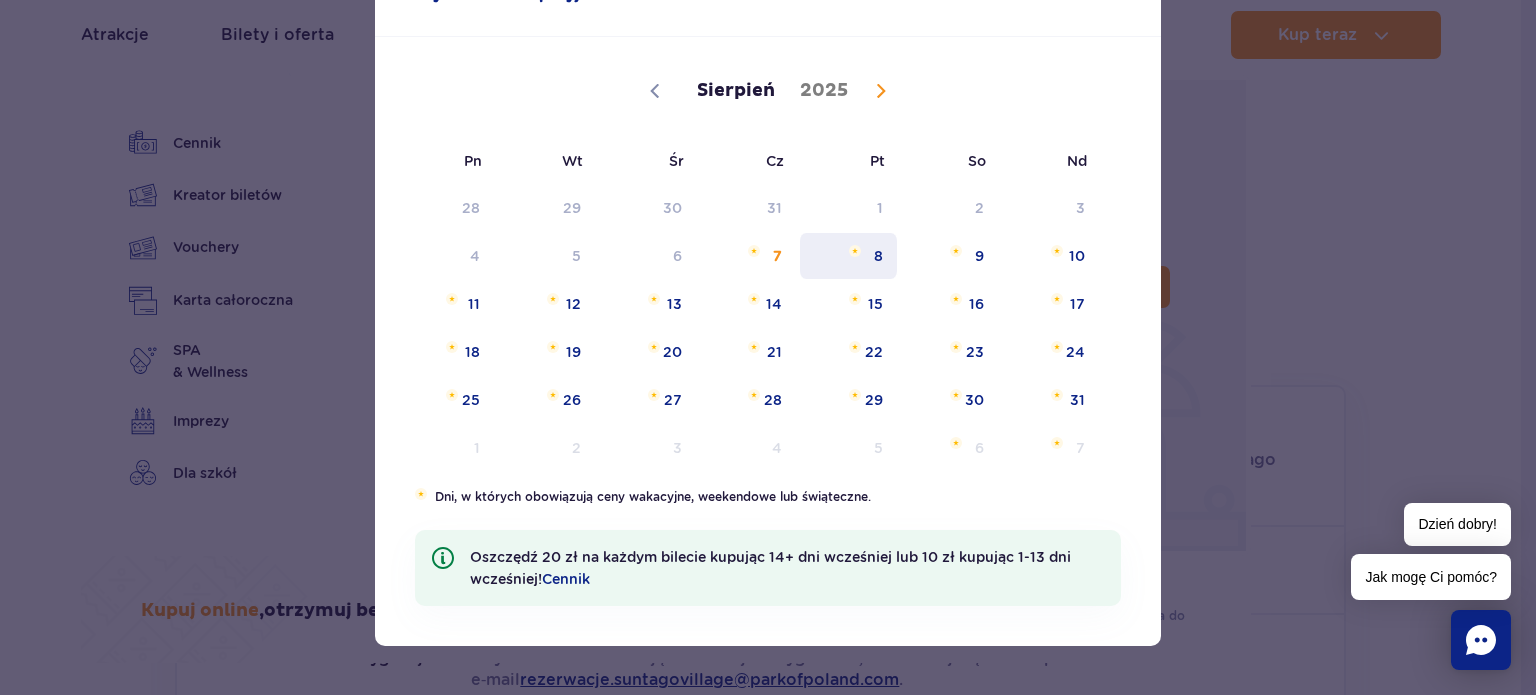 click on "8" at bounding box center (848, 256) 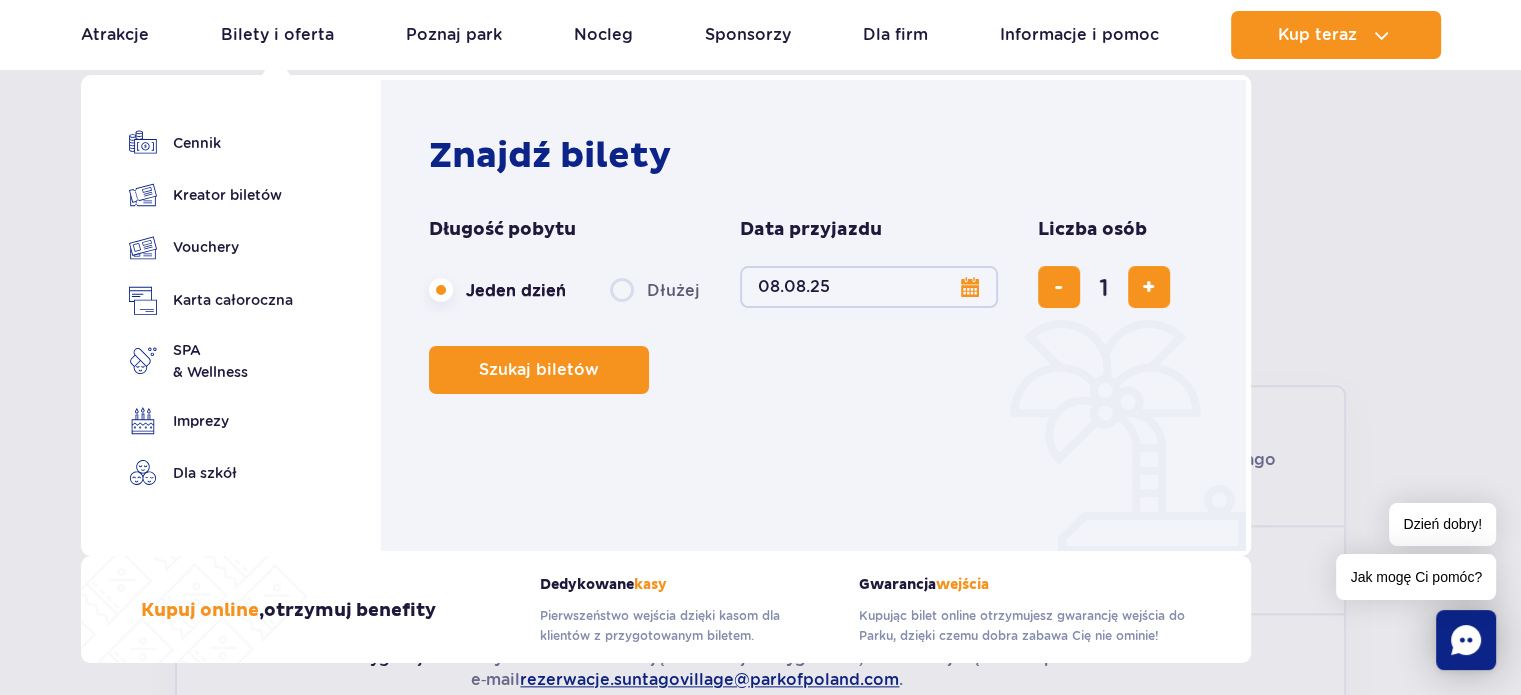 click on "Dłużej" at bounding box center (655, 290) 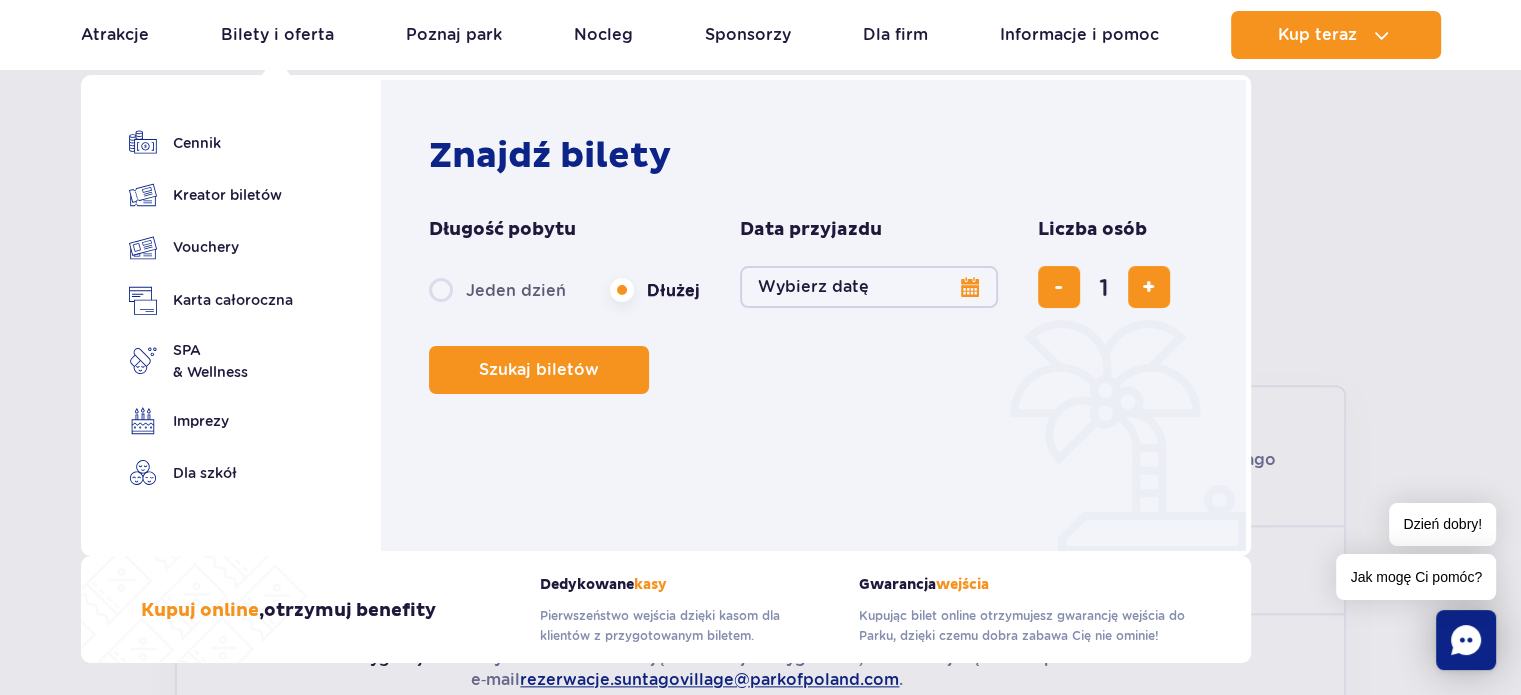 click on "Wybierz datę" at bounding box center [869, 287] 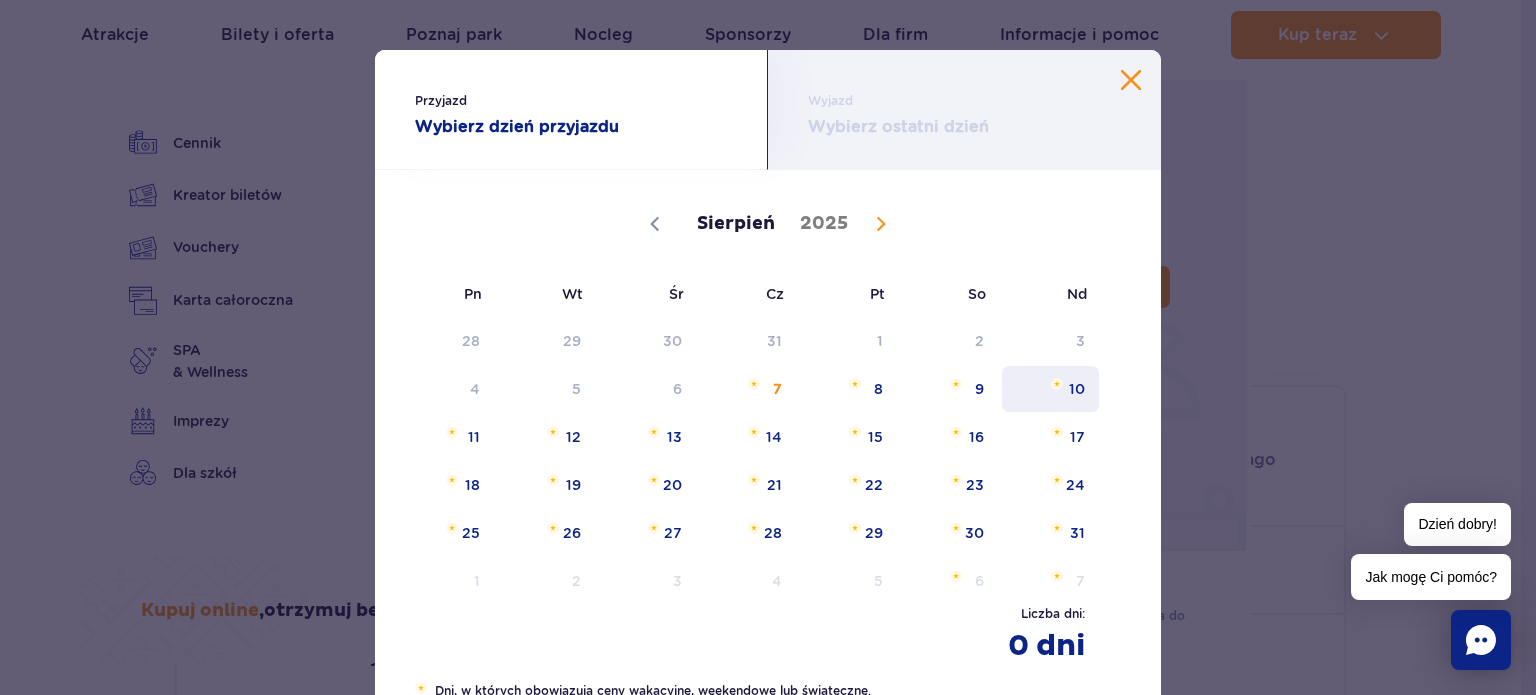 click on "10" at bounding box center [1050, 389] 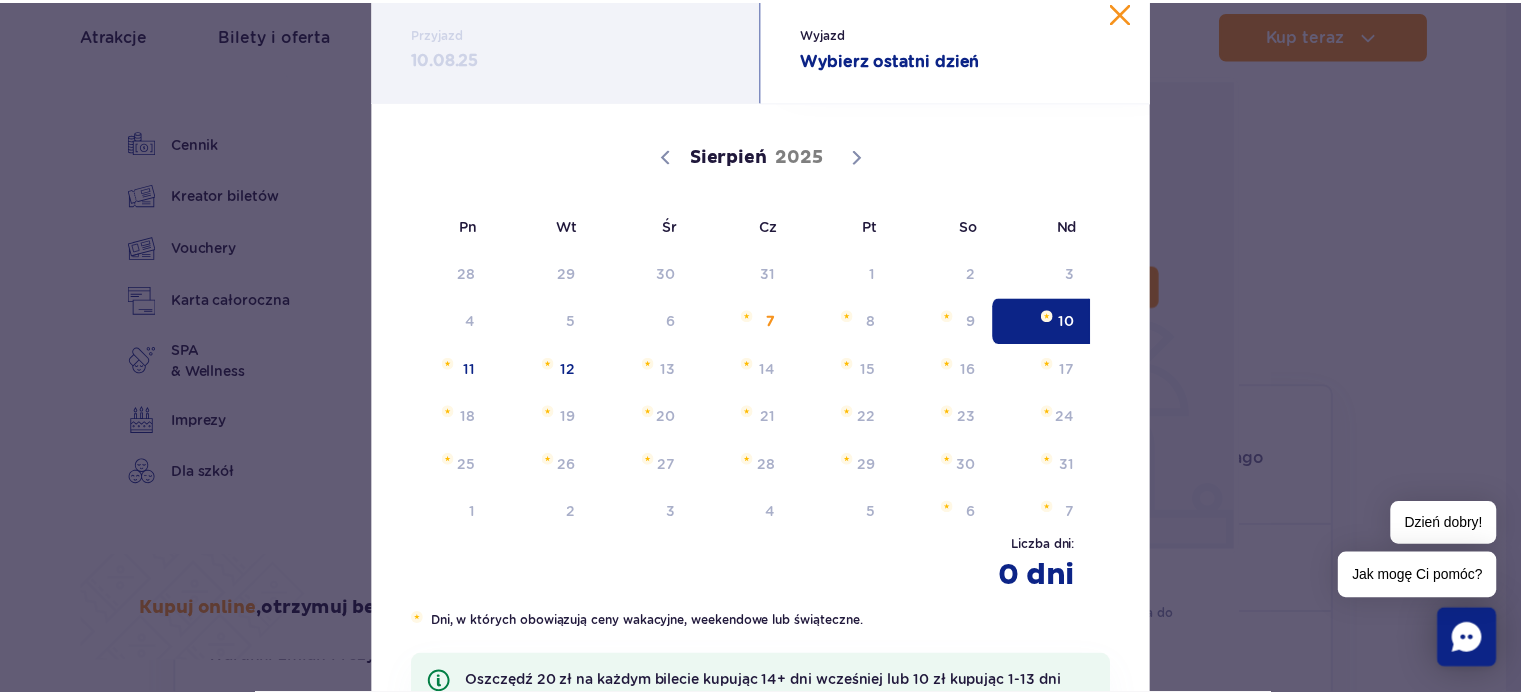 scroll, scrollTop: 195, scrollLeft: 0, axis: vertical 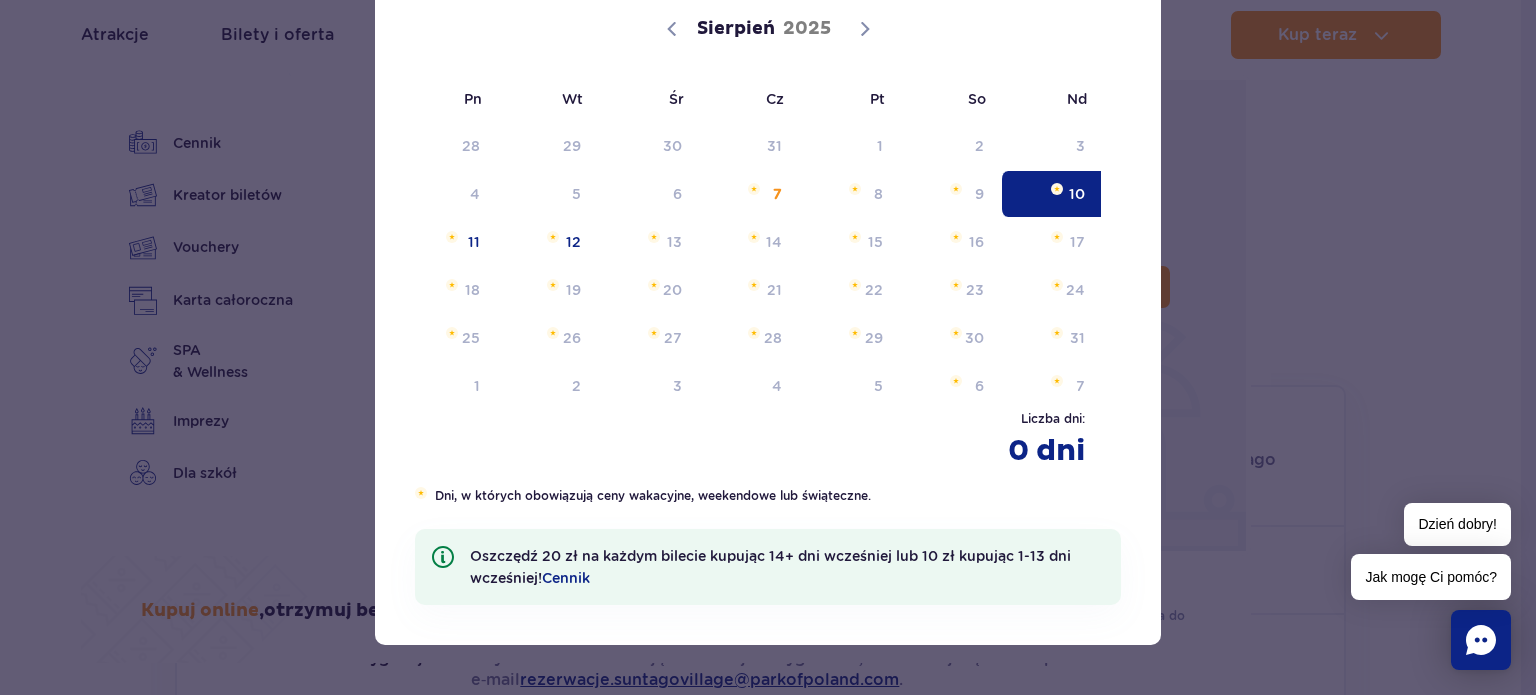 click on "10" at bounding box center (1050, 194) 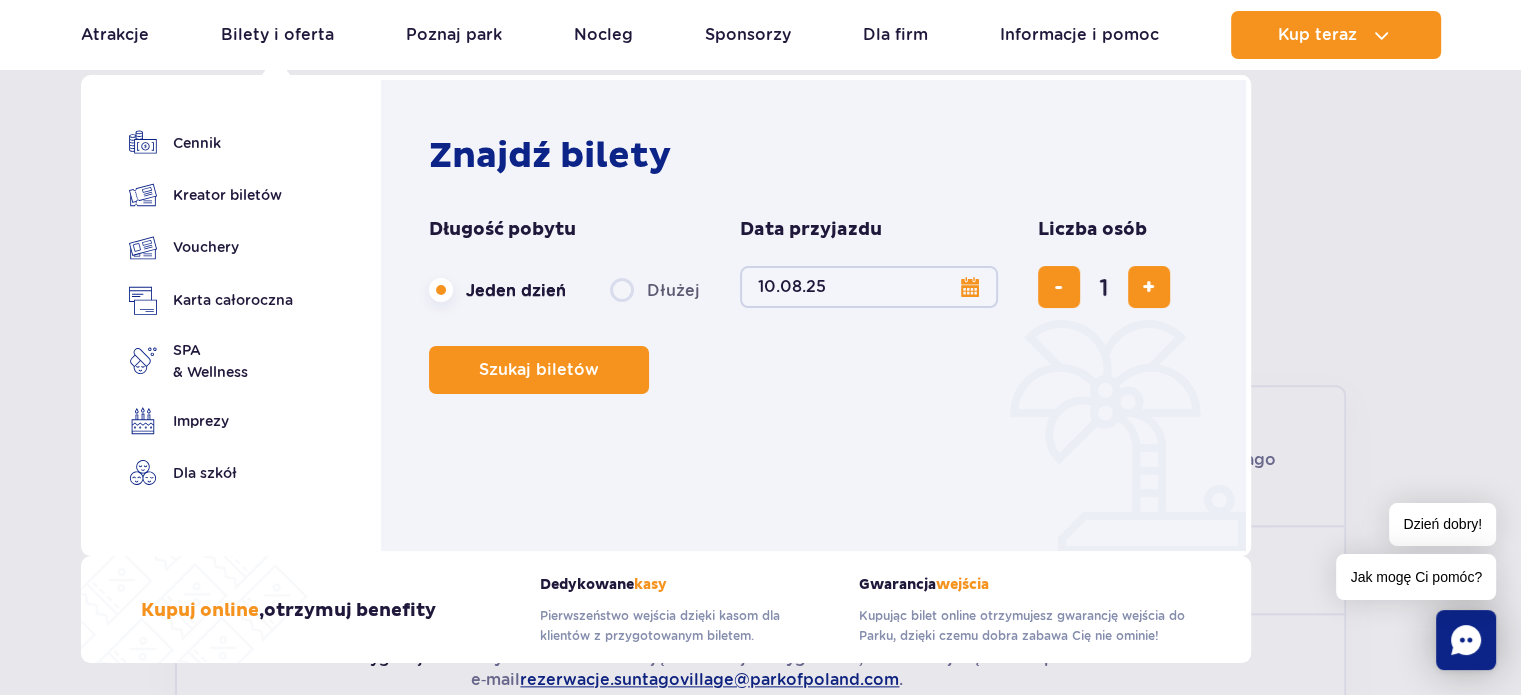 click on "Dłużej" at bounding box center [655, 290] 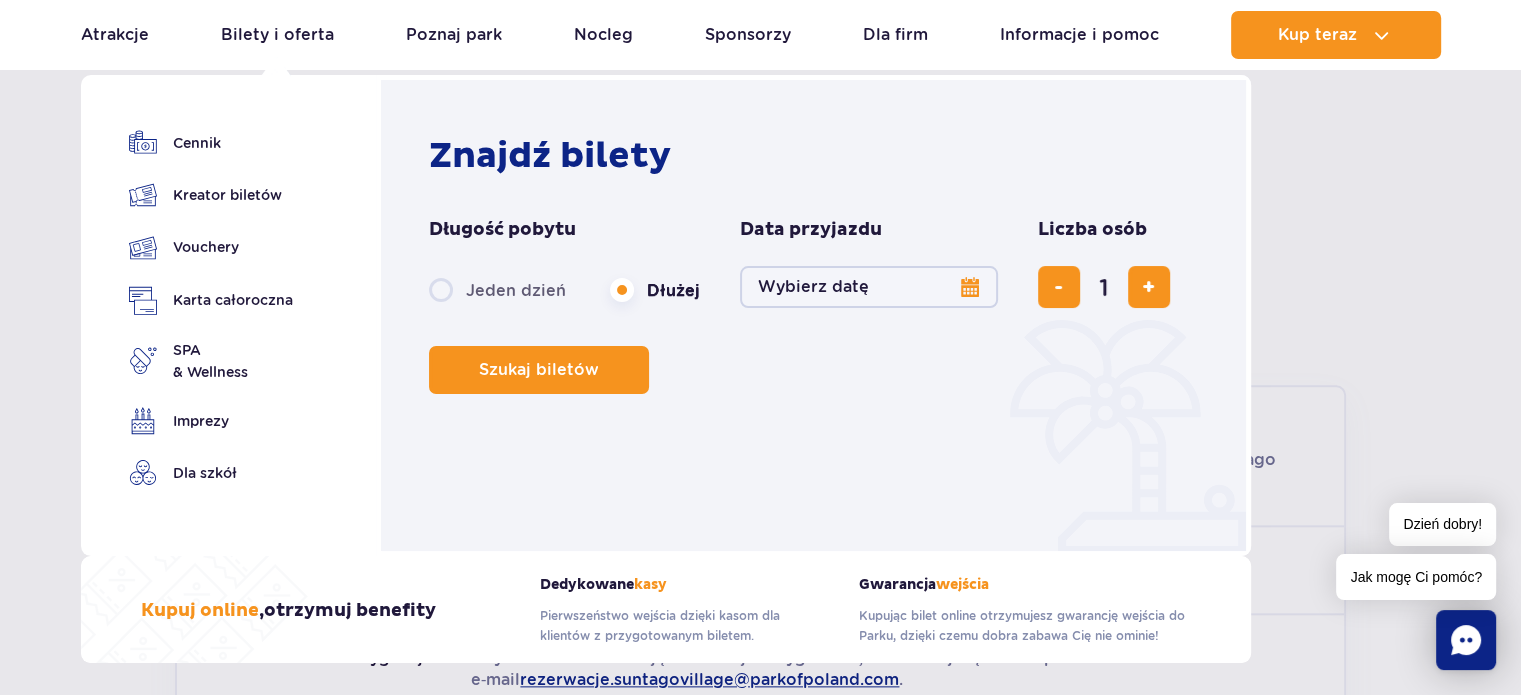 click on "Wybierz datę" at bounding box center (869, 287) 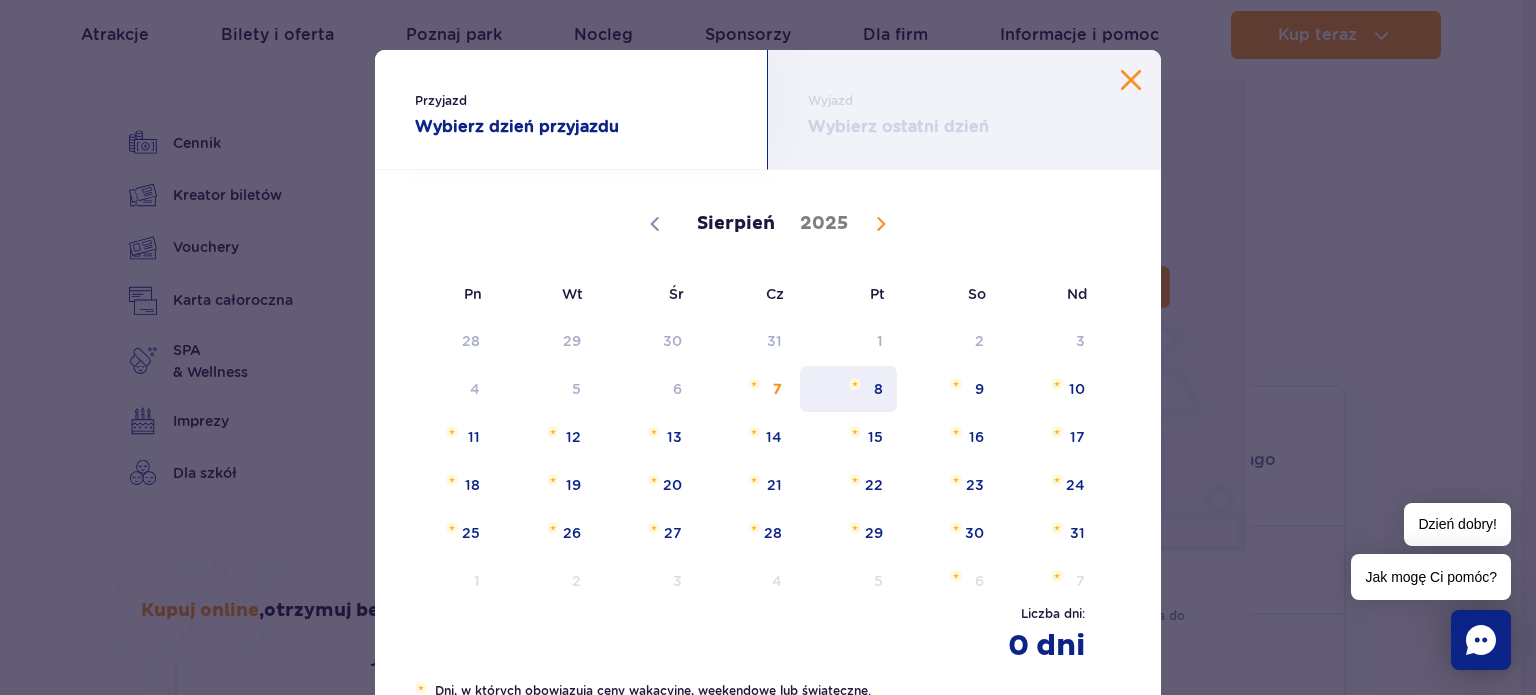 click on "8" at bounding box center (848, 389) 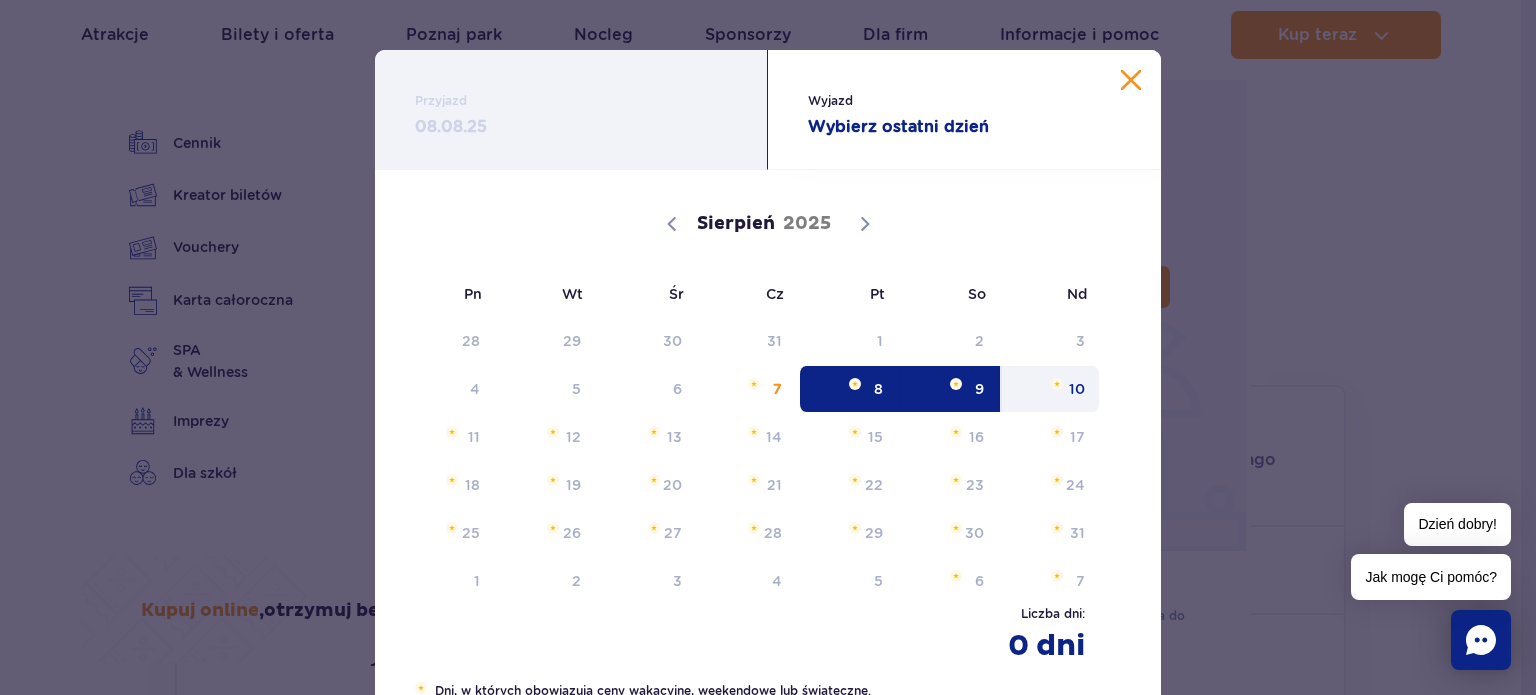 click at bounding box center (1057, 384) 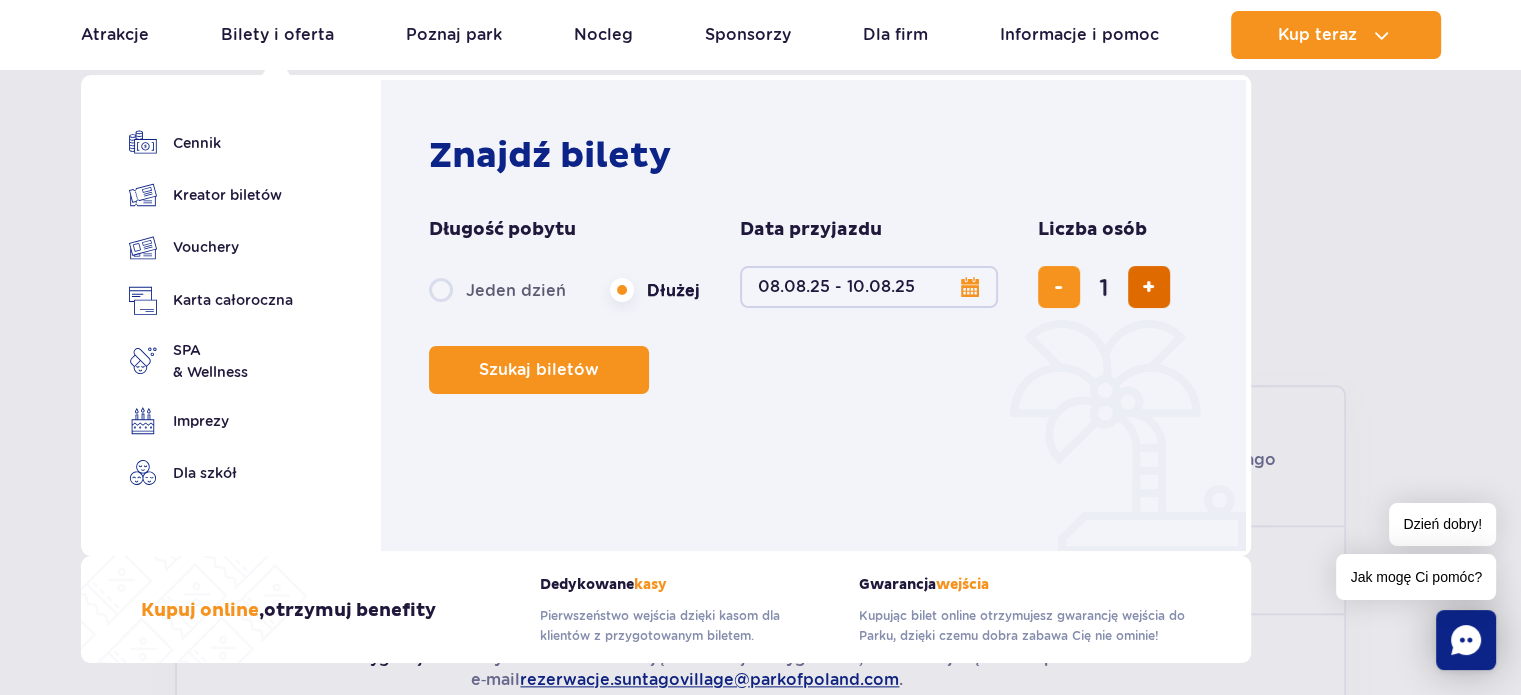 click at bounding box center (1148, 287) 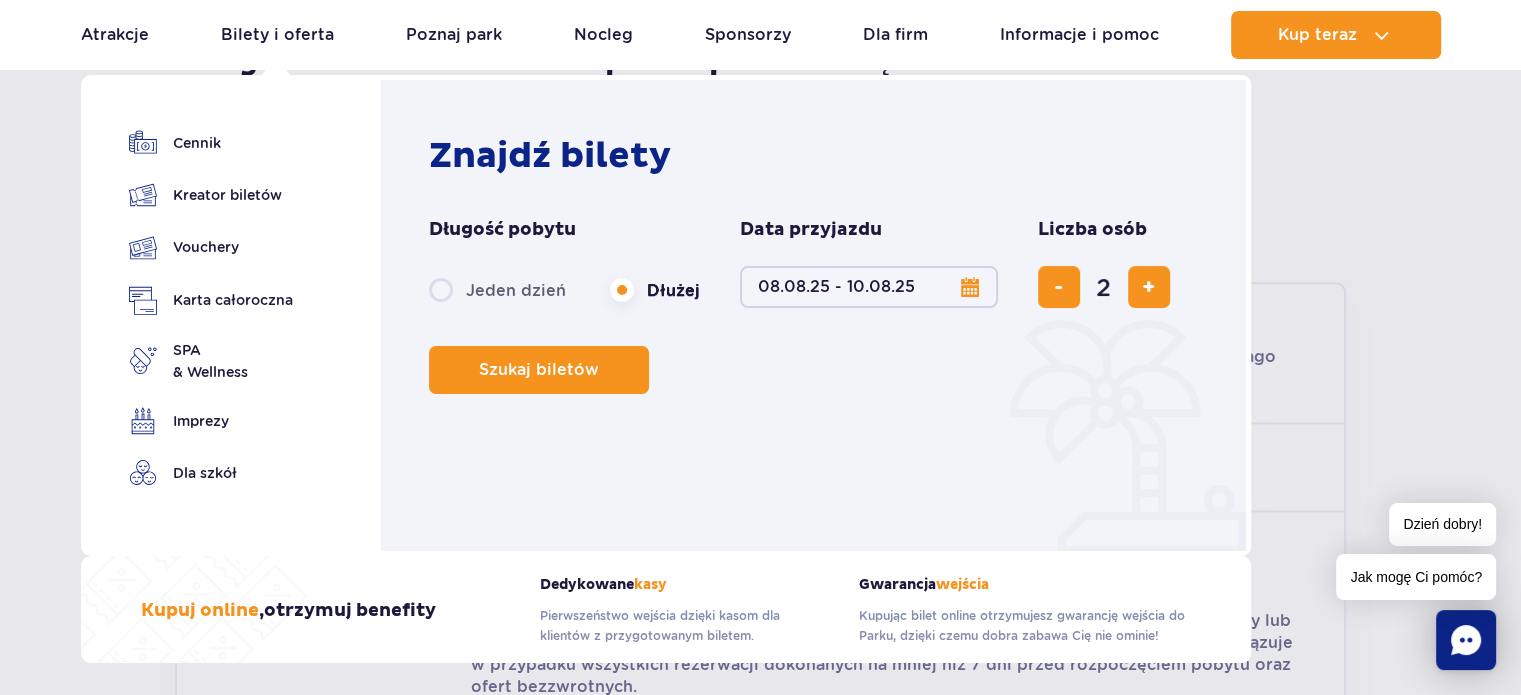 scroll, scrollTop: 2300, scrollLeft: 0, axis: vertical 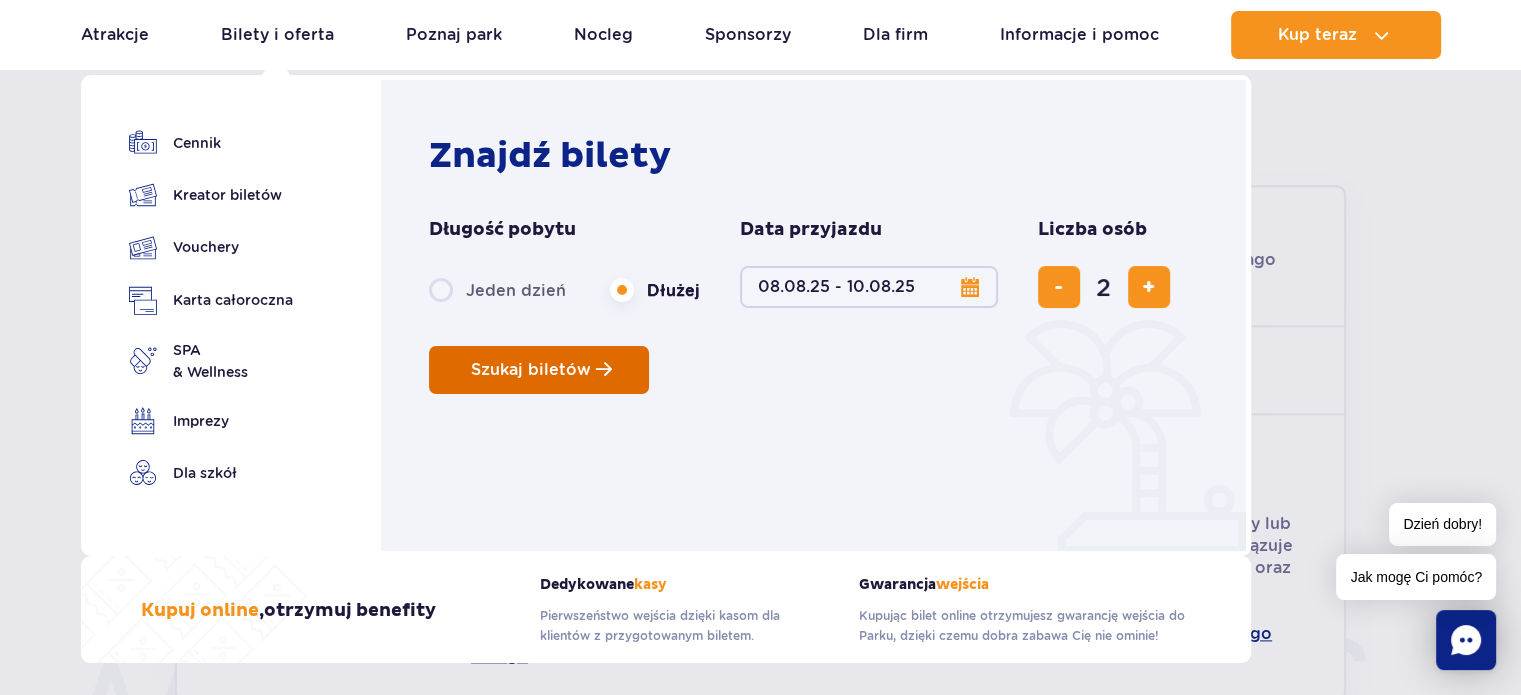 click on "Szukaj biletów" at bounding box center [531, 370] 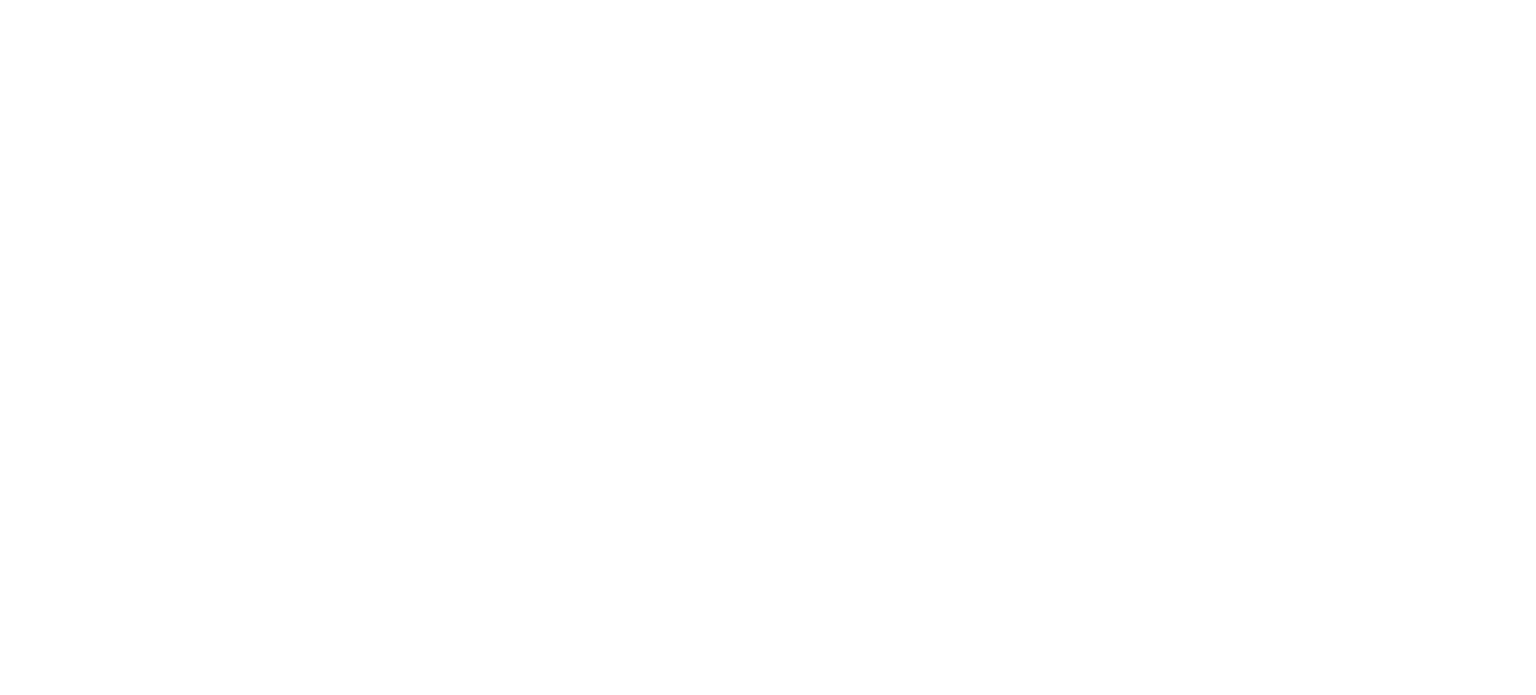scroll, scrollTop: 0, scrollLeft: 0, axis: both 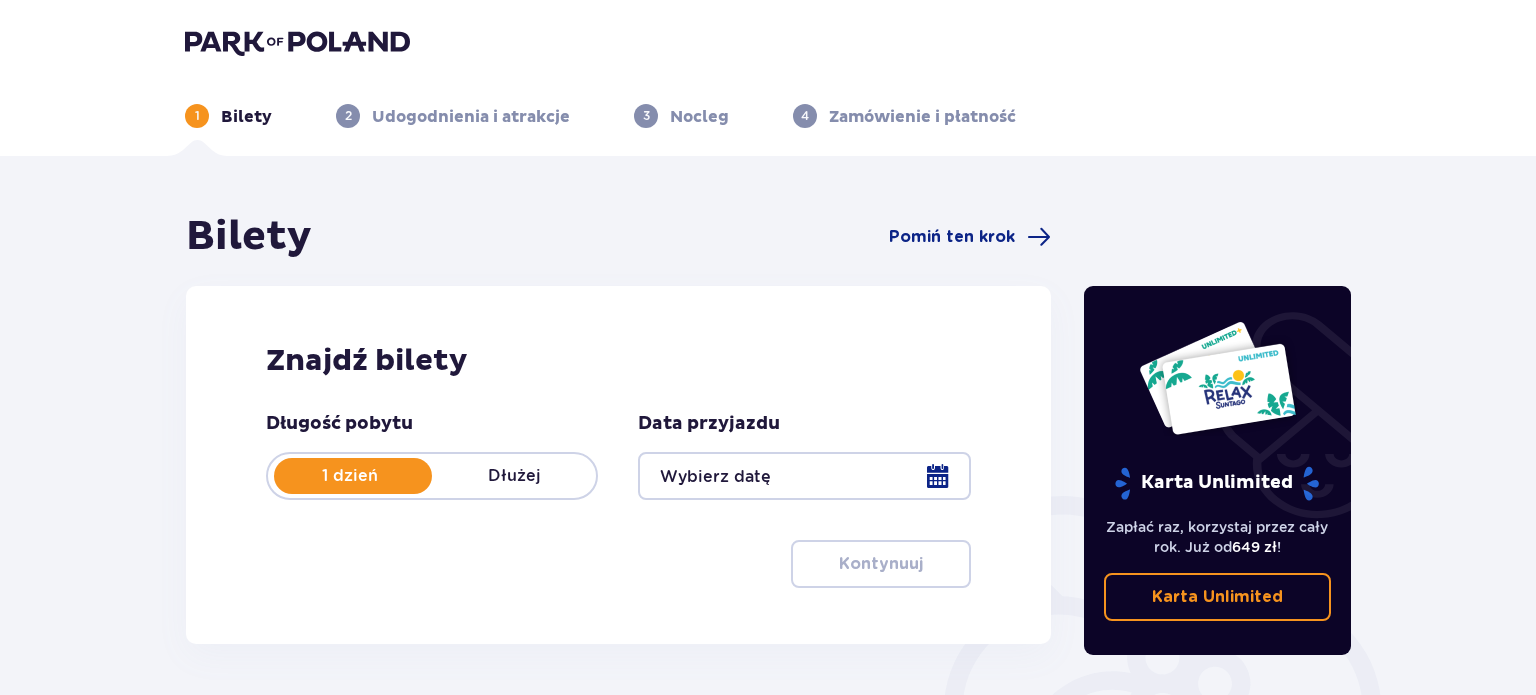 type on "08.08.25 - 10.08.25" 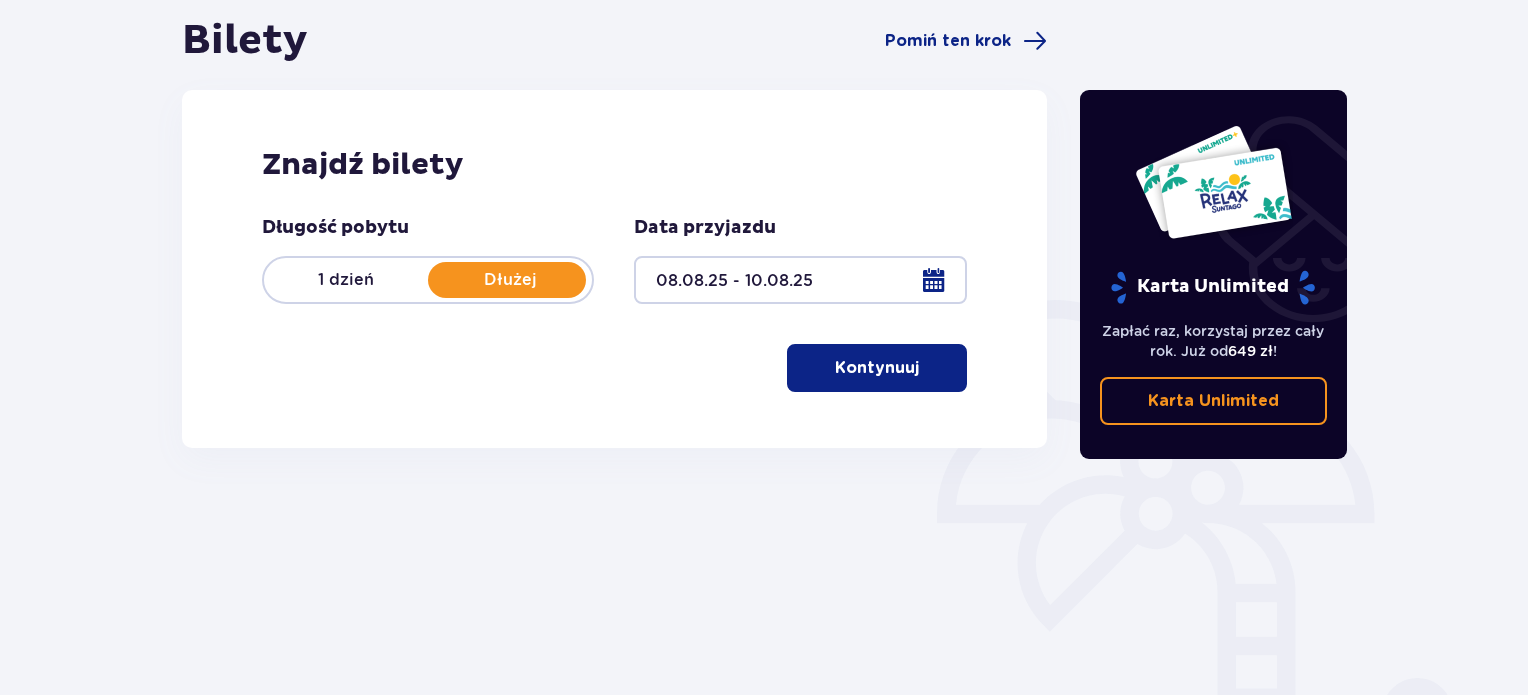 scroll, scrollTop: 200, scrollLeft: 0, axis: vertical 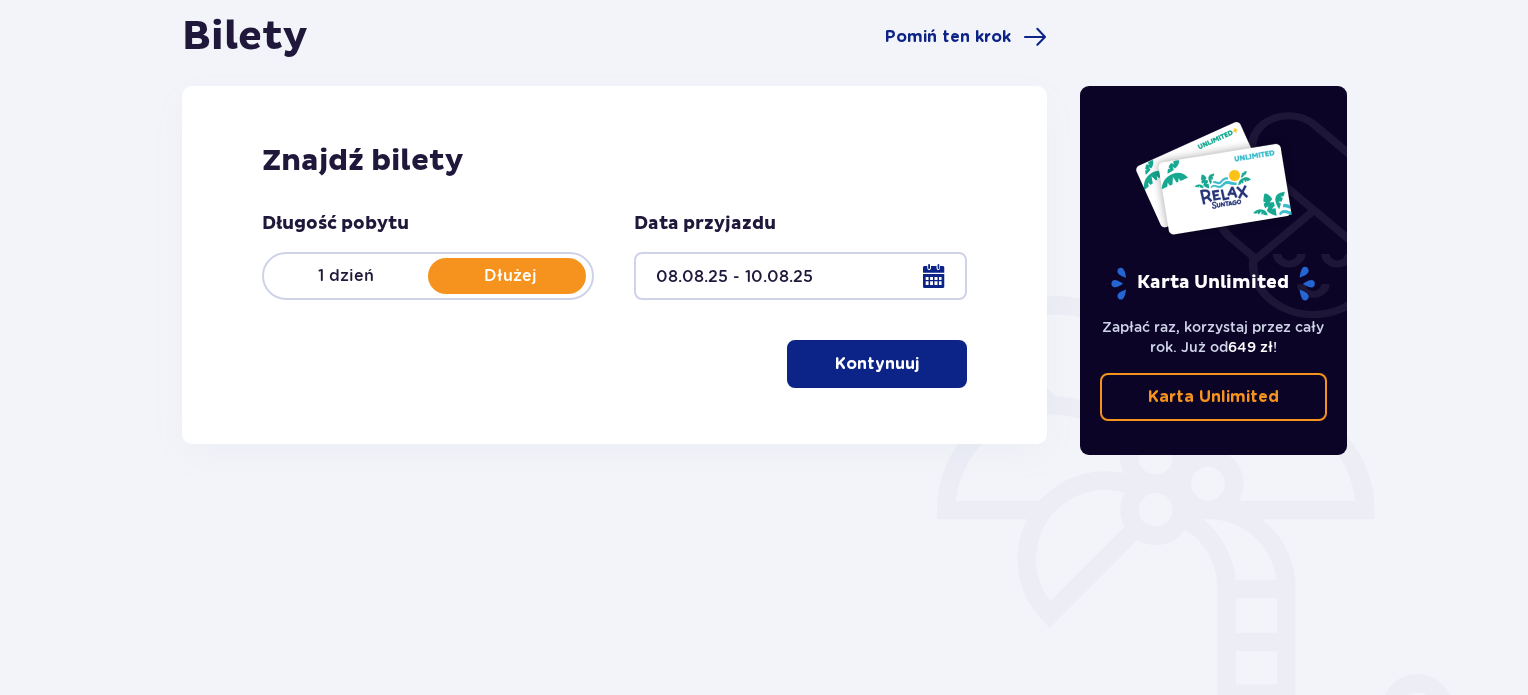 click on "Kontynuuj" at bounding box center (877, 364) 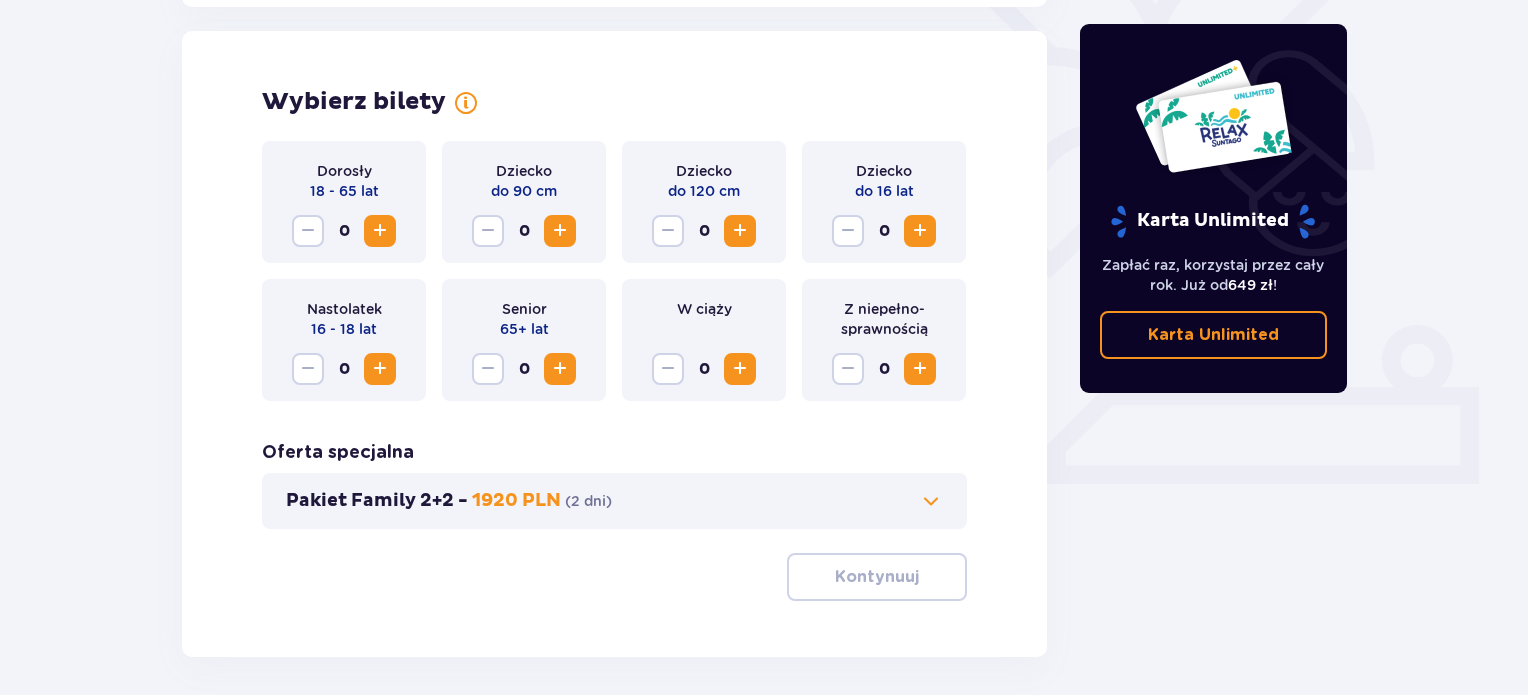 scroll, scrollTop: 556, scrollLeft: 0, axis: vertical 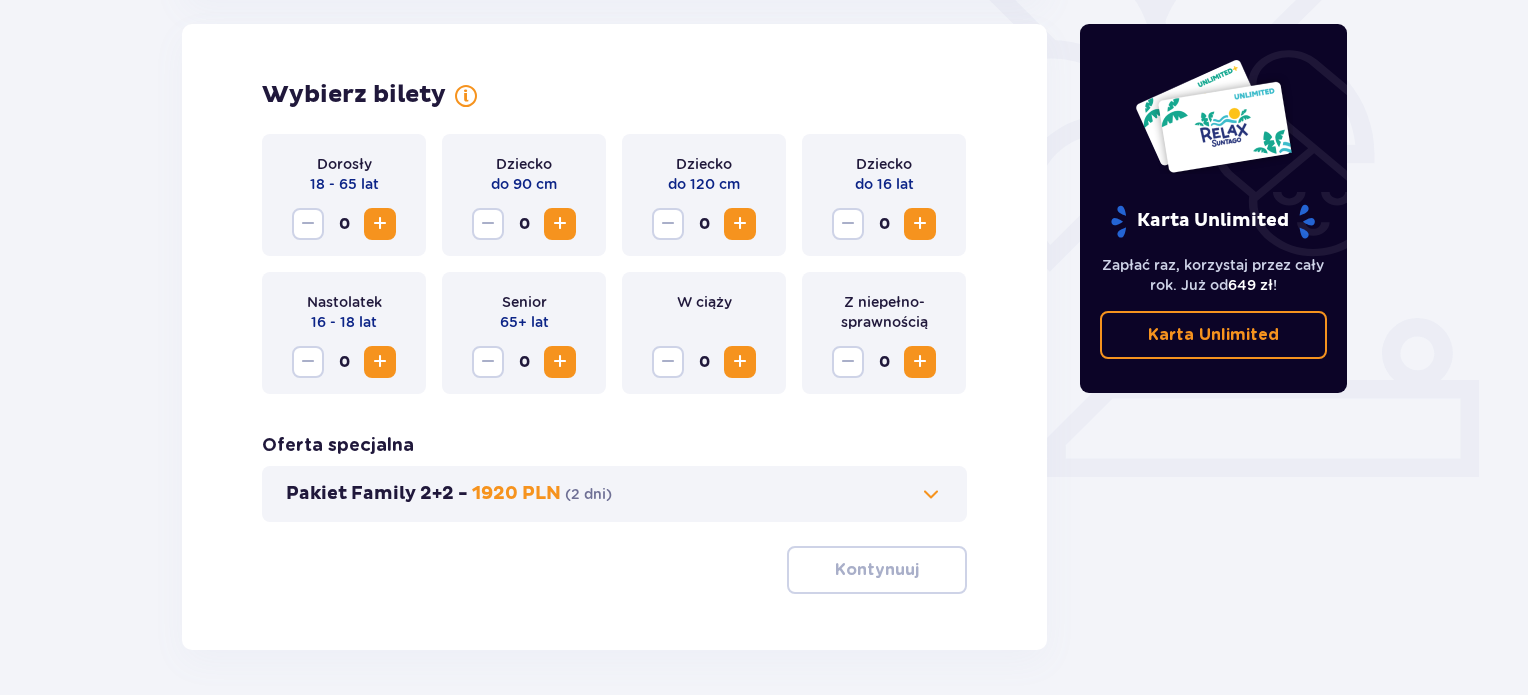 click at bounding box center [380, 224] 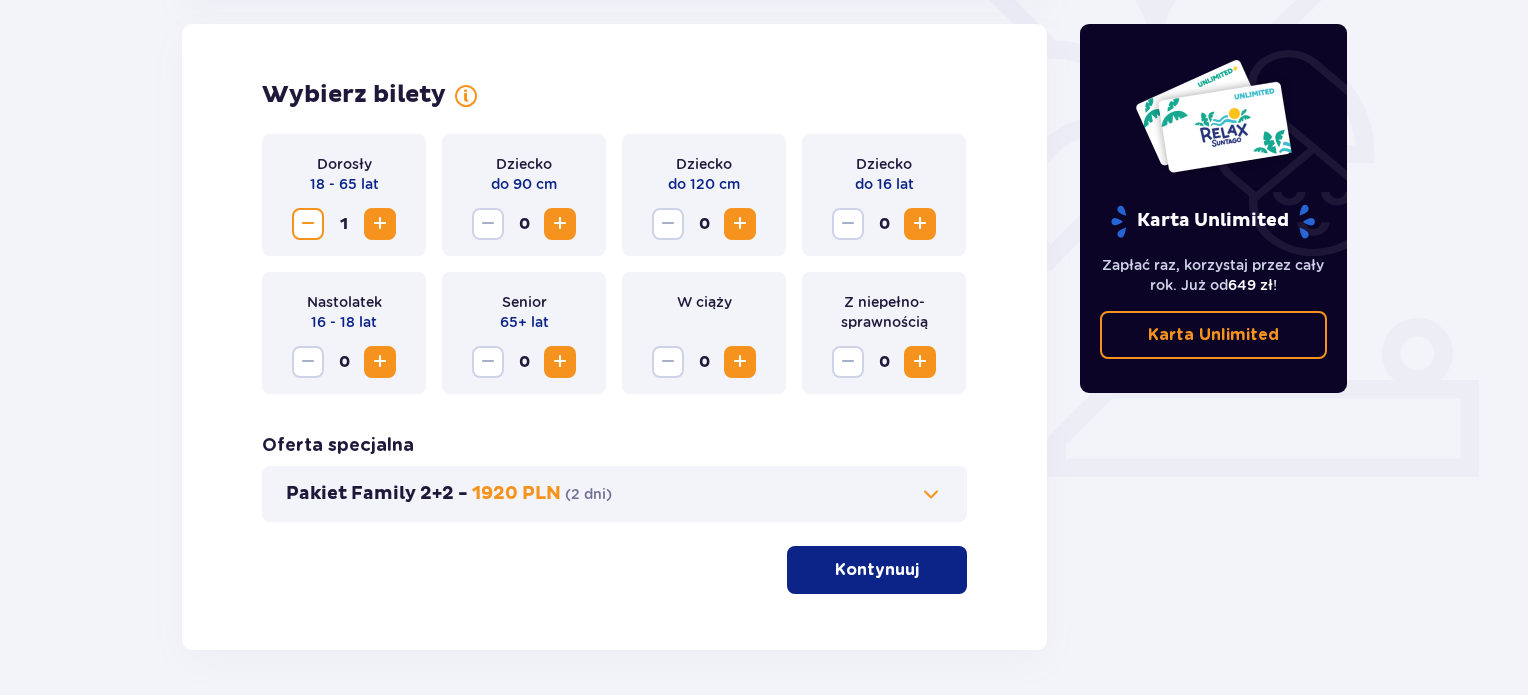 click at bounding box center (380, 224) 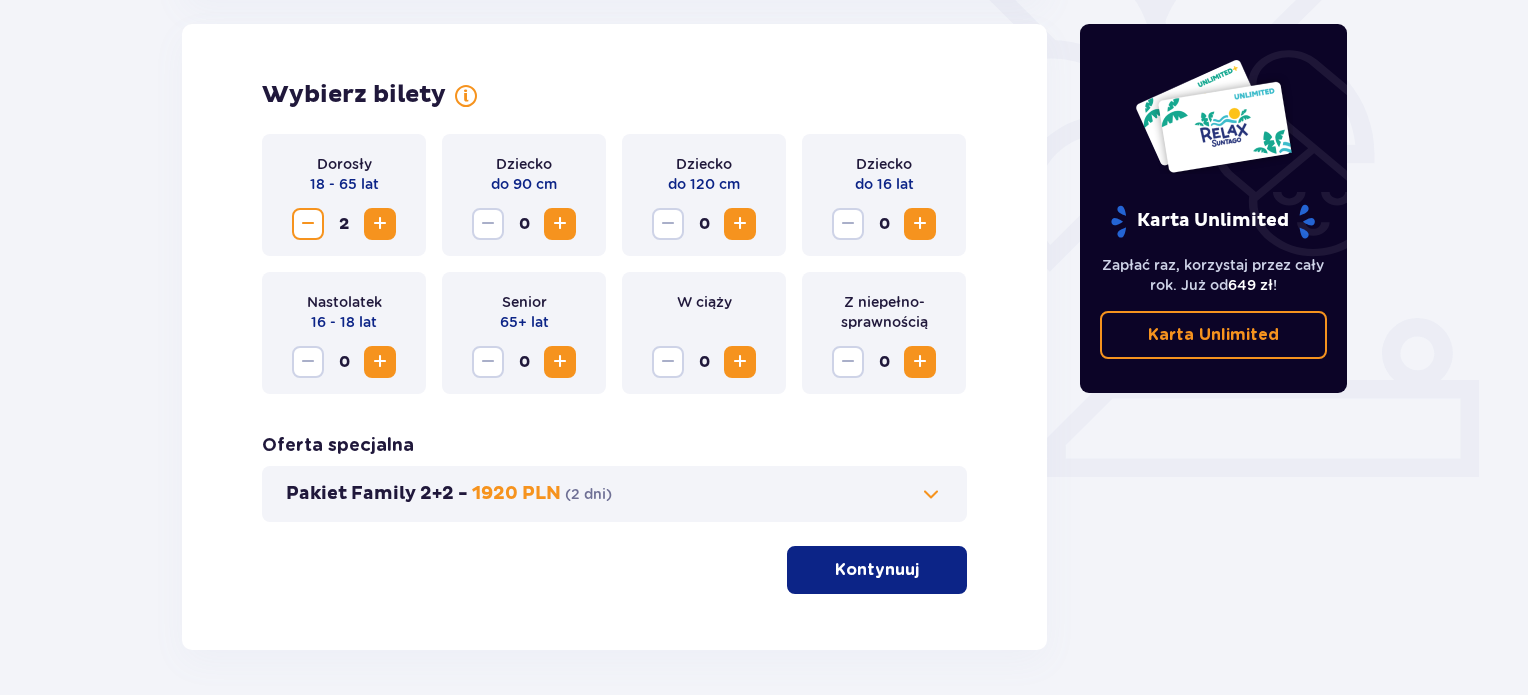 click on "Kontynuuj" at bounding box center [877, 570] 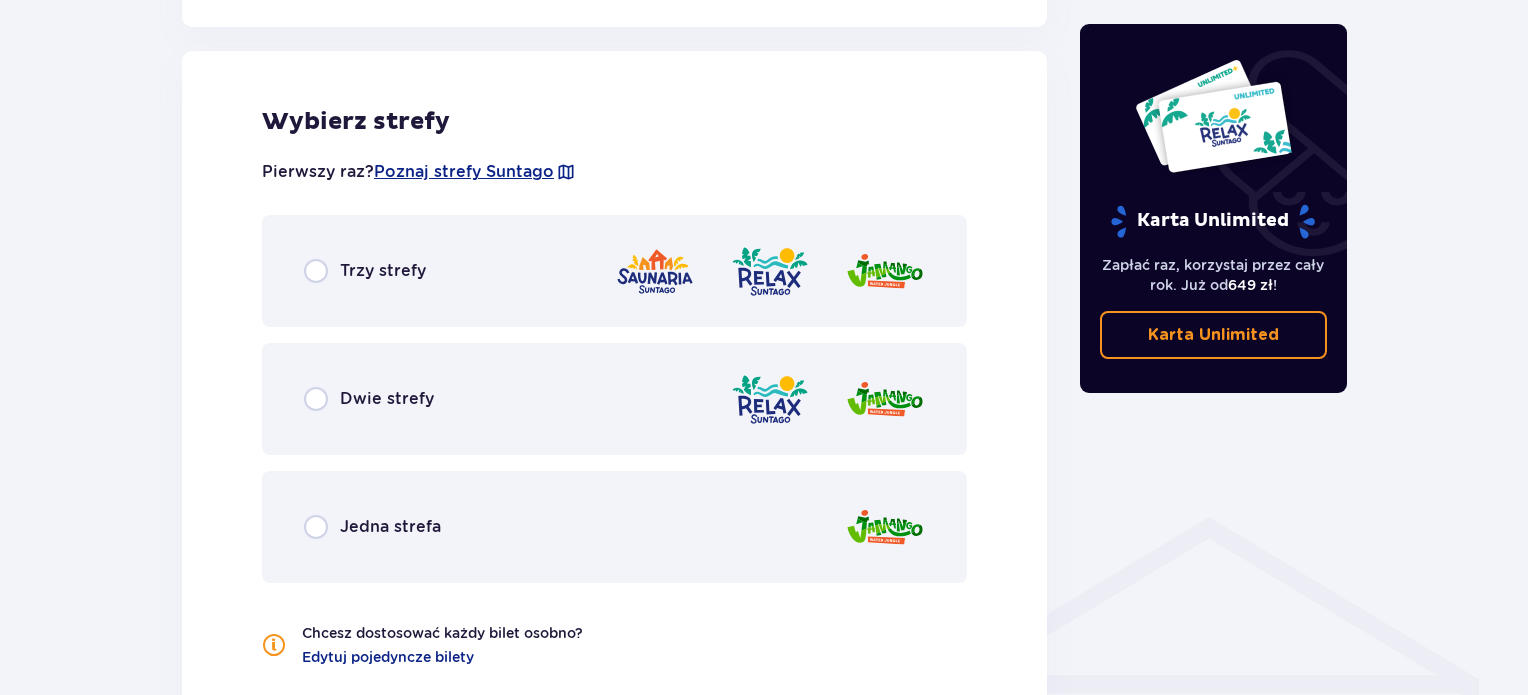 scroll, scrollTop: 1110, scrollLeft: 0, axis: vertical 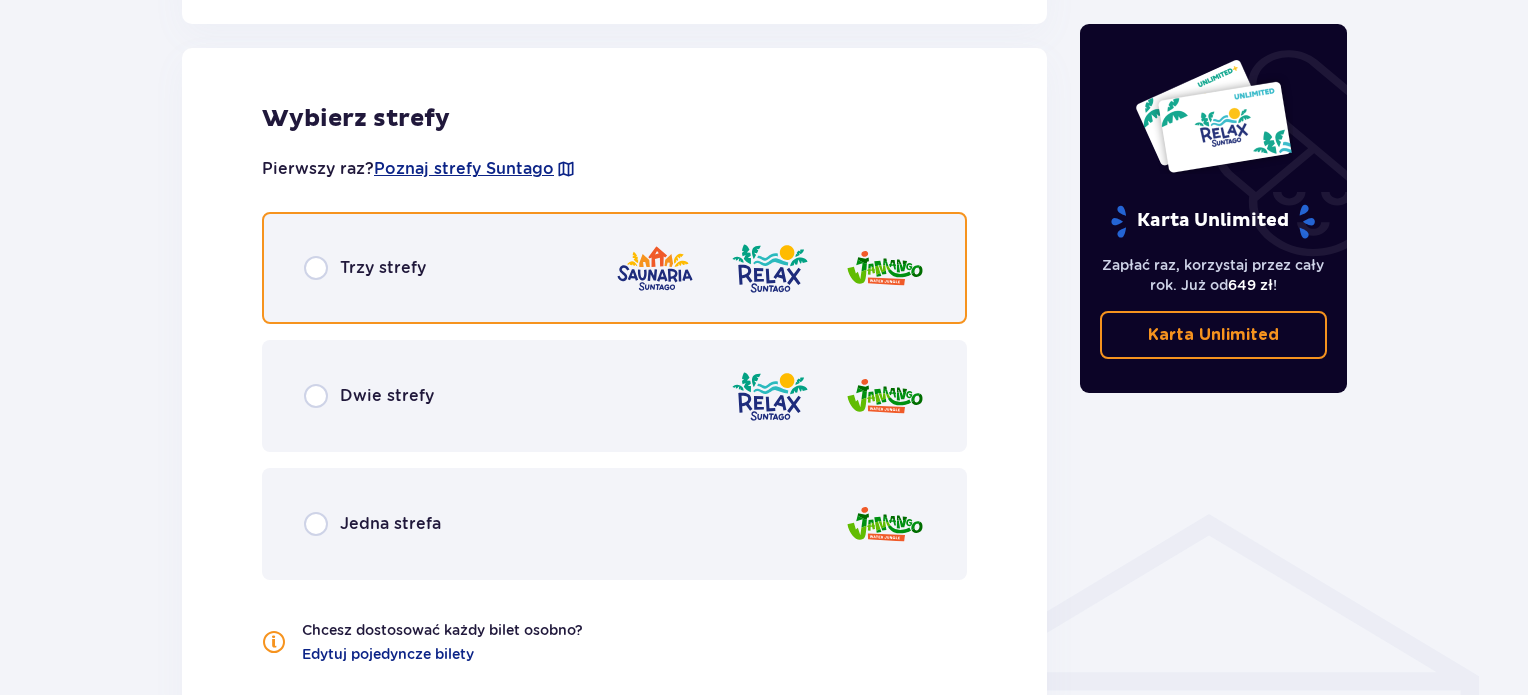 click at bounding box center [316, 268] 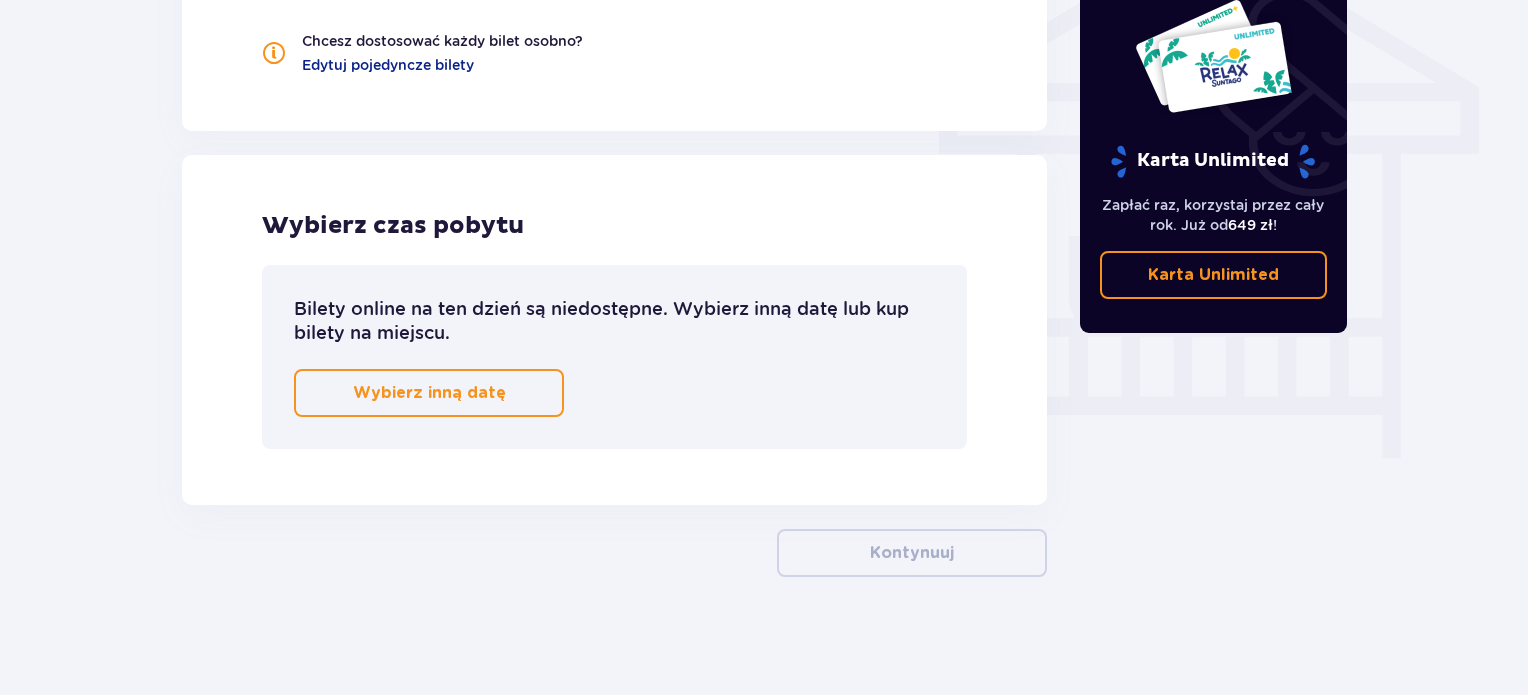 scroll, scrollTop: 1700, scrollLeft: 0, axis: vertical 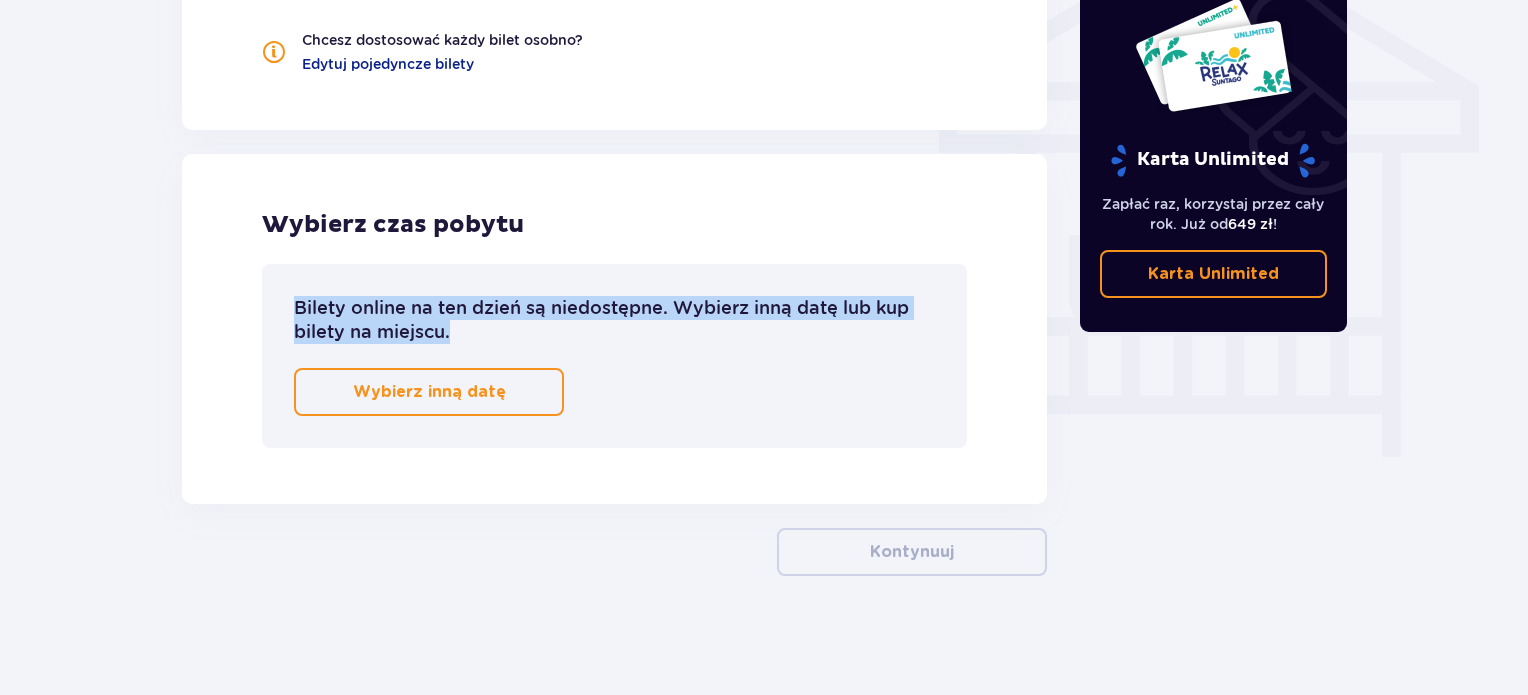 drag, startPoint x: 299, startPoint y: 307, endPoint x: 453, endPoint y: 339, distance: 157.28954 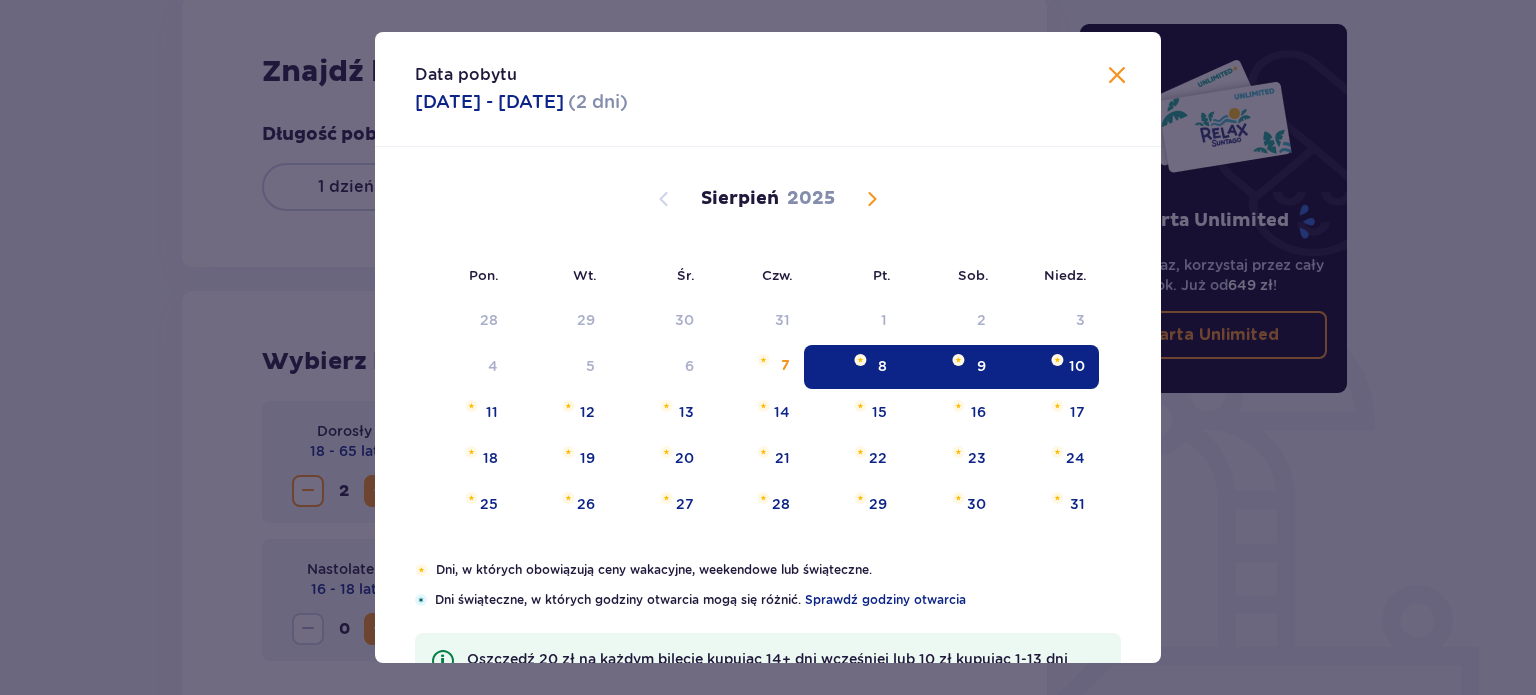 scroll, scrollTop: 262, scrollLeft: 0, axis: vertical 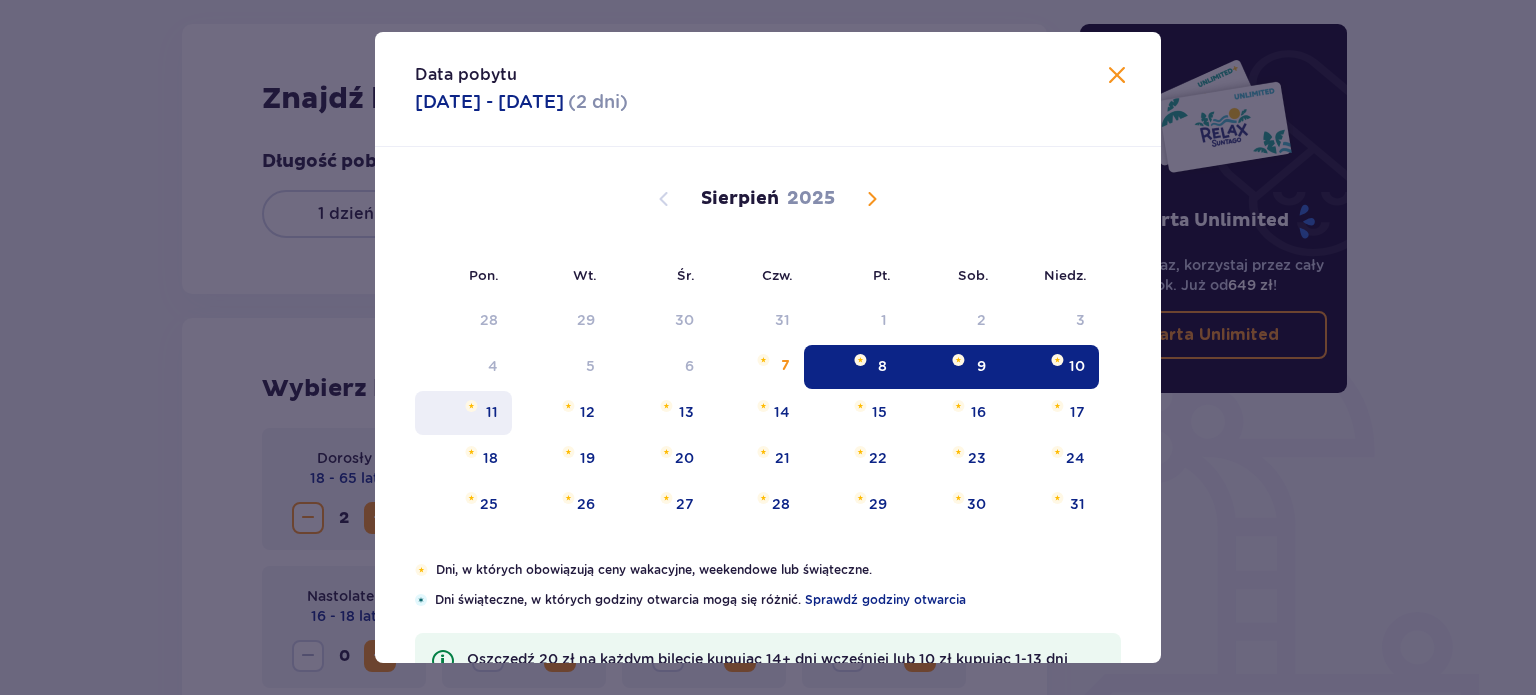 click on "11" at bounding box center (463, 413) 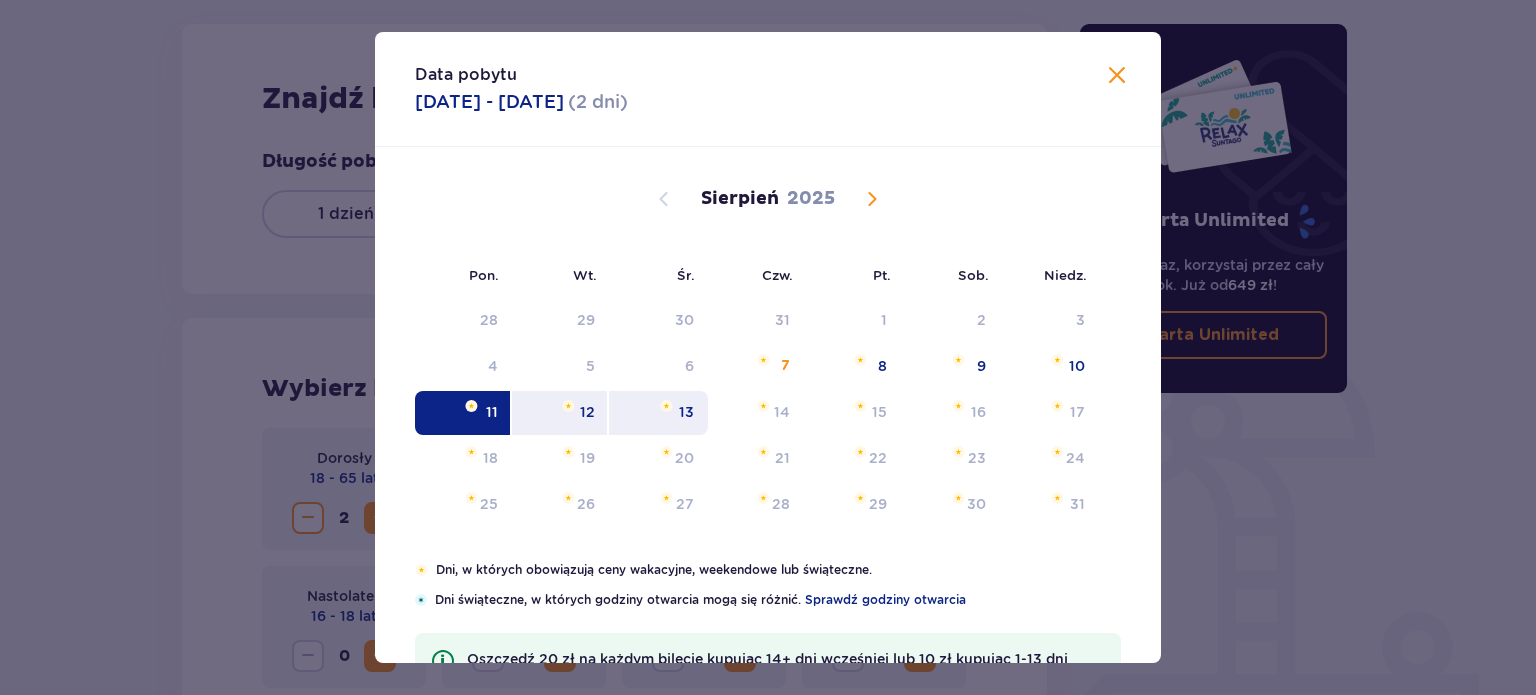 click on "13" at bounding box center [686, 412] 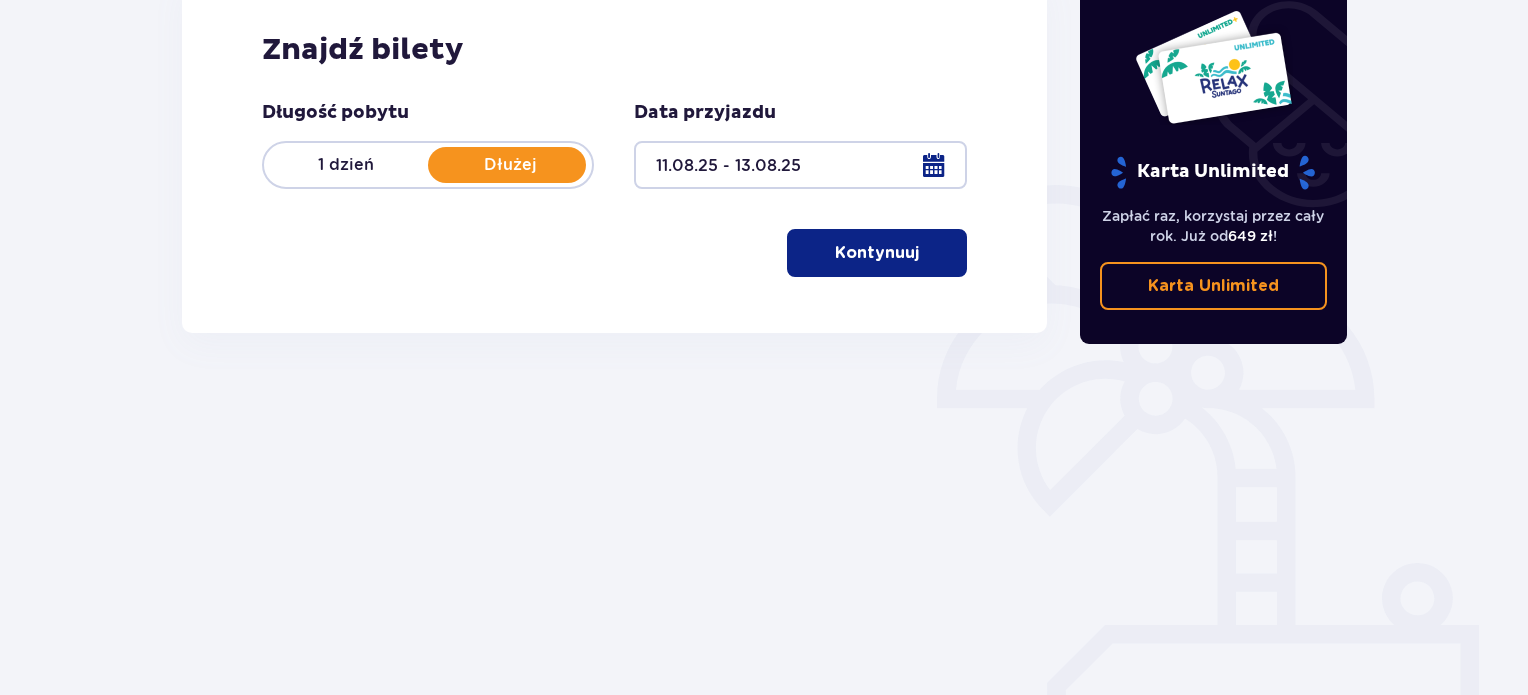 scroll, scrollTop: 324, scrollLeft: 0, axis: vertical 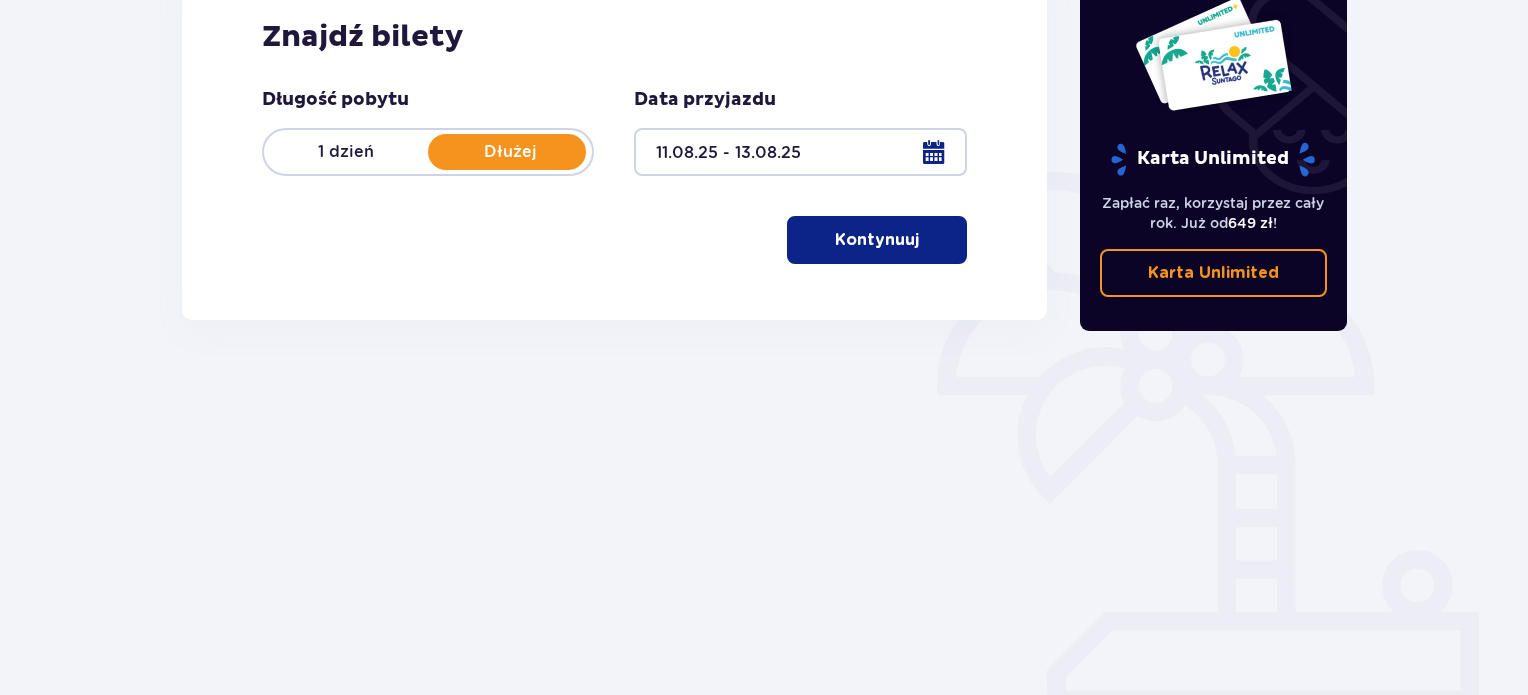 click on "Kontynuuj" at bounding box center [877, 240] 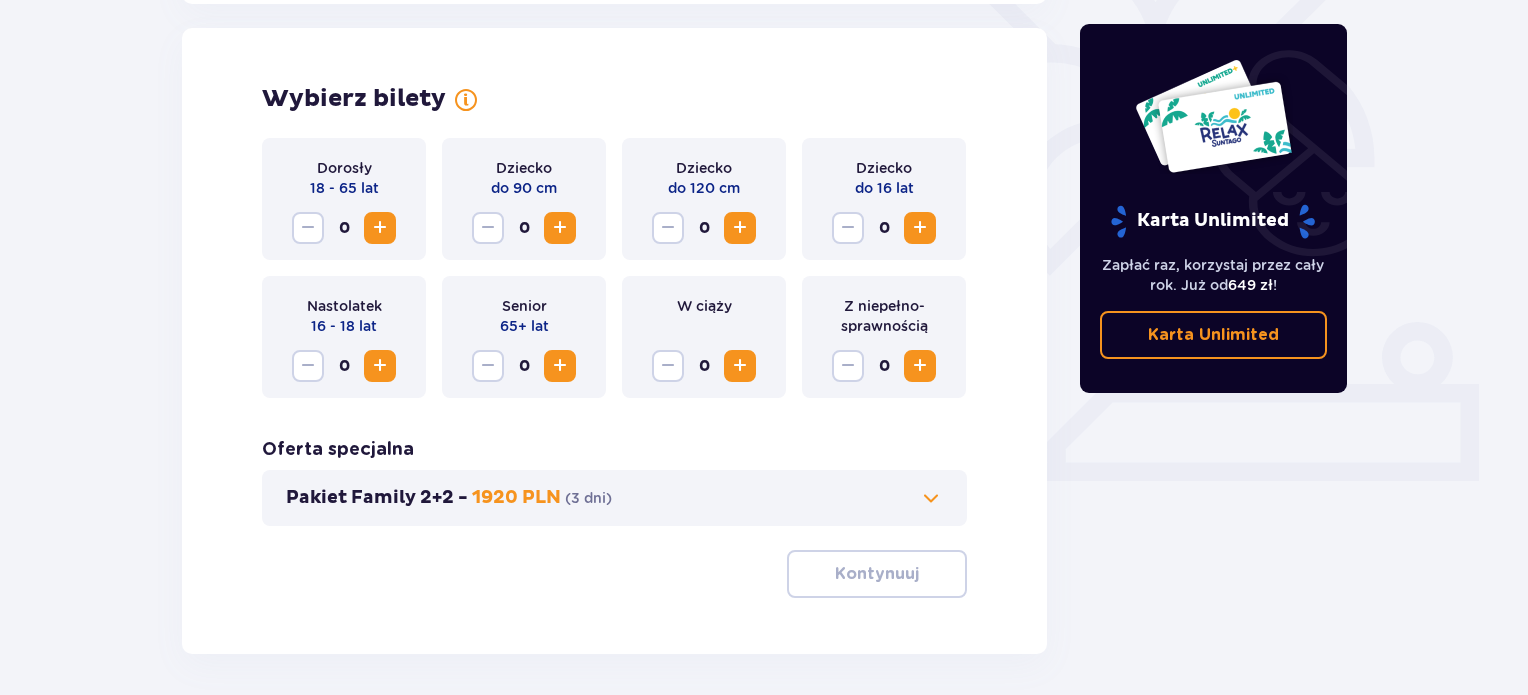 scroll, scrollTop: 556, scrollLeft: 0, axis: vertical 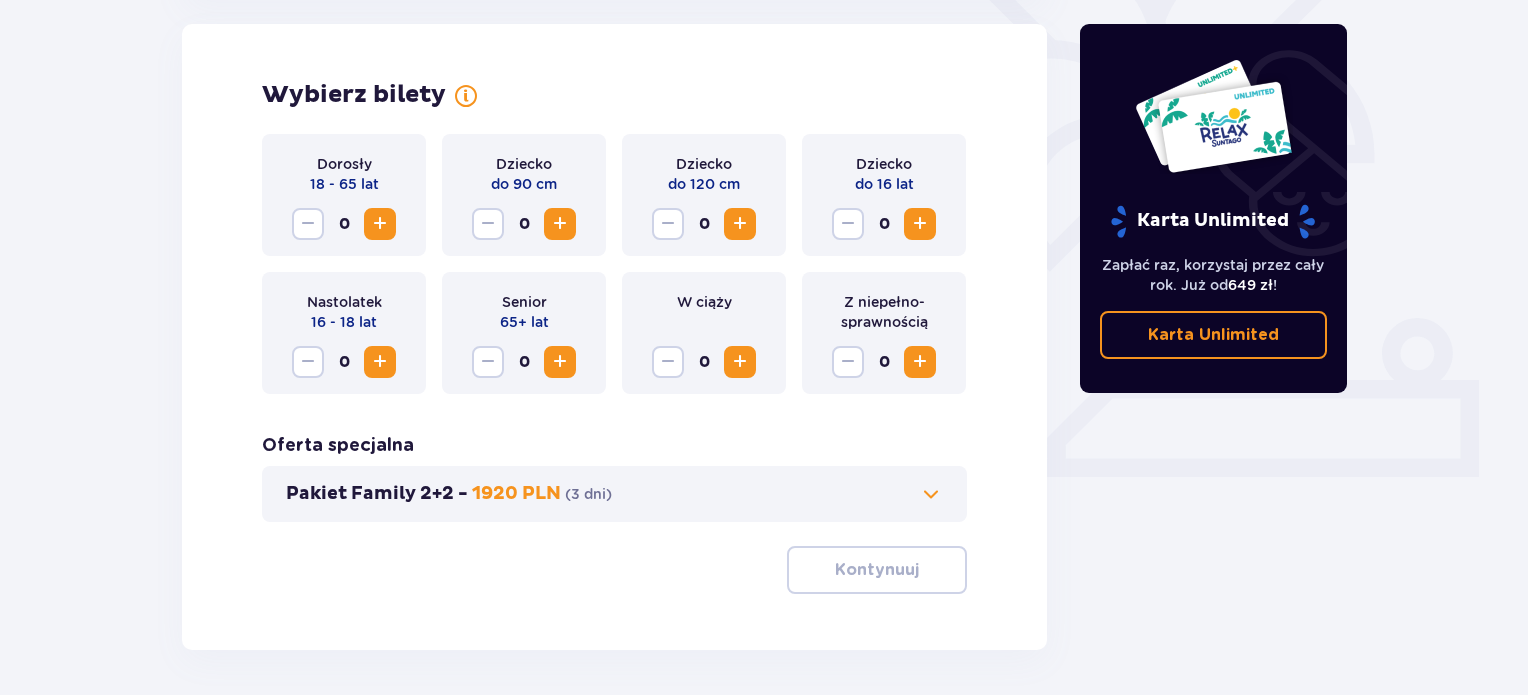 click at bounding box center (380, 224) 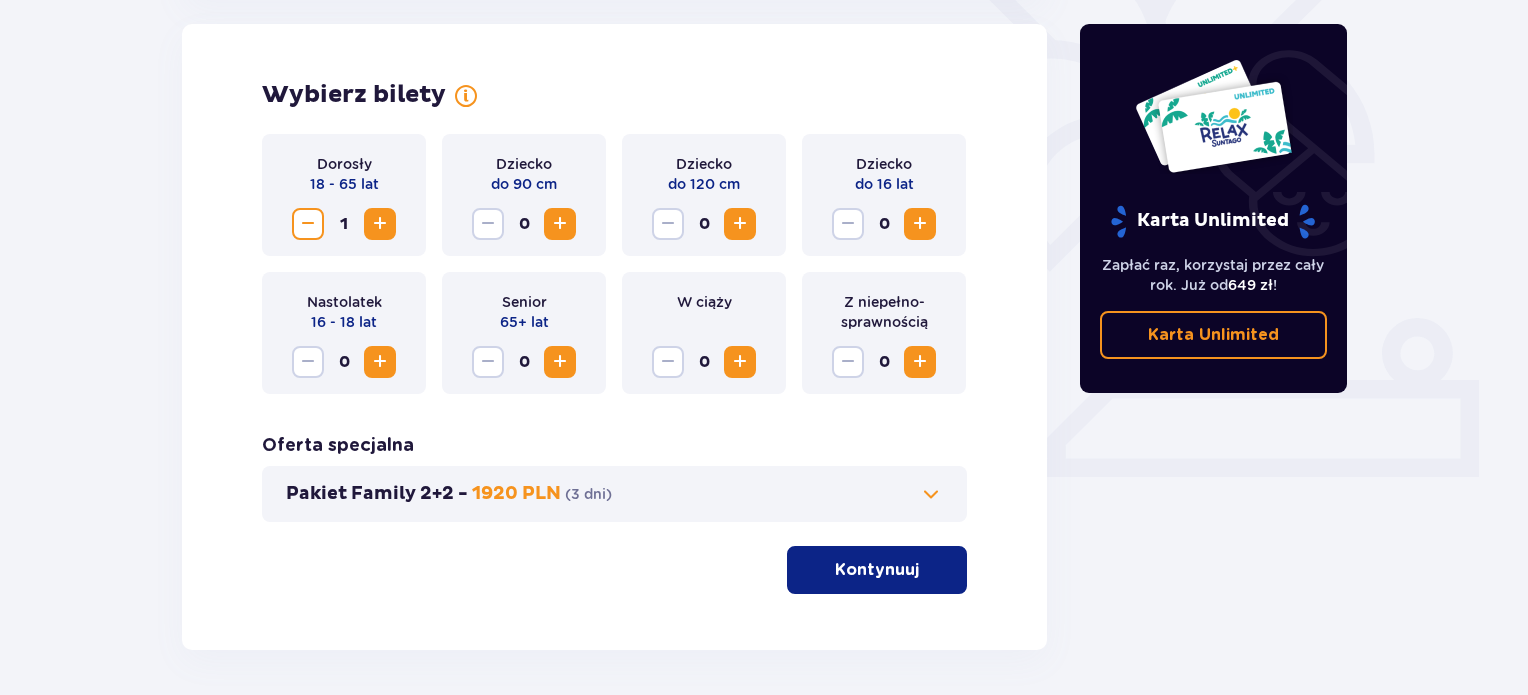 click at bounding box center (380, 224) 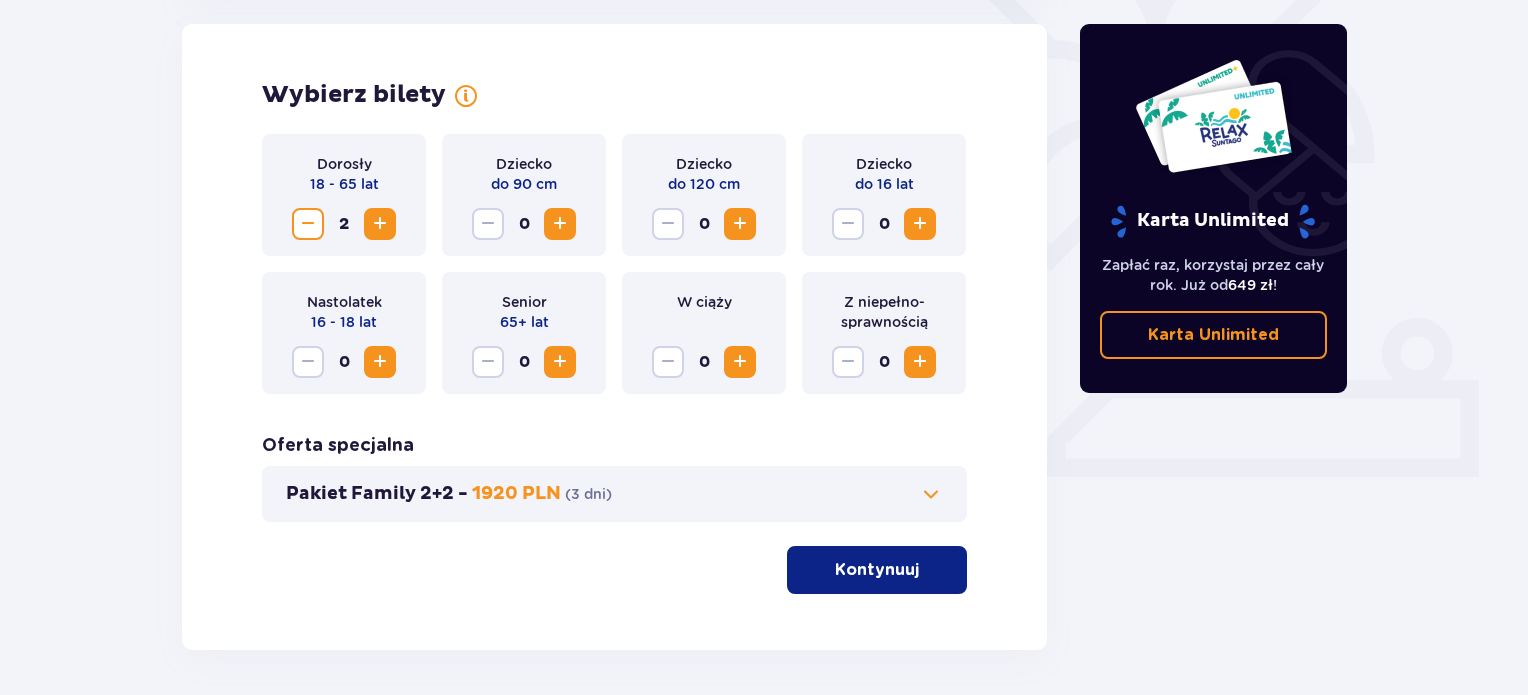 click on "Kontynuuj" at bounding box center (877, 570) 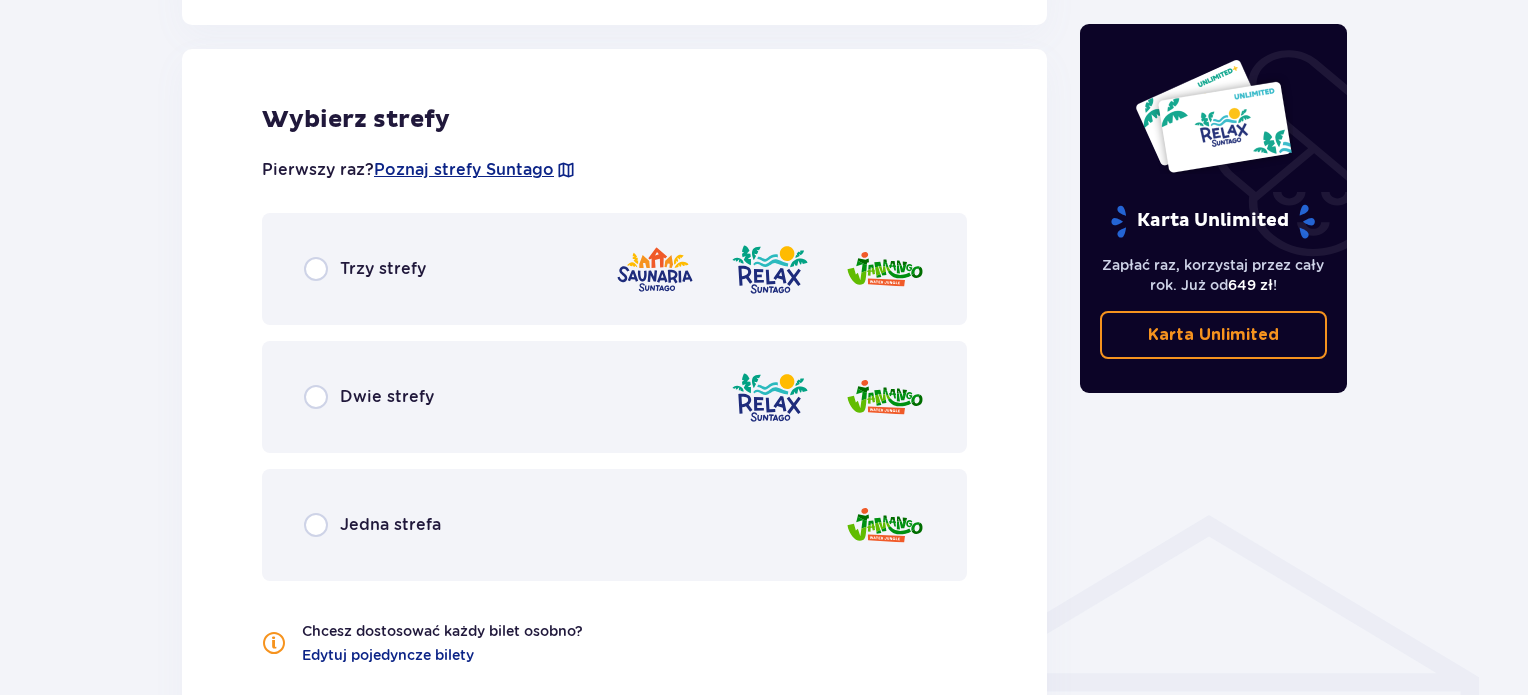 scroll, scrollTop: 1110, scrollLeft: 0, axis: vertical 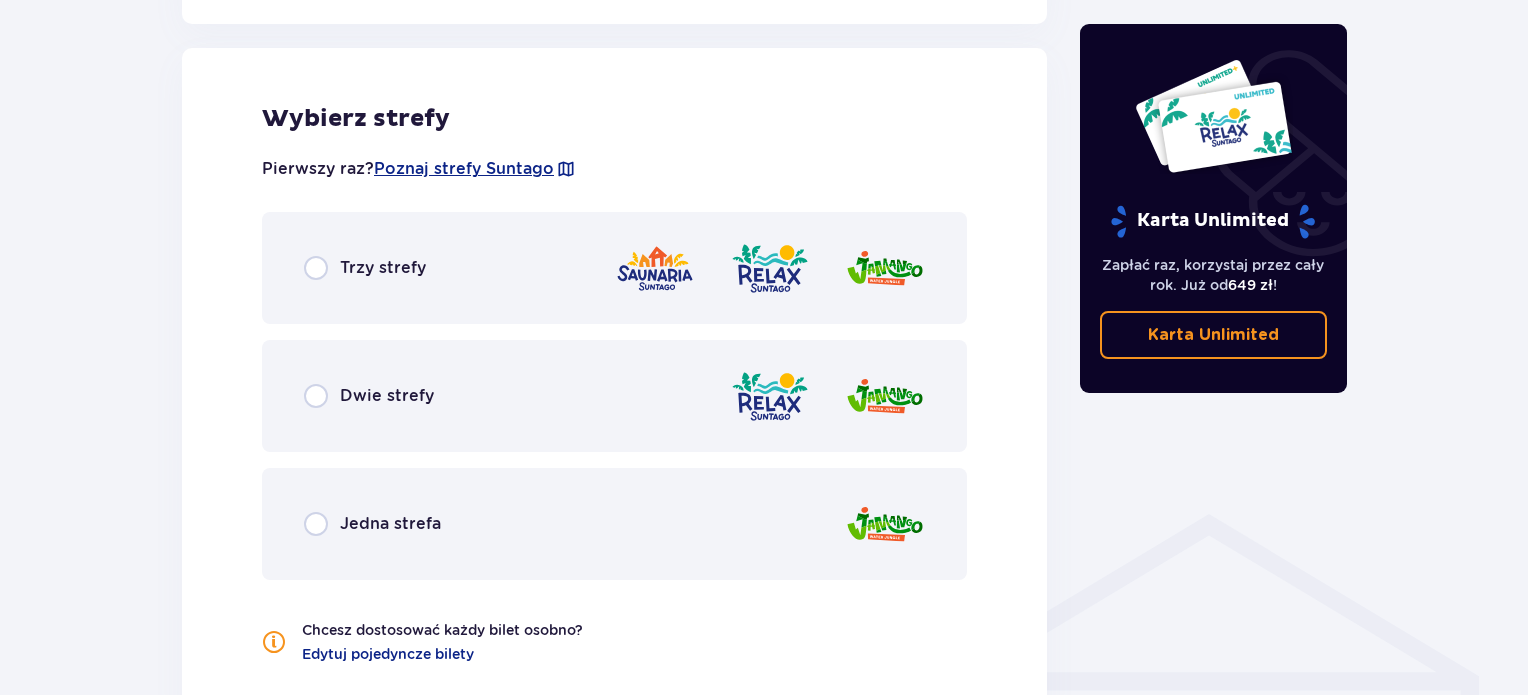 click on "Trzy strefy" at bounding box center [383, 268] 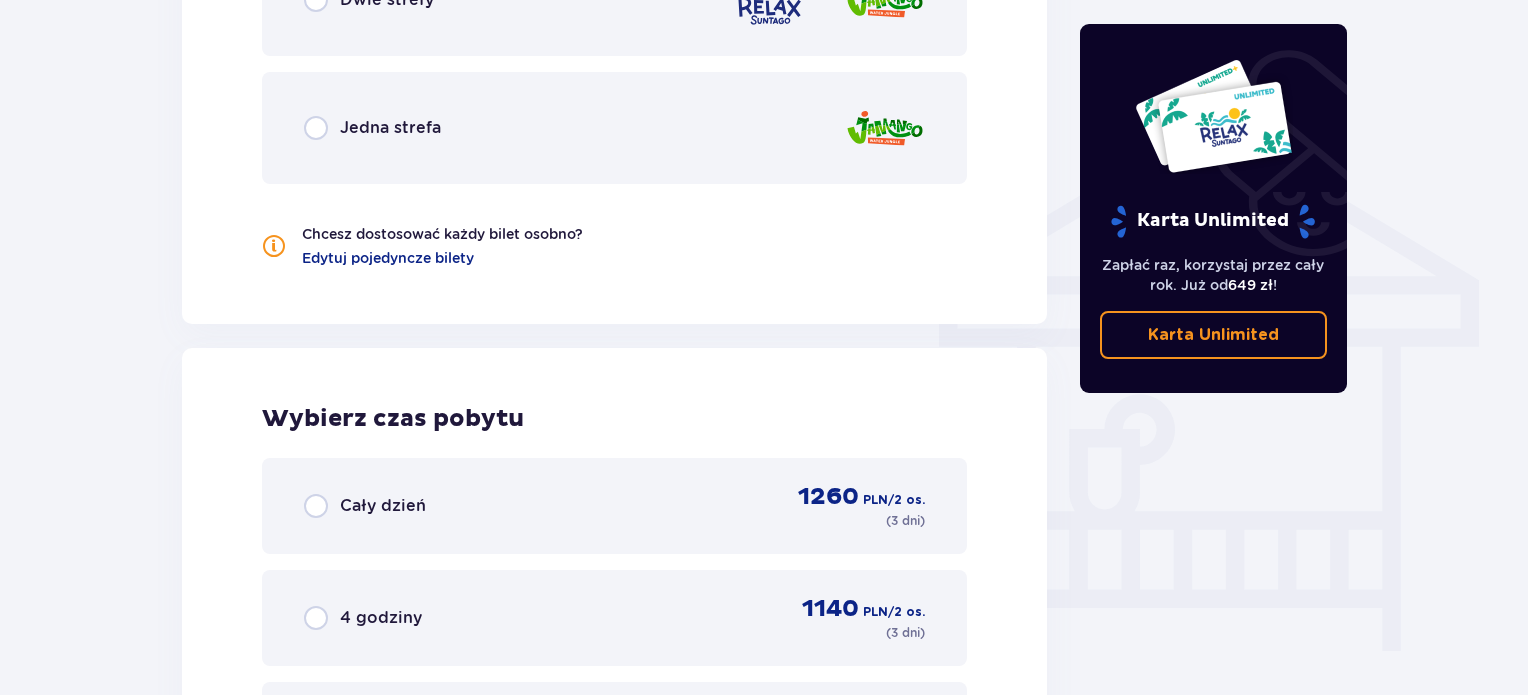 scroll, scrollTop: 2030, scrollLeft: 0, axis: vertical 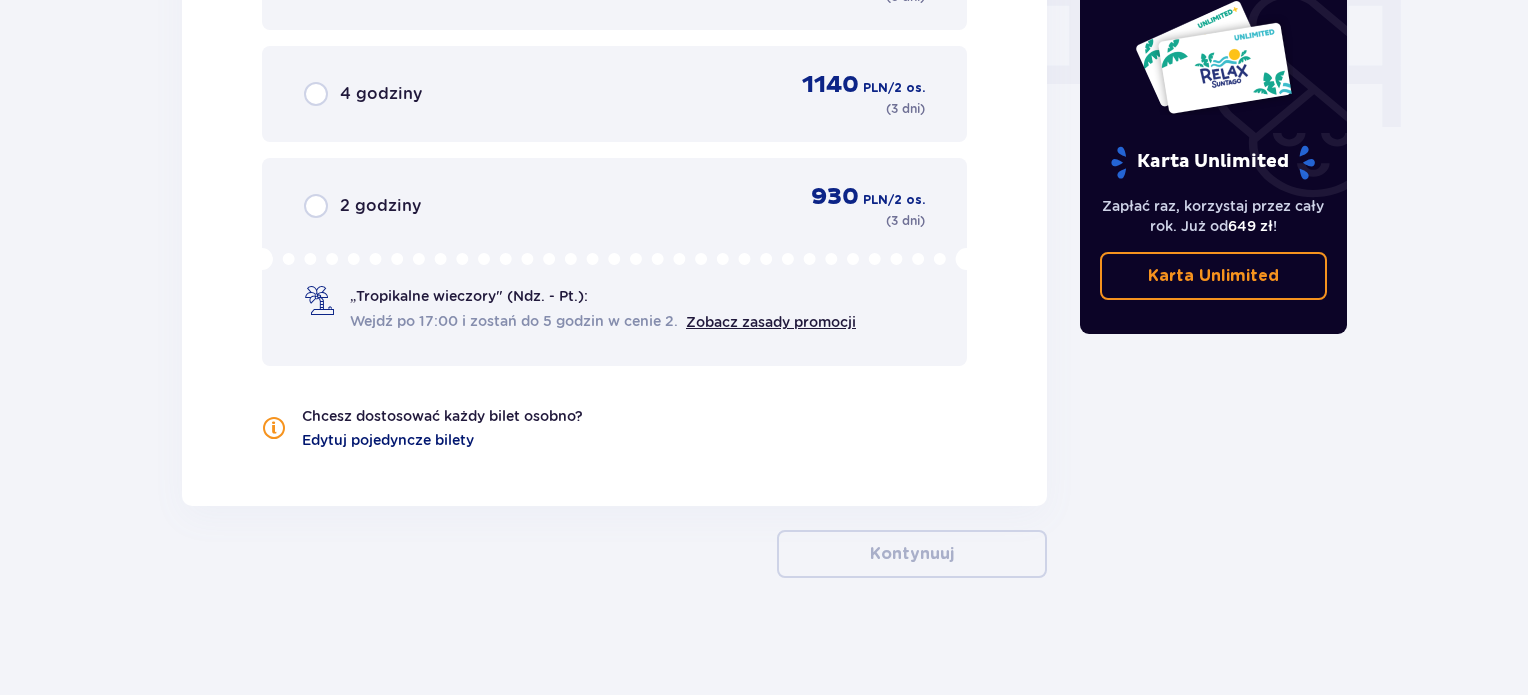 click on "Edytuj pojedyncze bilety" at bounding box center [388, 440] 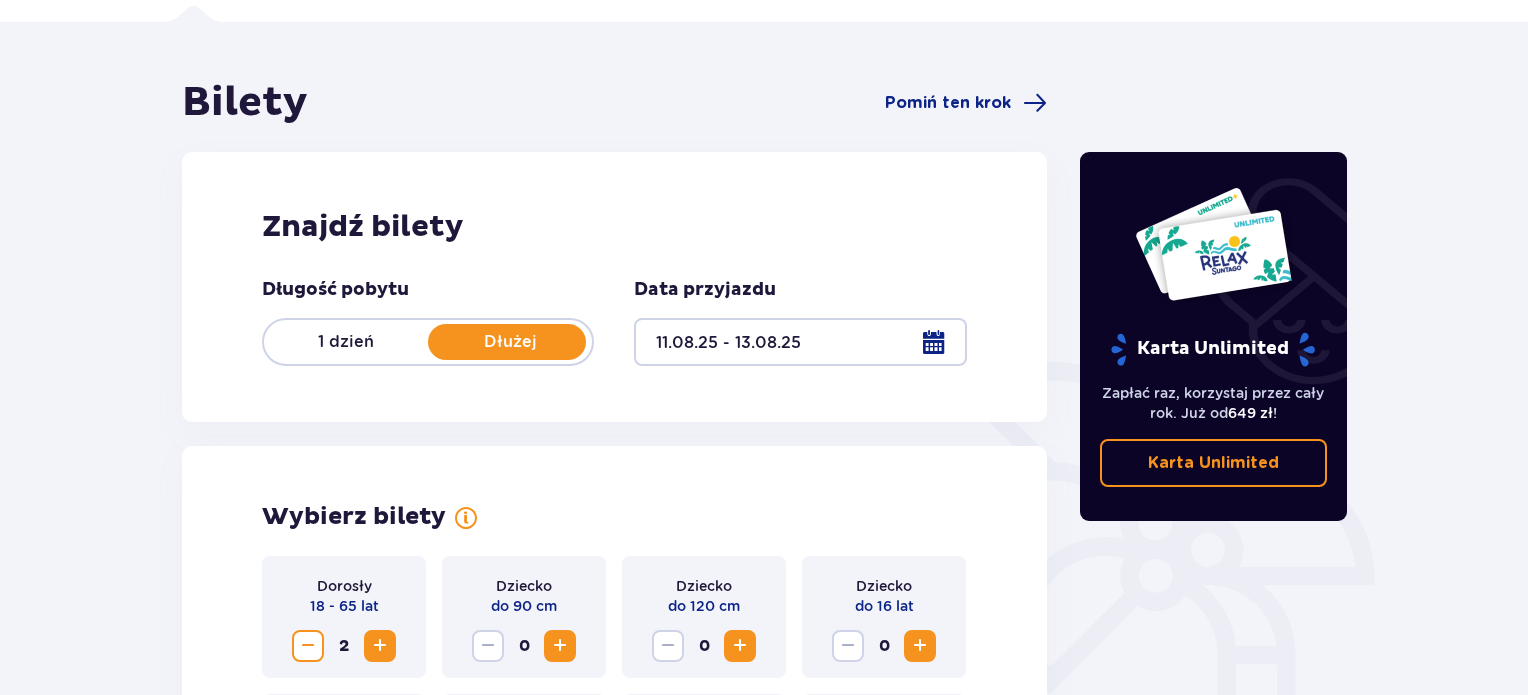 scroll, scrollTop: 100, scrollLeft: 0, axis: vertical 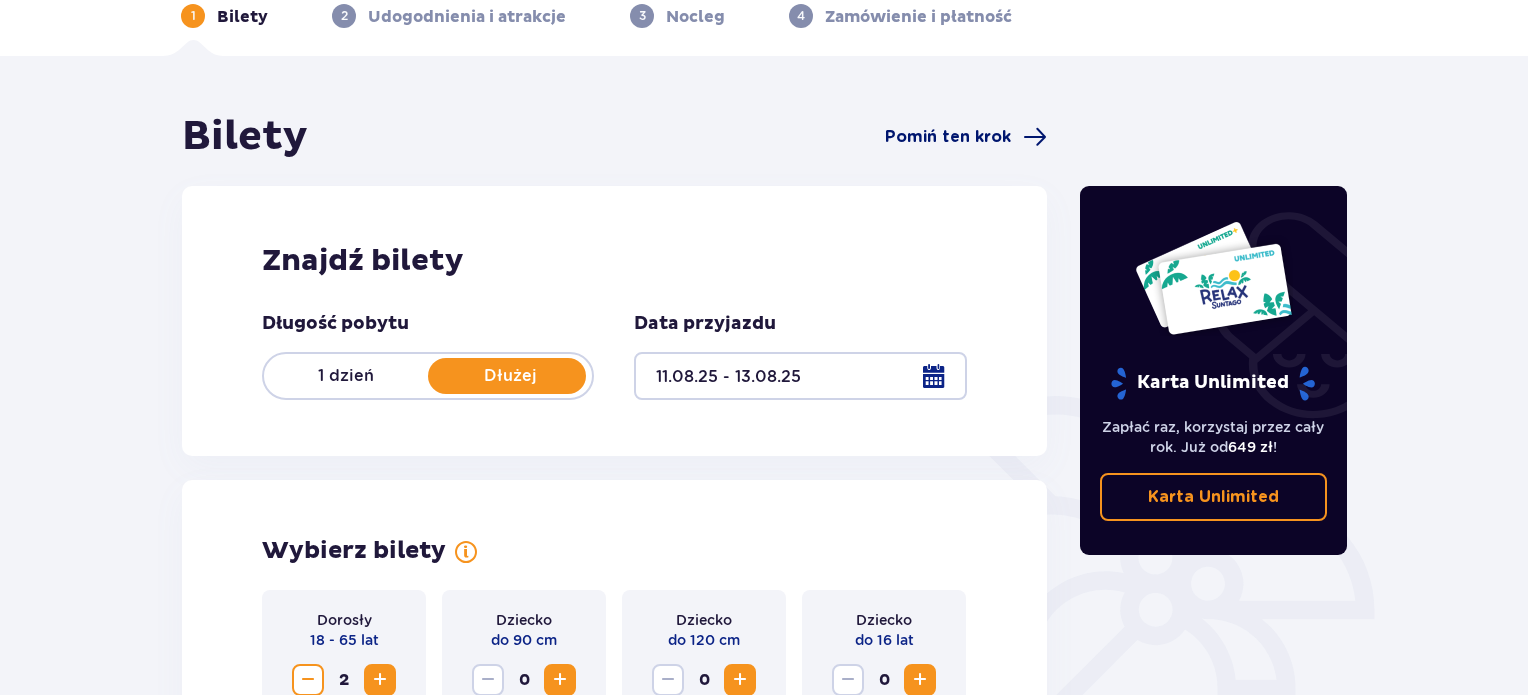 click on "Pomiń ten krok" at bounding box center [948, 137] 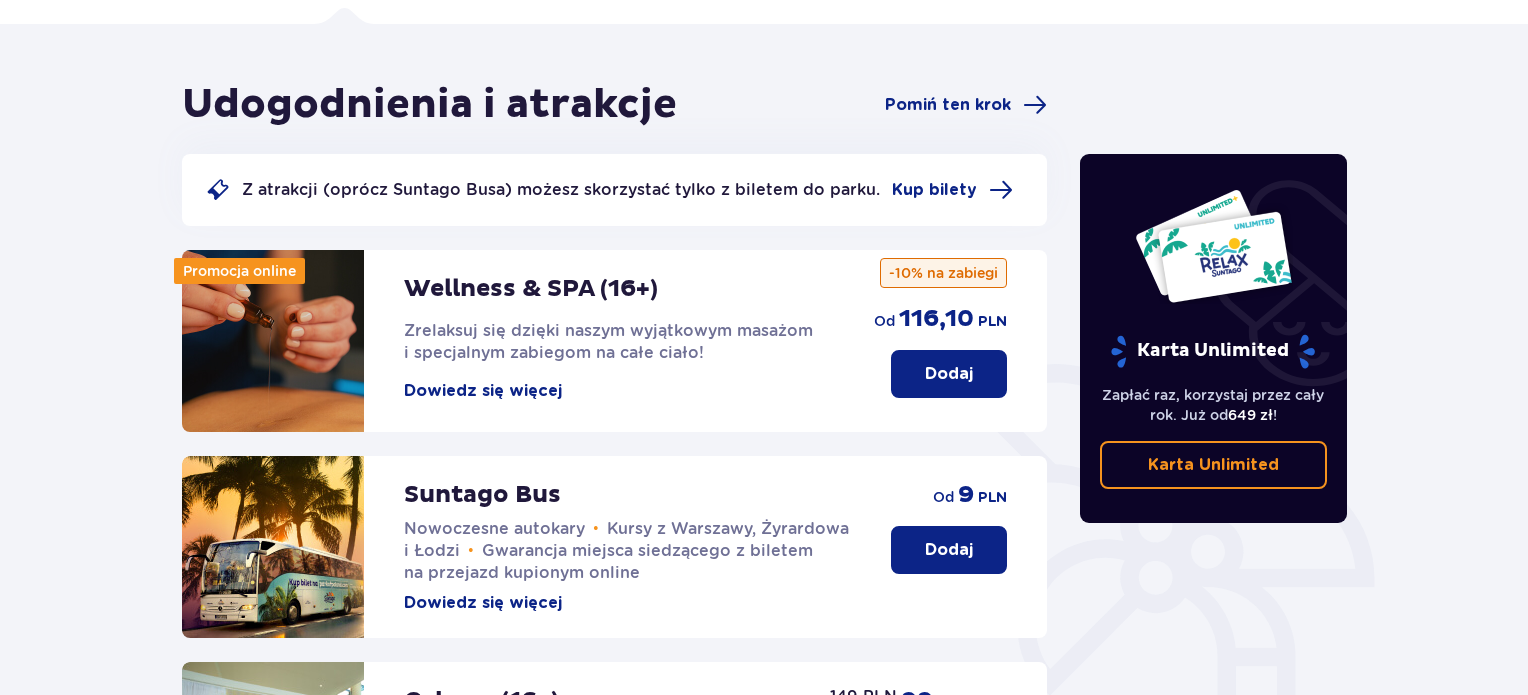 scroll, scrollTop: 0, scrollLeft: 0, axis: both 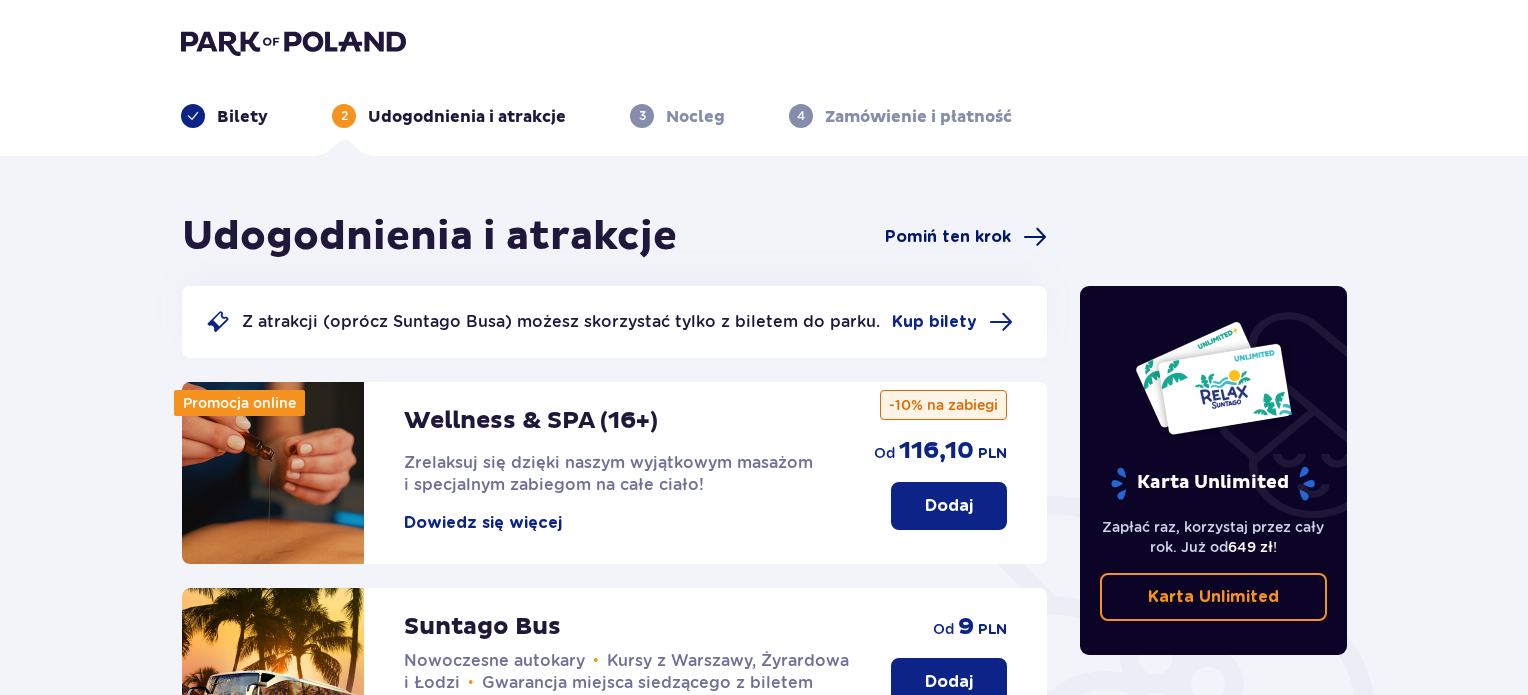 click on "Pomiń ten krok" at bounding box center [948, 237] 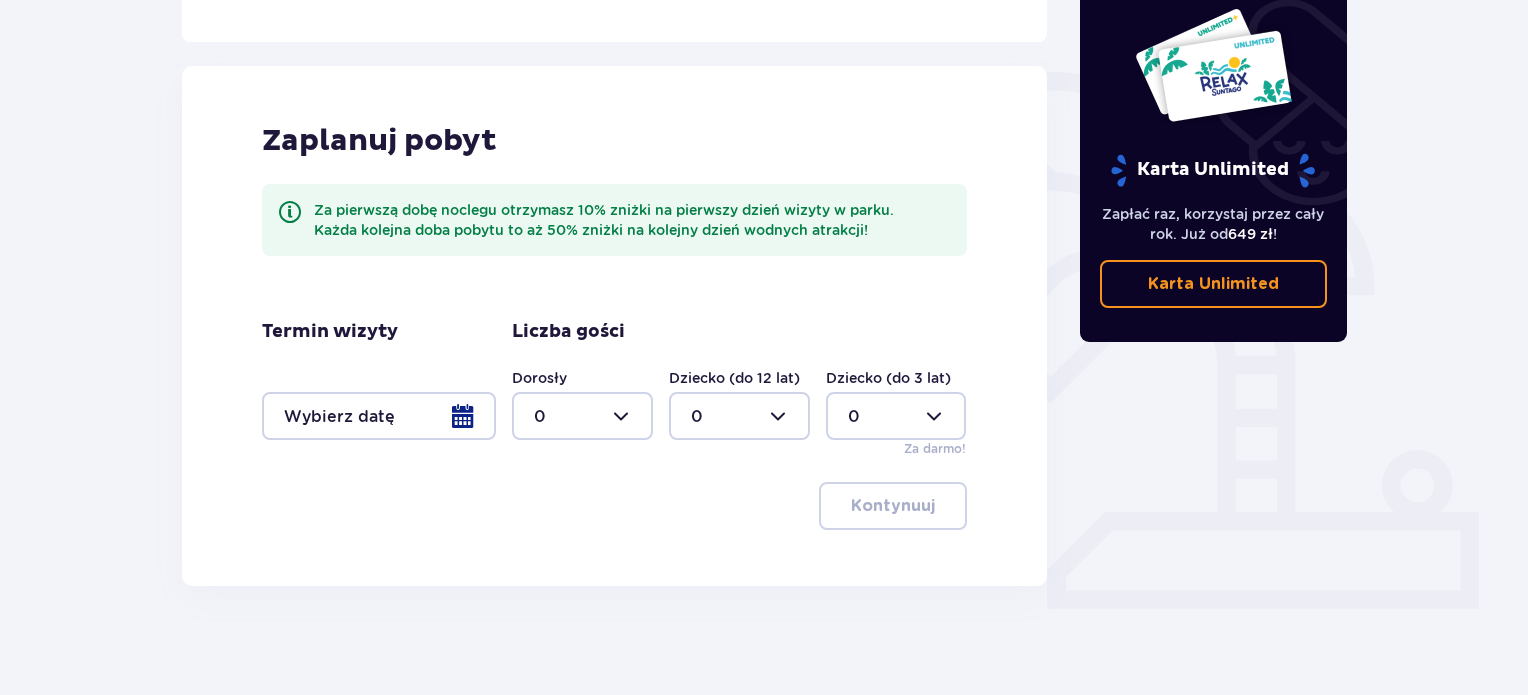 scroll, scrollTop: 435, scrollLeft: 0, axis: vertical 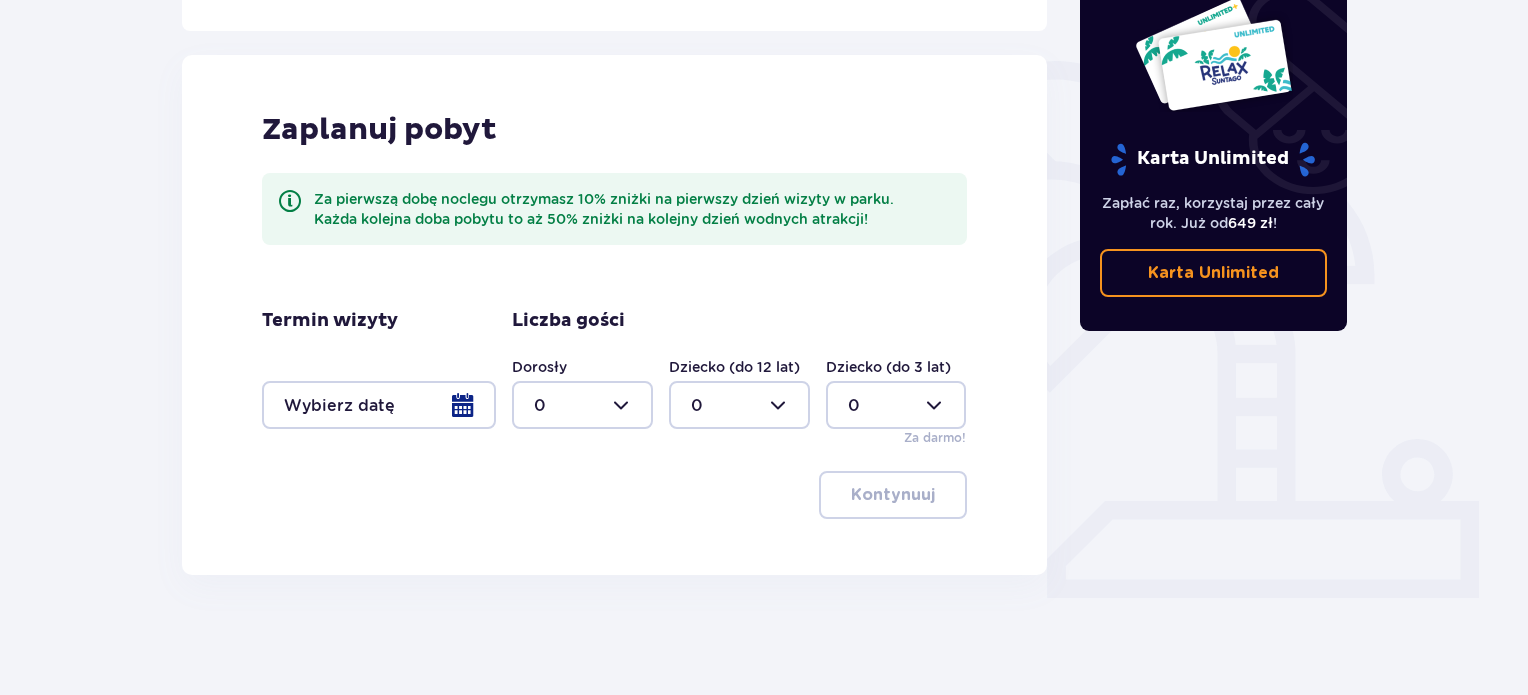 drag, startPoint x: 618, startPoint y: 408, endPoint x: 624, endPoint y: 396, distance: 13.416408 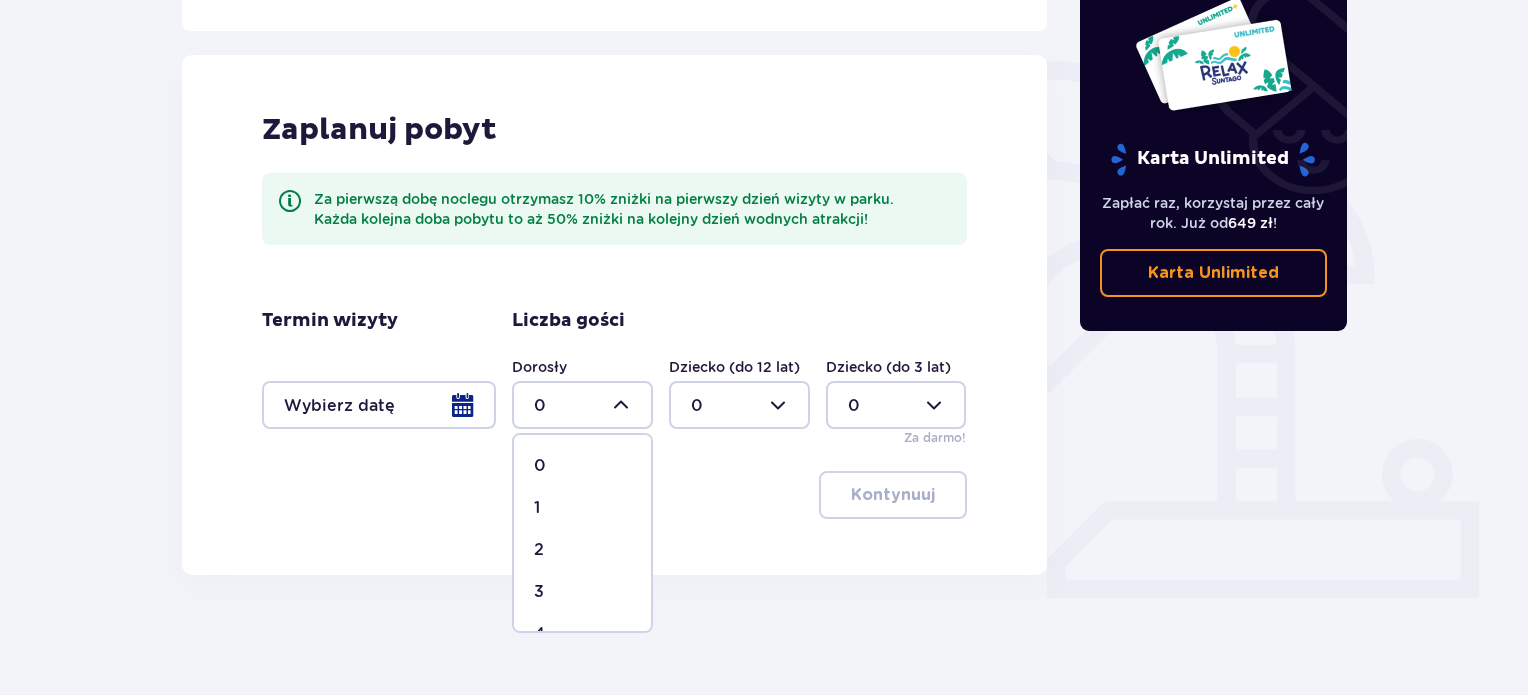 click on "2" at bounding box center (582, 550) 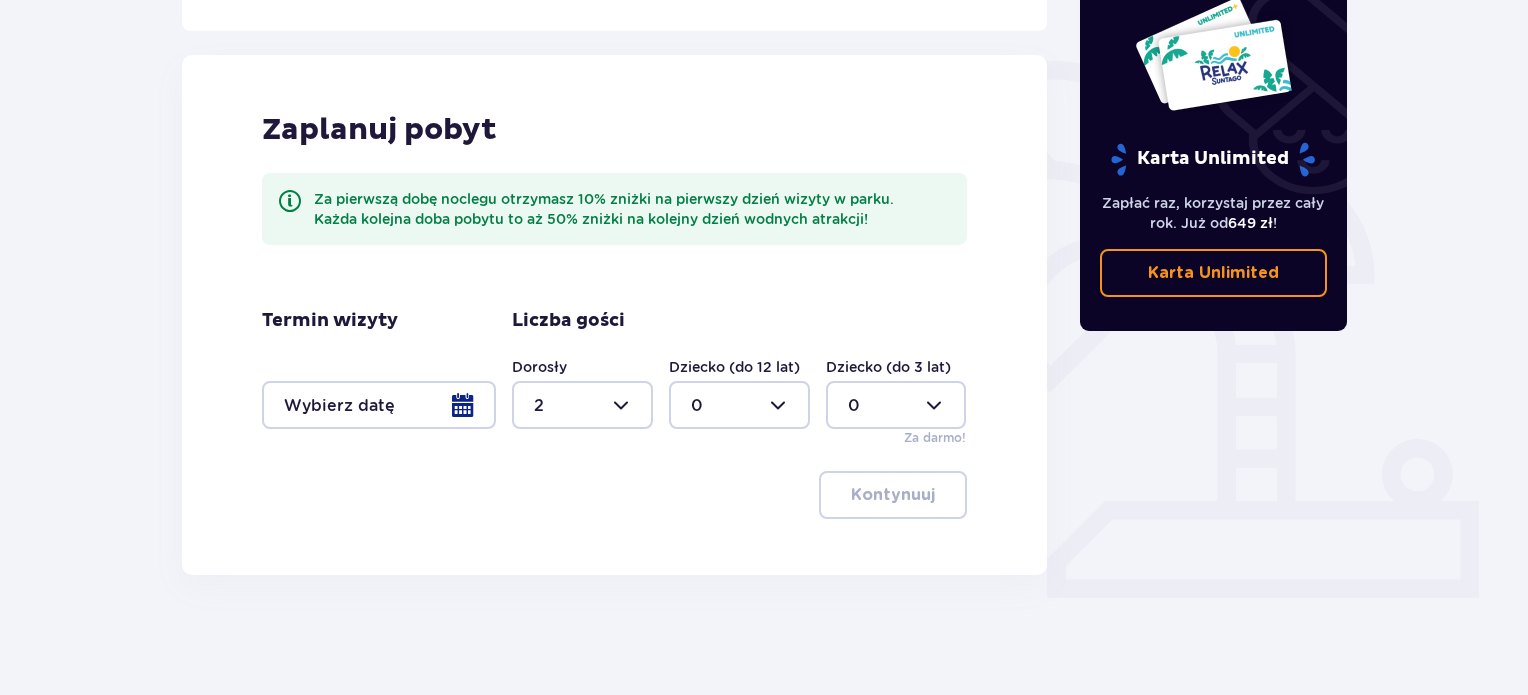 click at bounding box center (379, 405) 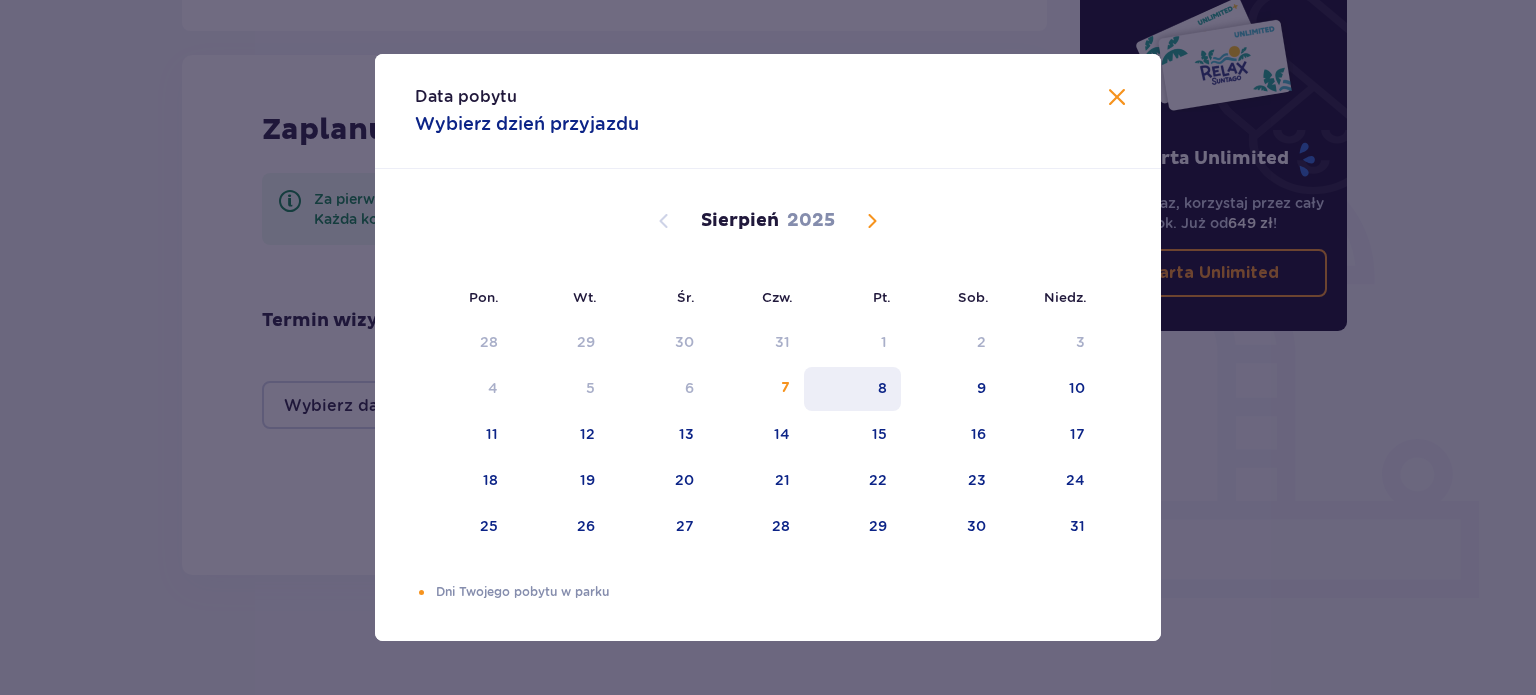 drag, startPoint x: 877, startPoint y: 396, endPoint x: 936, endPoint y: 391, distance: 59.211487 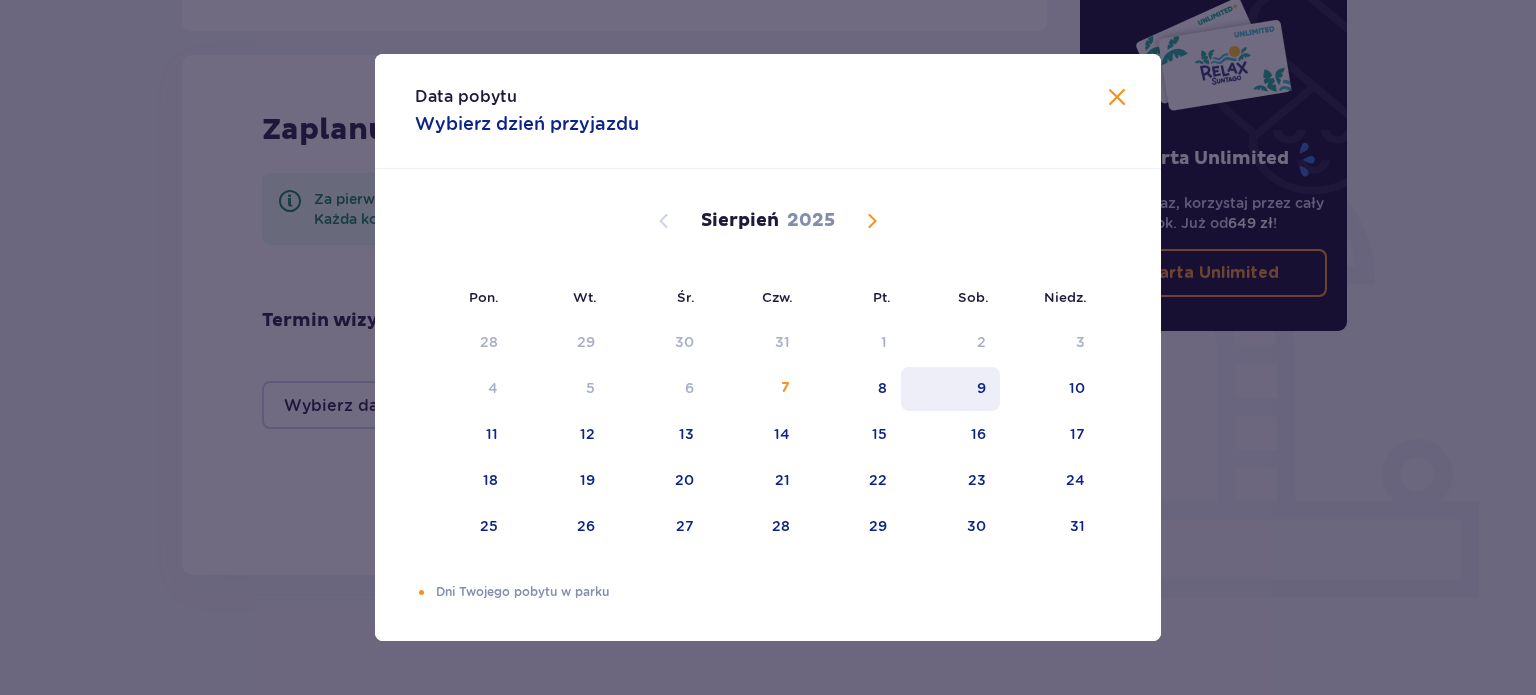 click on "8" at bounding box center (852, 389) 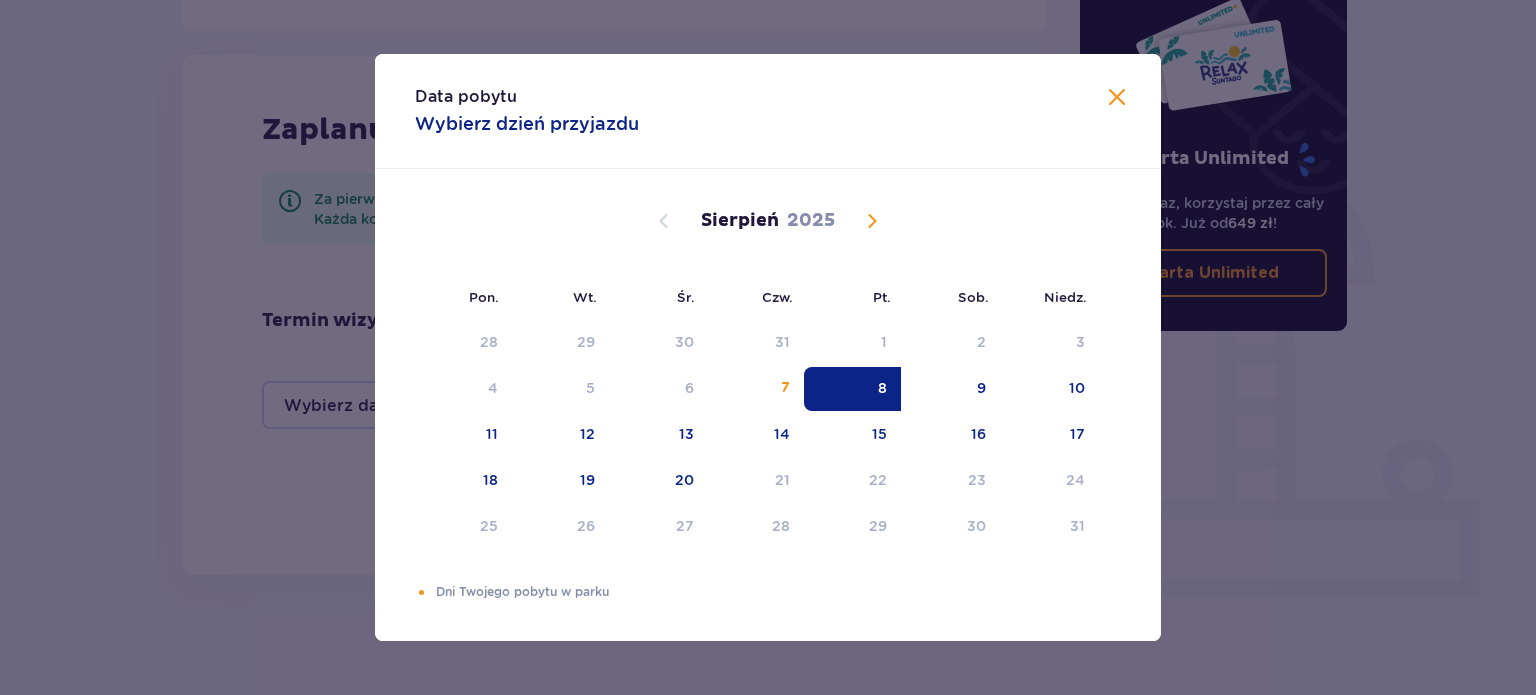 click on "Lipiec 2025 30 1 2 3 4 5 6 7 8 9 10 11 12 13 14 15 16 17 18 19 20 21 22 23 24 25 26 27 28 29 30 31 1 2 3 Sierpień 2025 28 29 30 31 1 2 3 4 5 6 7 8 9 10 11 12 13 14 15 16 17 18 19 20 21 22 23 24 25 26 27 28 29 30 31 Wrzesień 2025 1 2 3 4 5 6 7 8 9 10 11 12 13 14 15 16 17 18 19 20 21 22 23 24 25 26 27 28 29 30 1 2 3 4 5" at bounding box center [768, 551] 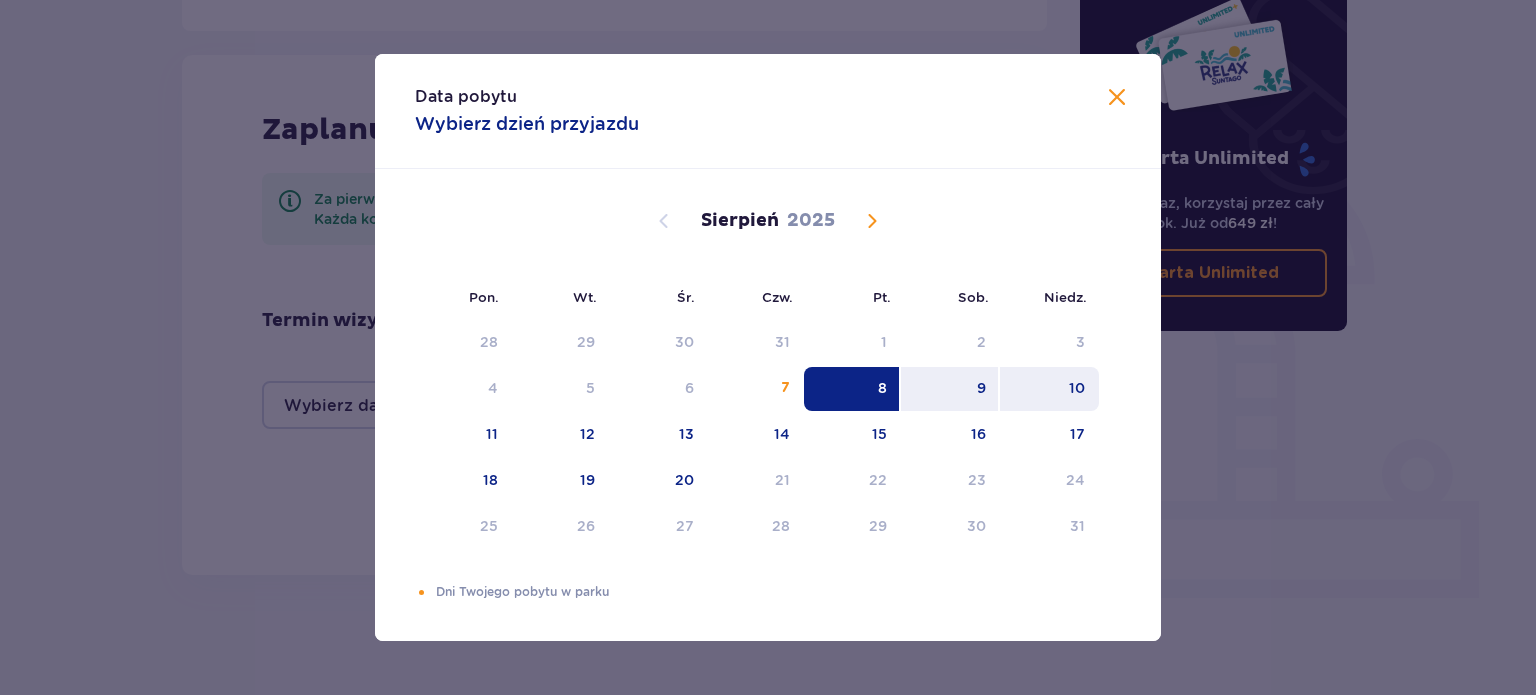 click on "10" at bounding box center [1049, 389] 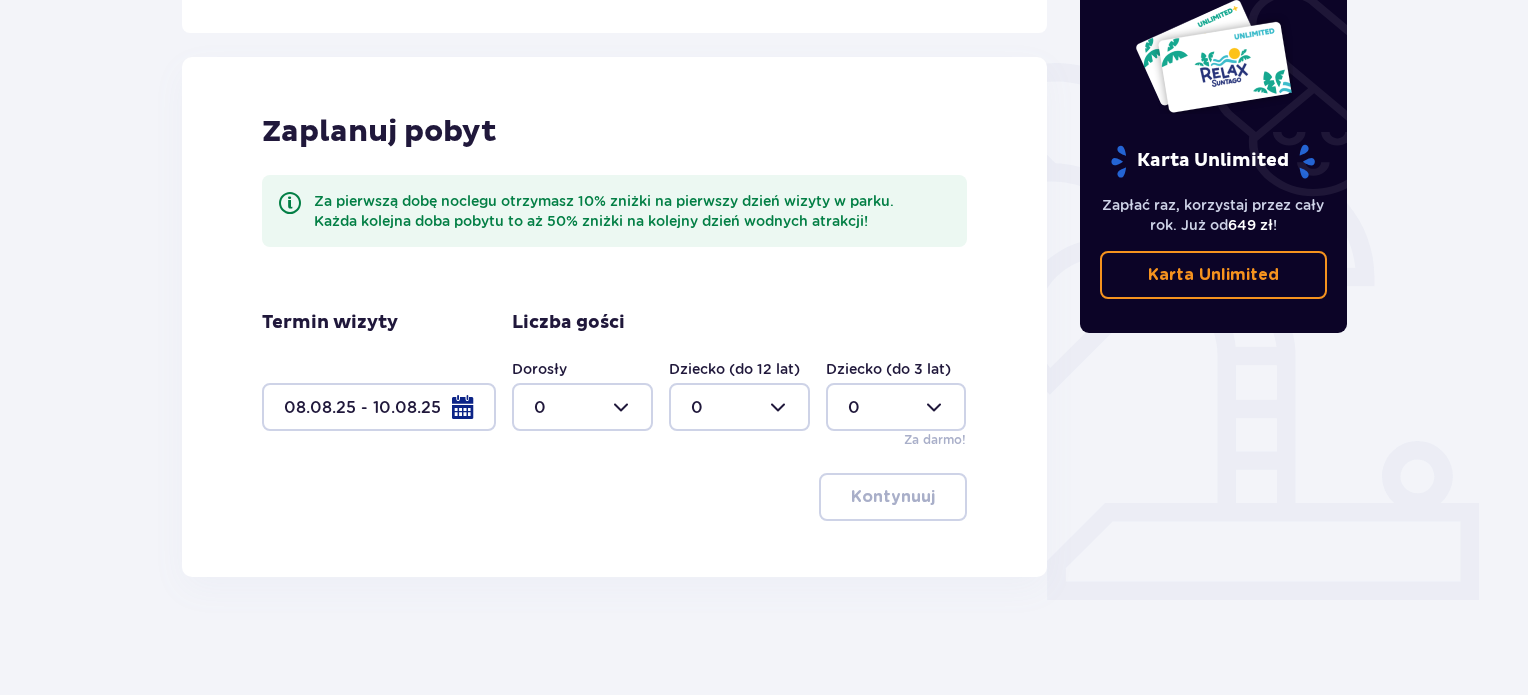 scroll, scrollTop: 435, scrollLeft: 0, axis: vertical 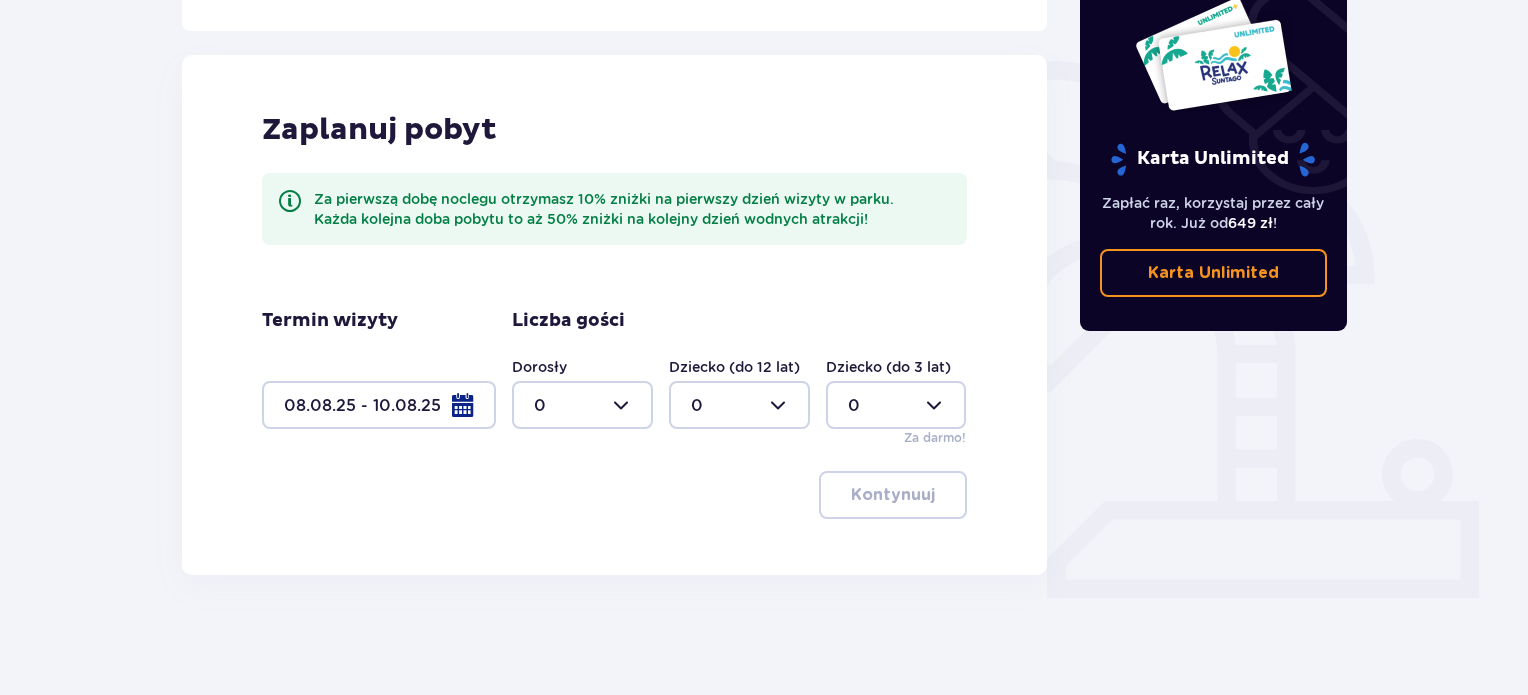 click at bounding box center (582, 405) 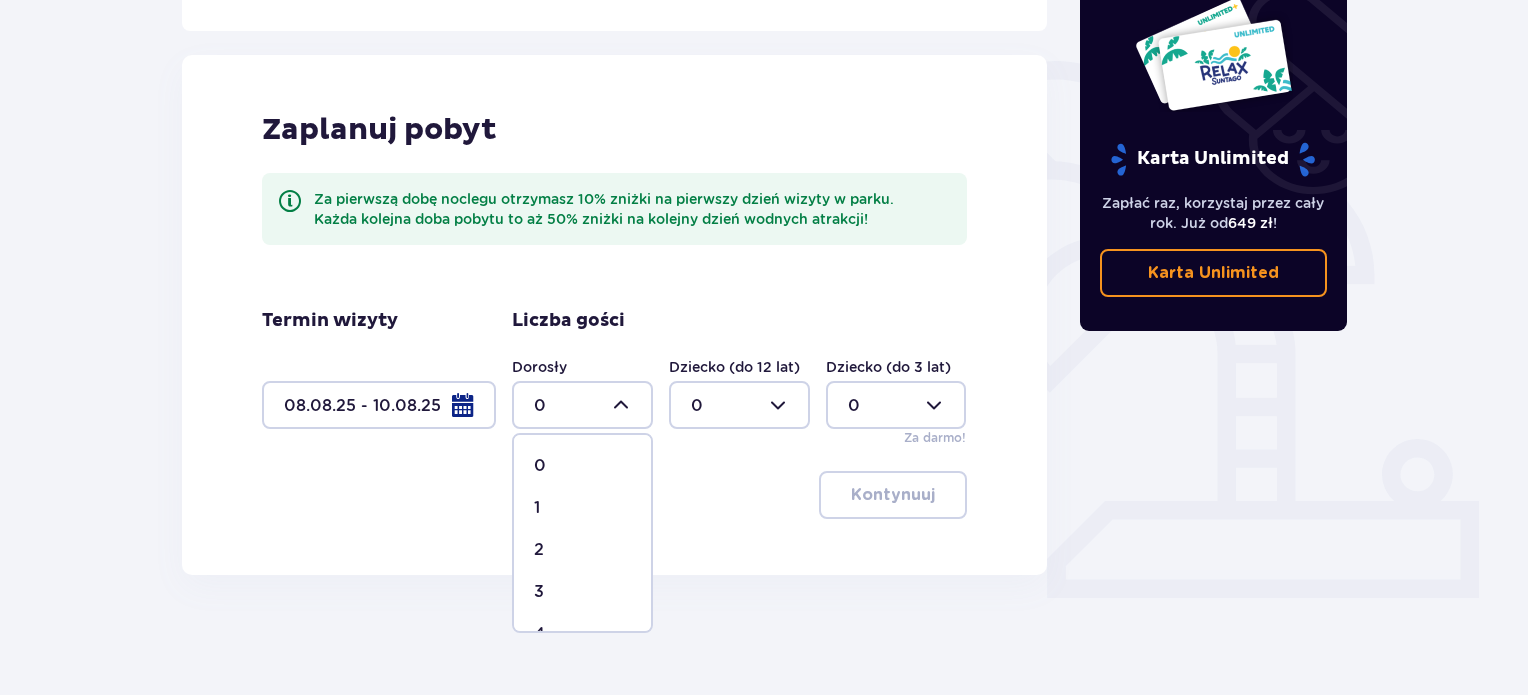 click on "2" at bounding box center (582, 550) 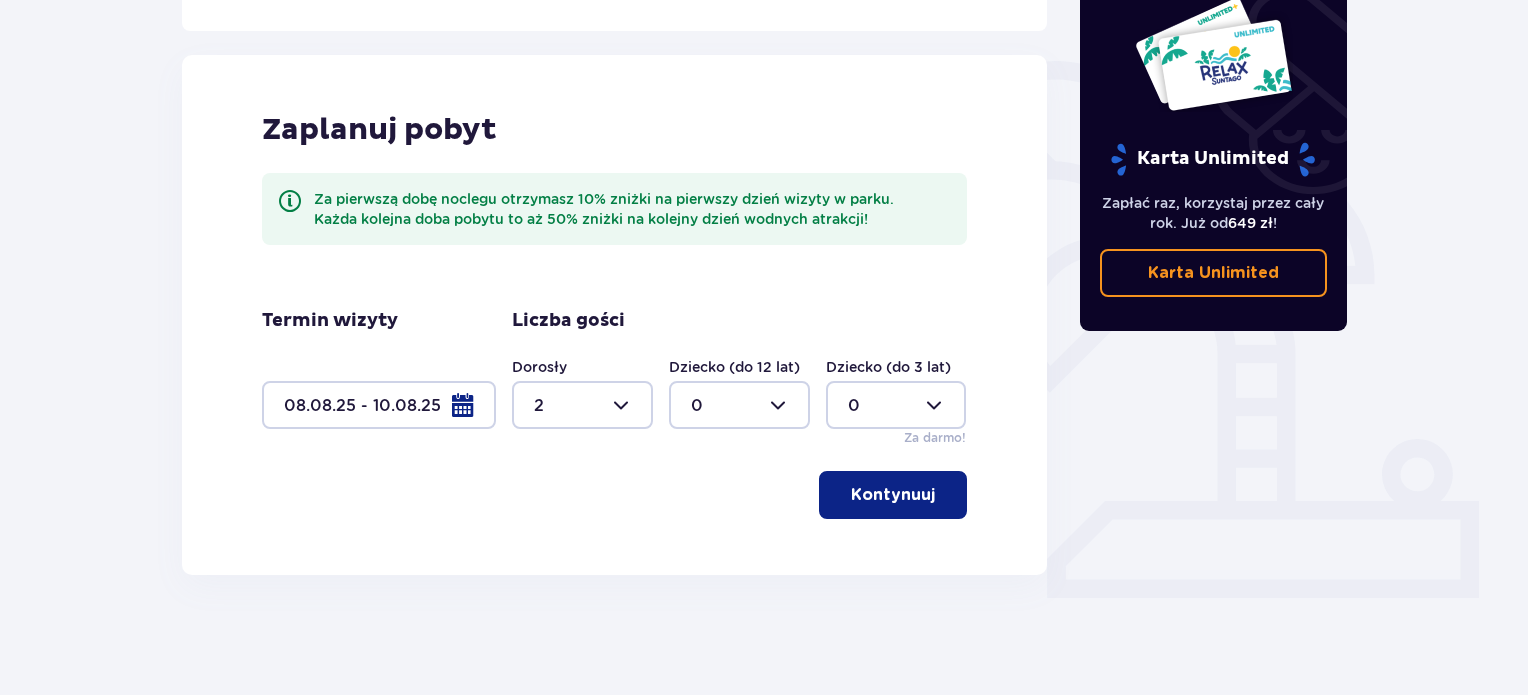 click on "Kontynuuj" at bounding box center [893, 495] 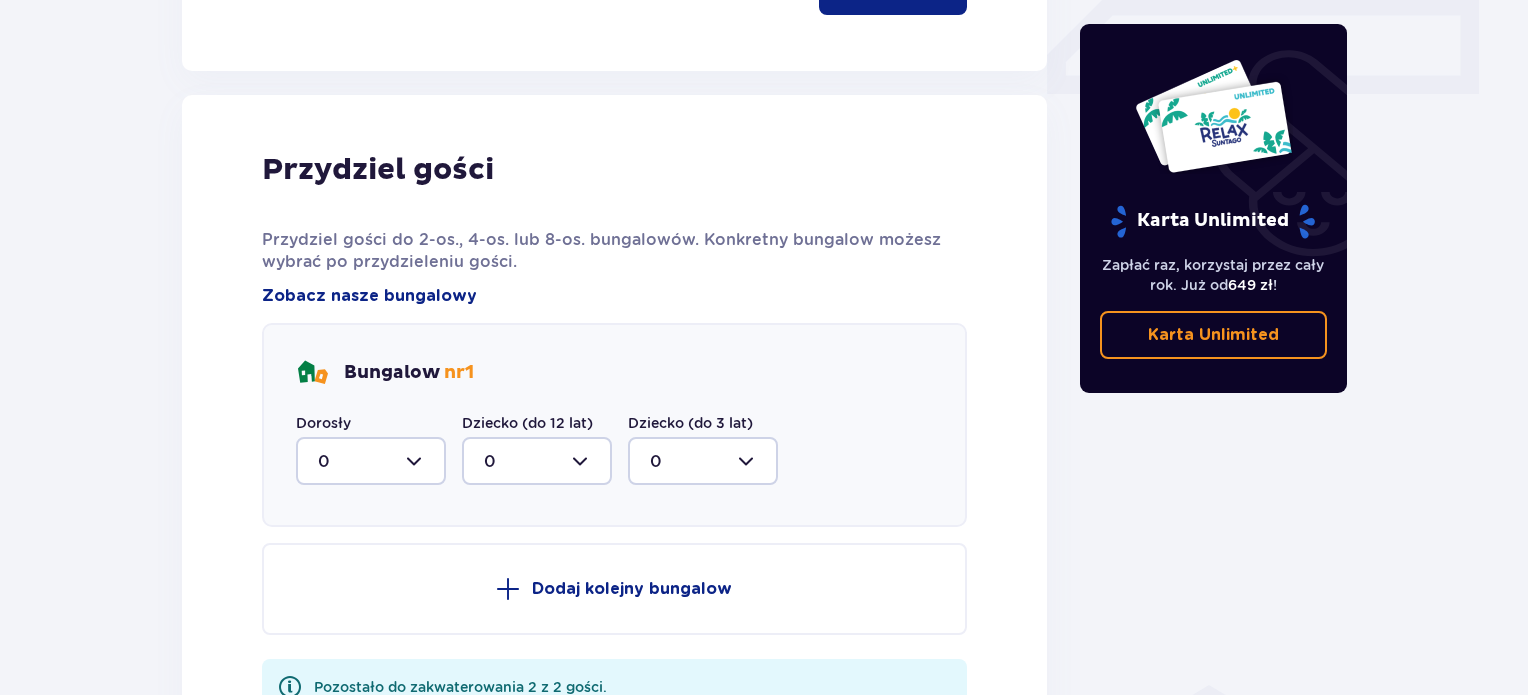 scroll, scrollTop: 1010, scrollLeft: 0, axis: vertical 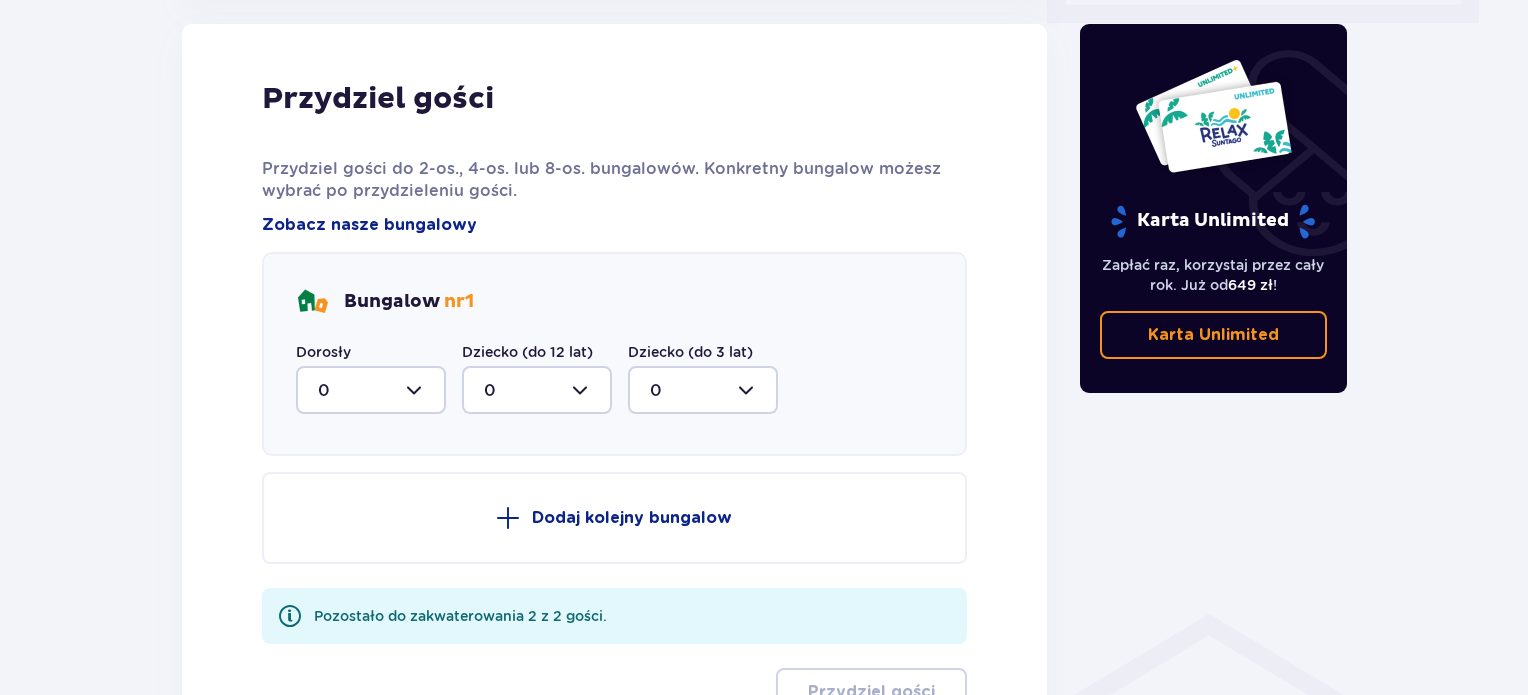 click at bounding box center [371, 390] 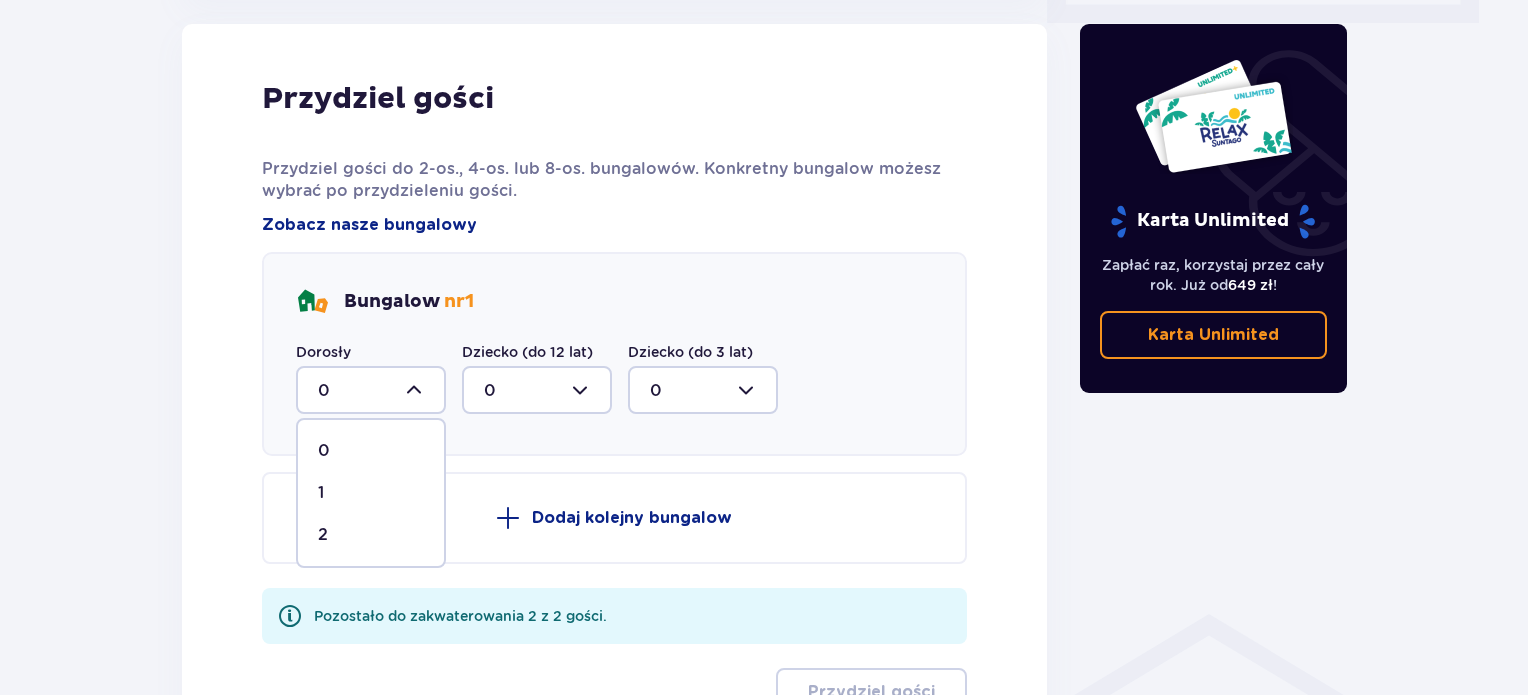 click on "2" at bounding box center (323, 535) 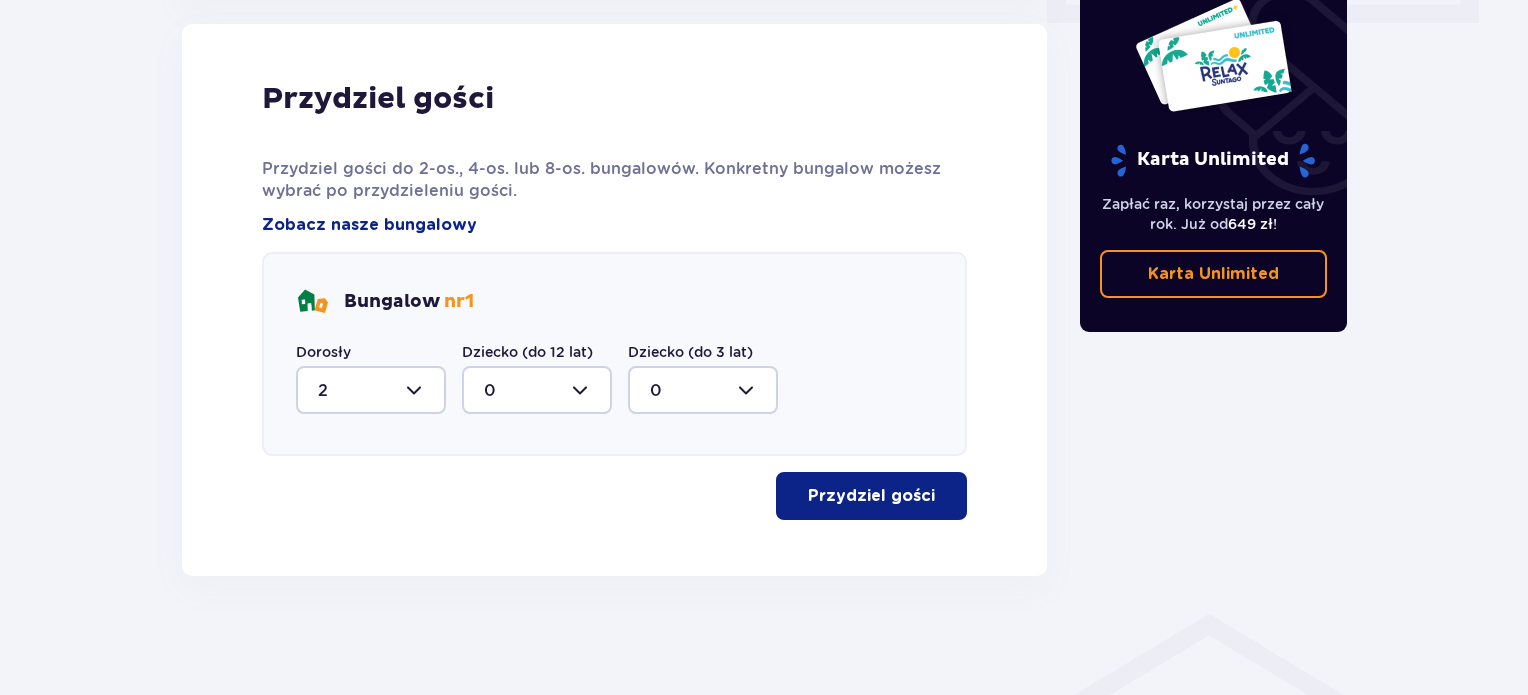 click on "Przydziel gości" at bounding box center [871, 496] 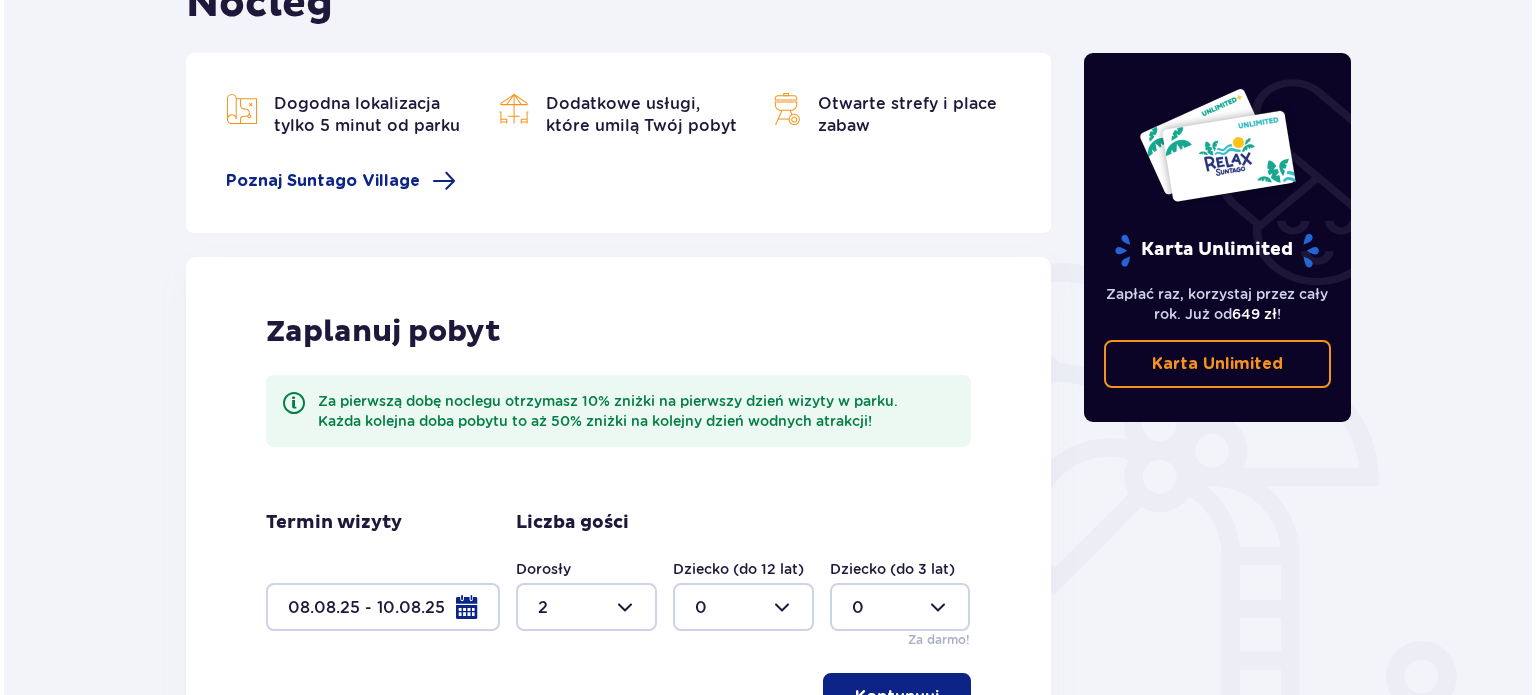 scroll, scrollTop: 533, scrollLeft: 0, axis: vertical 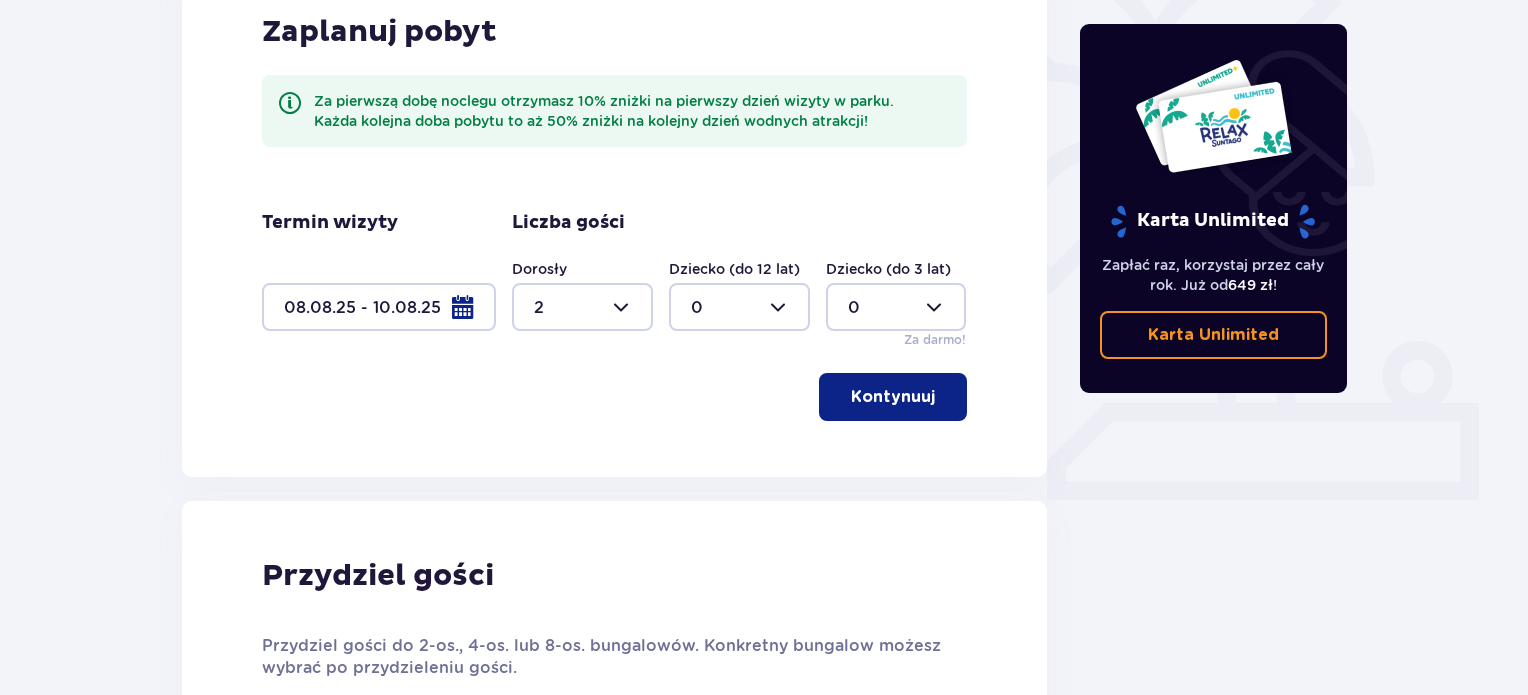click at bounding box center (379, 307) 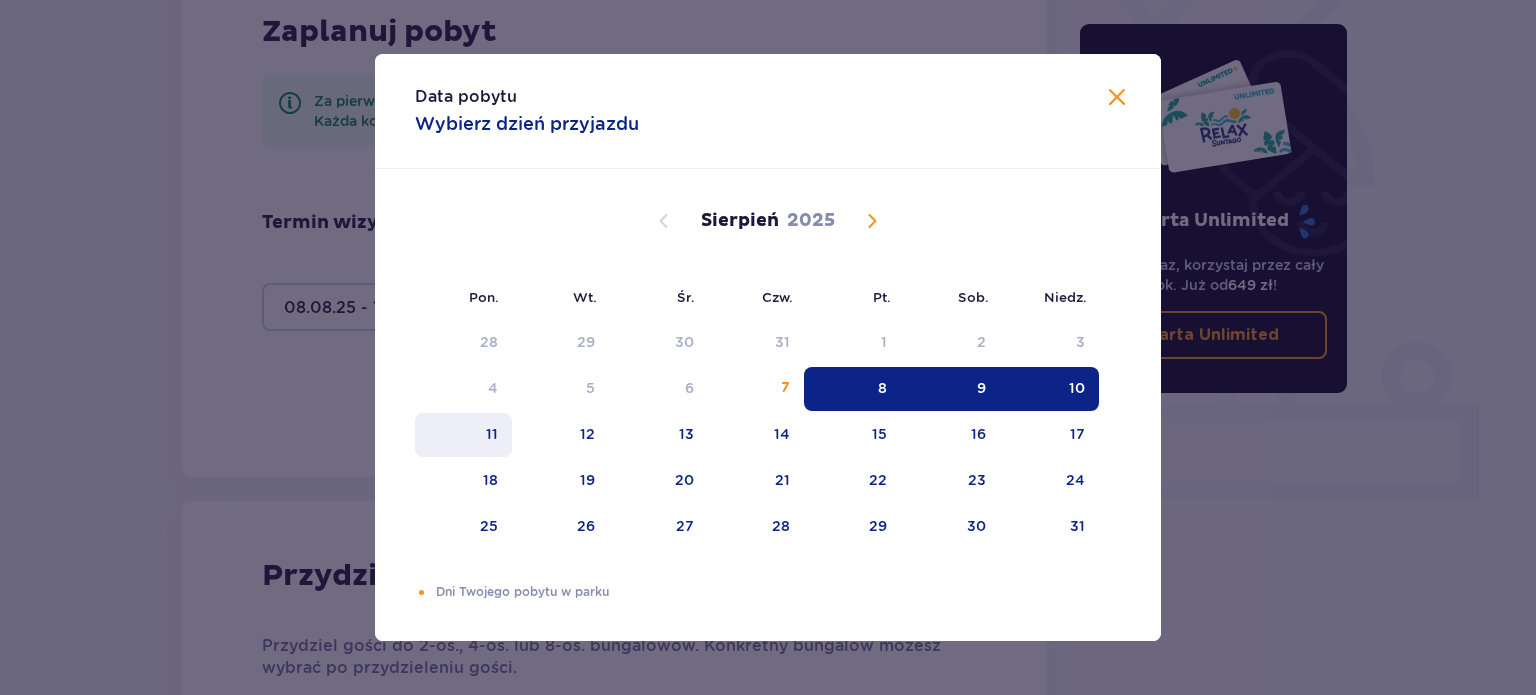 click on "11" at bounding box center (463, 435) 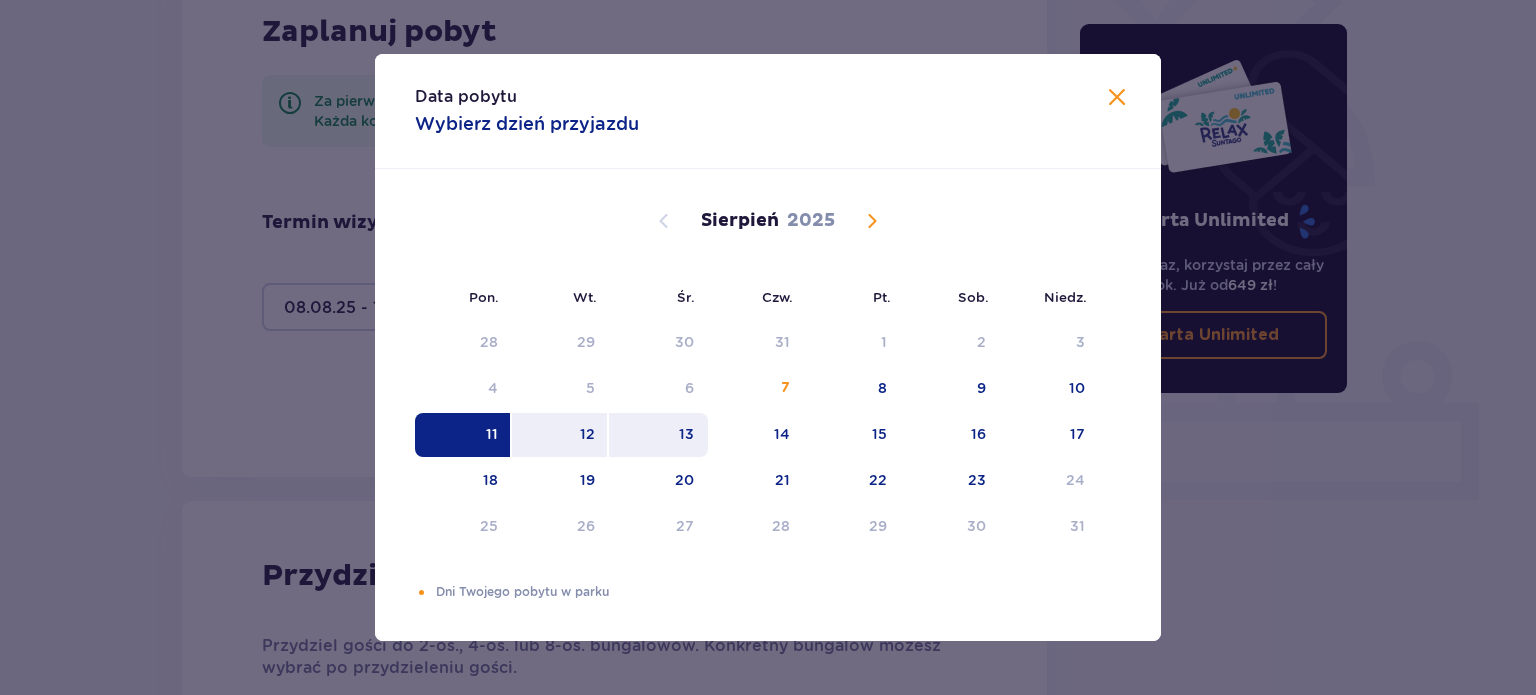 click on "13" at bounding box center [658, 435] 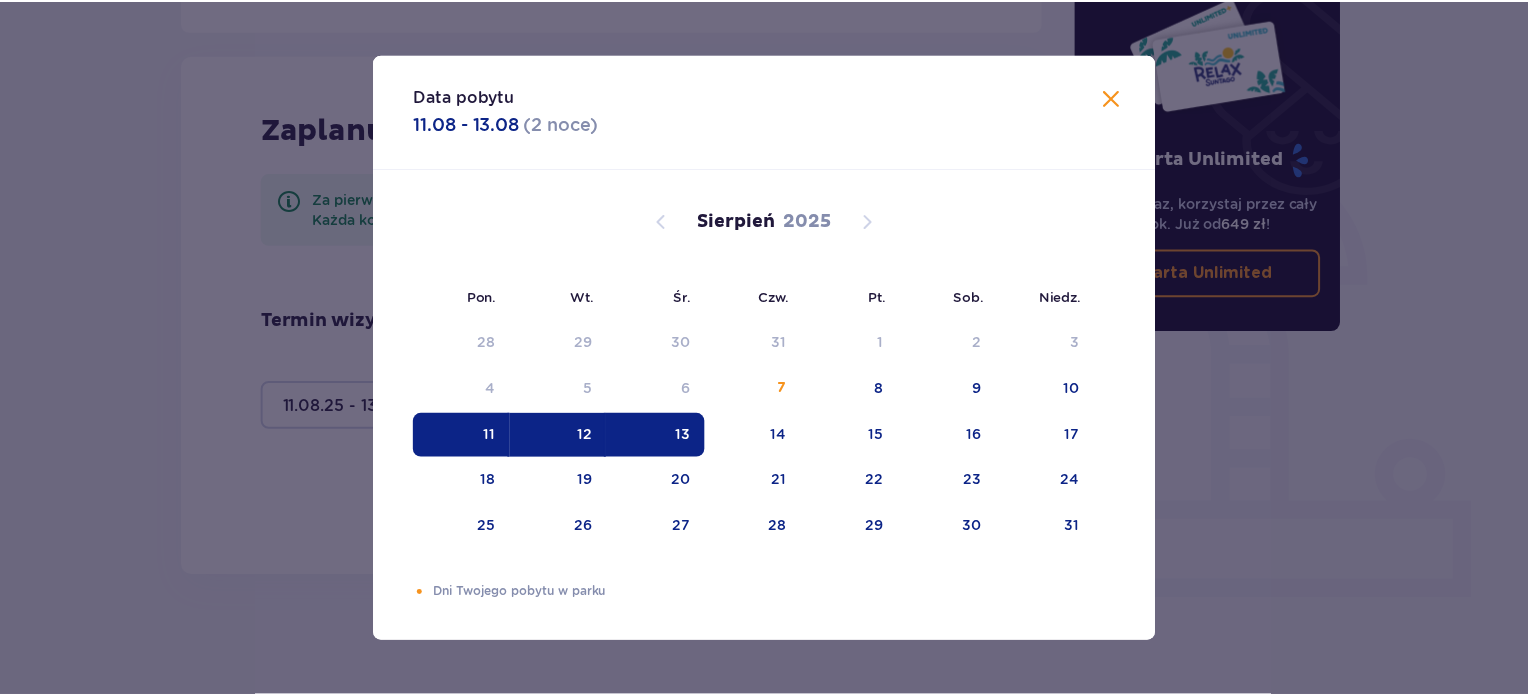 scroll, scrollTop: 435, scrollLeft: 0, axis: vertical 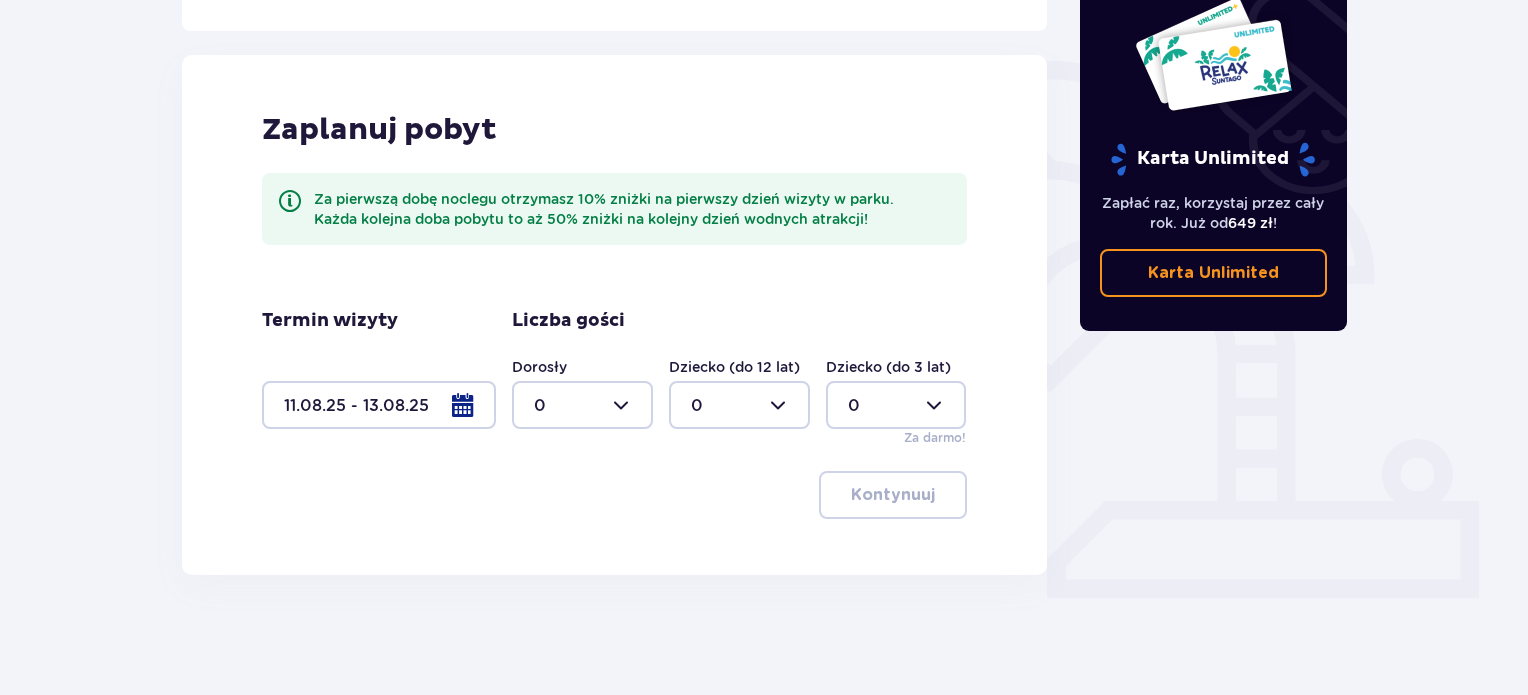 click at bounding box center [582, 405] 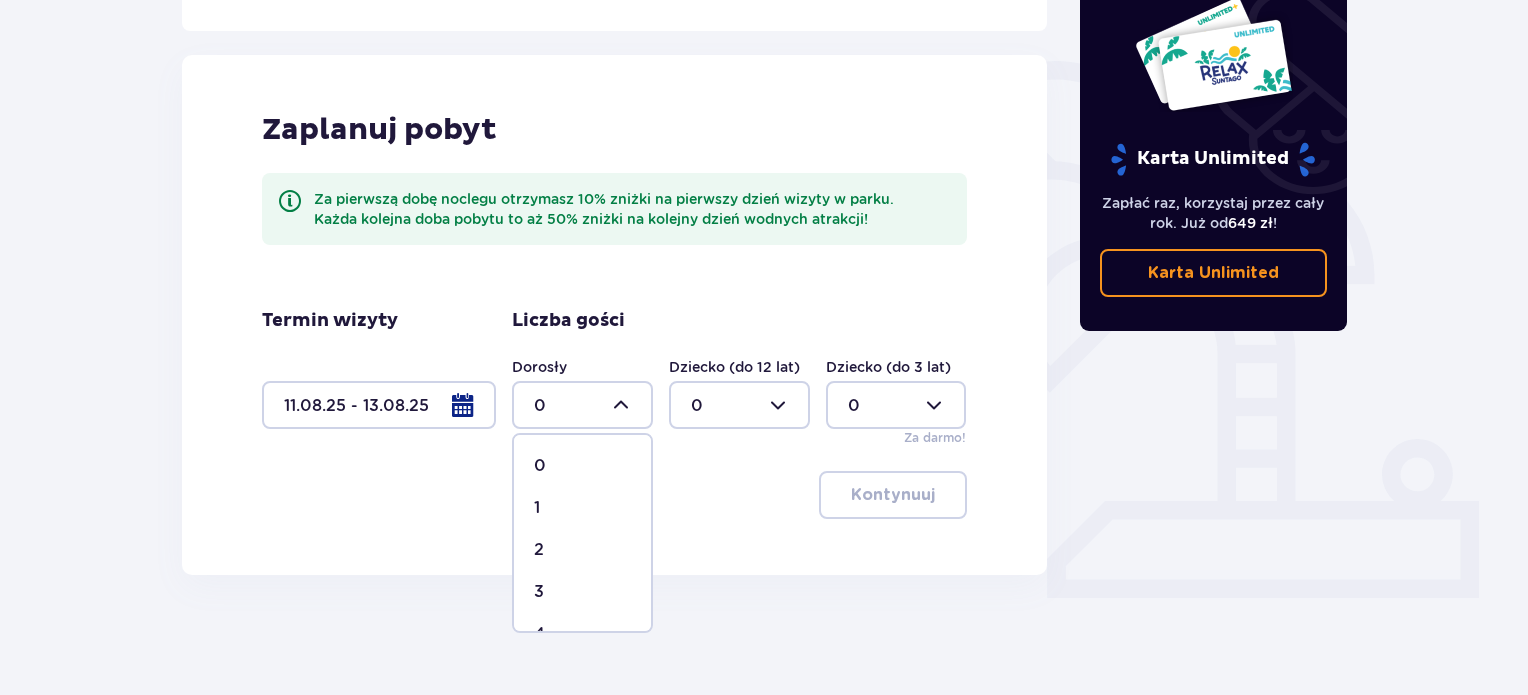 click on "3" at bounding box center (582, 592) 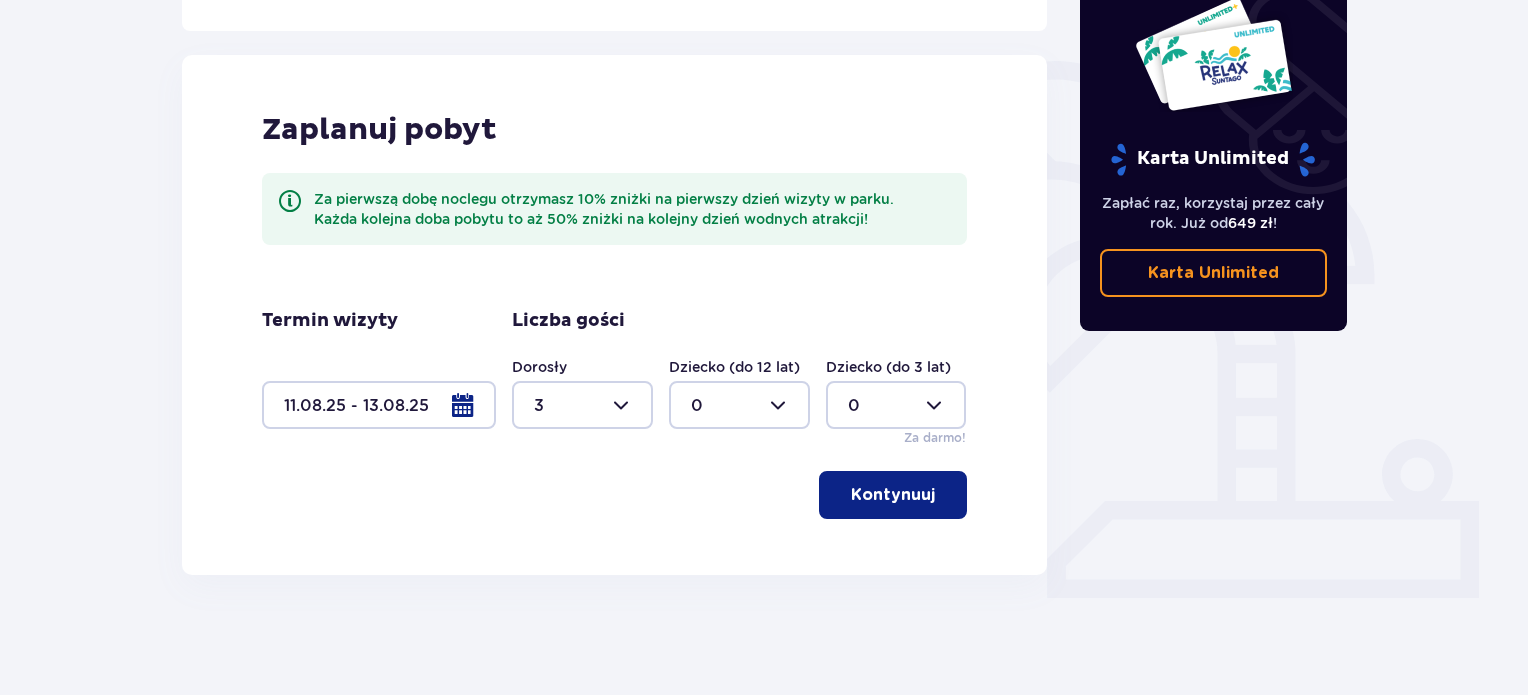 click at bounding box center (582, 405) 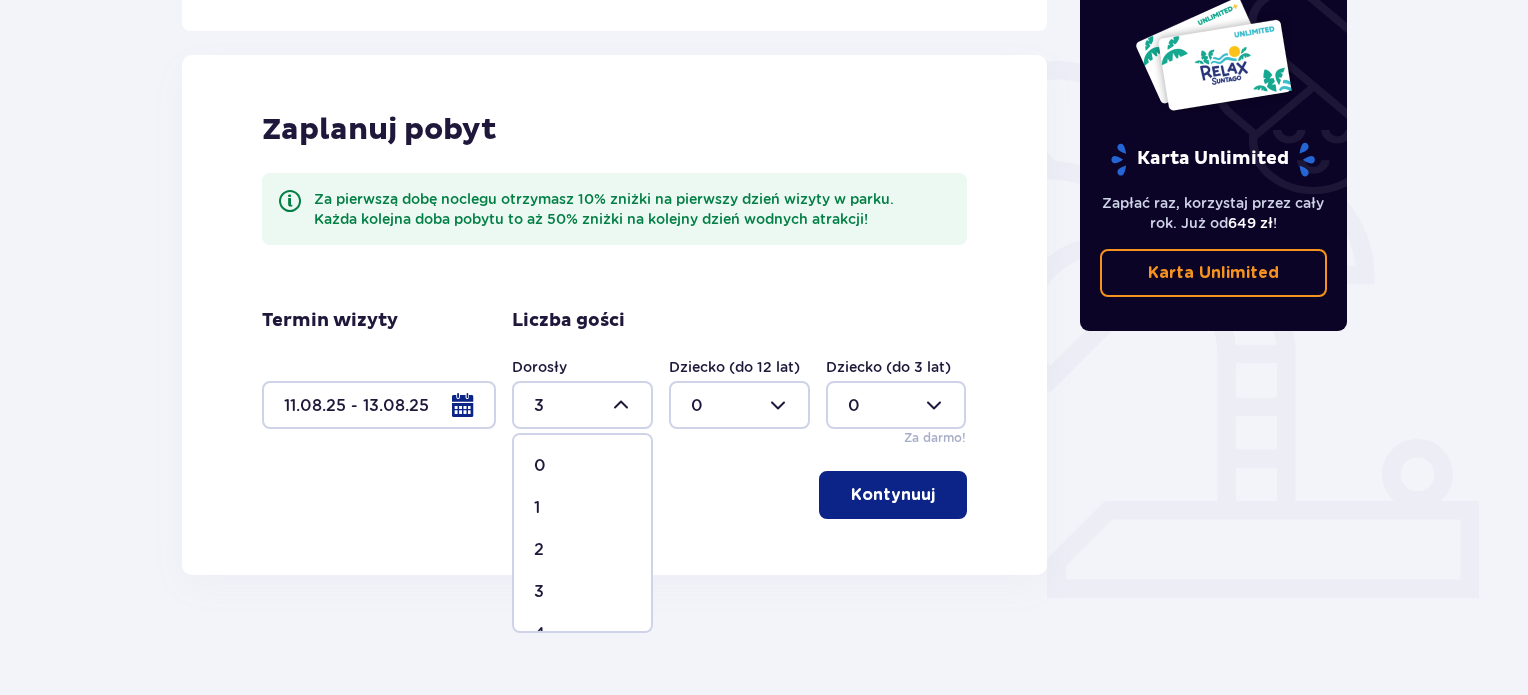 click on "2" at bounding box center (582, 550) 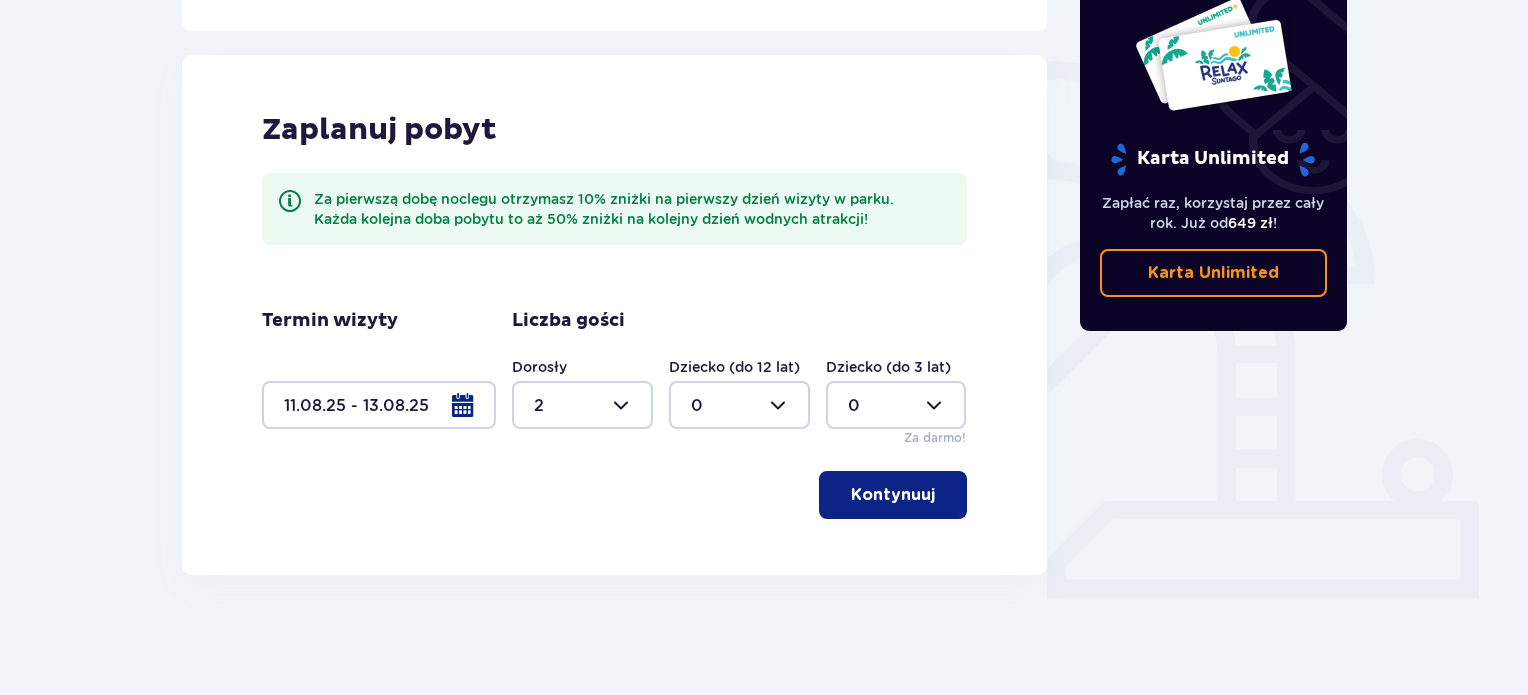 click on "Kontynuuj" at bounding box center (893, 495) 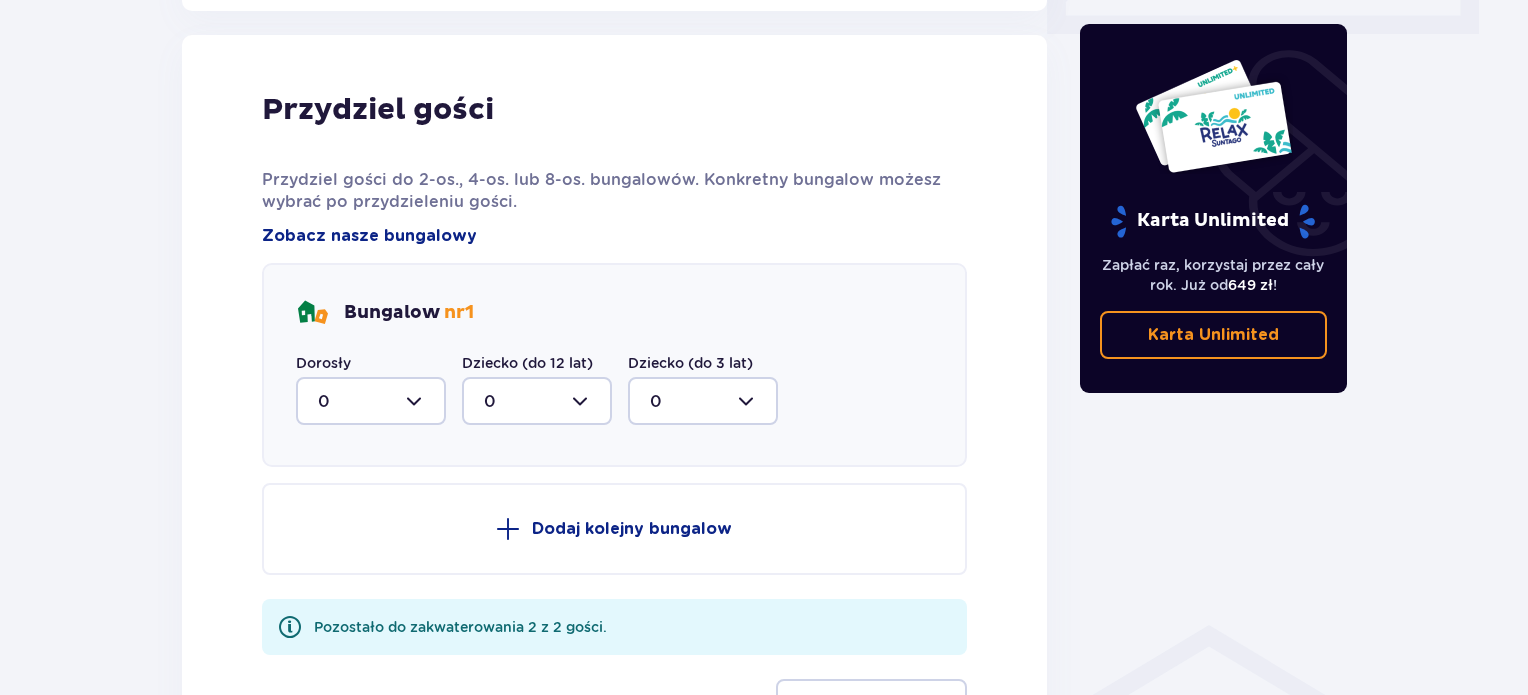 scroll, scrollTop: 1010, scrollLeft: 0, axis: vertical 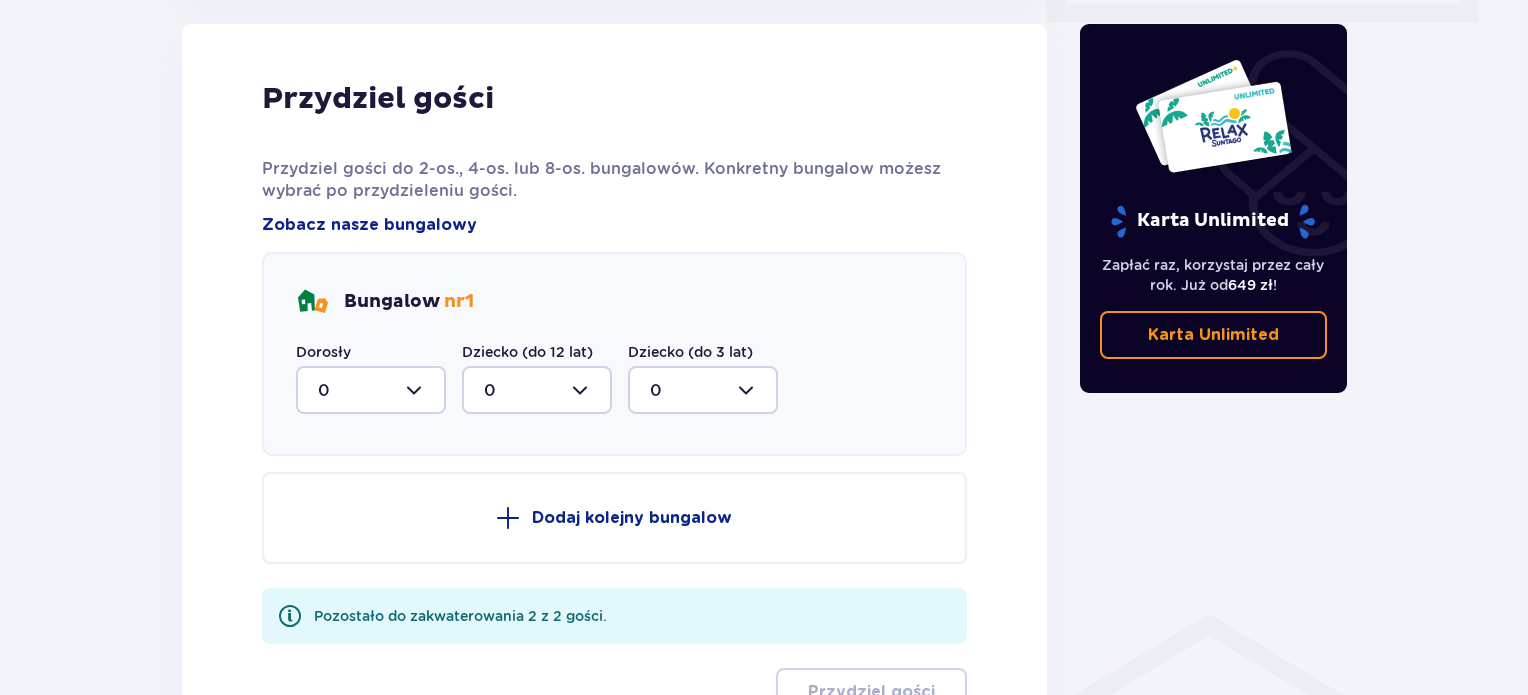 click at bounding box center (371, 390) 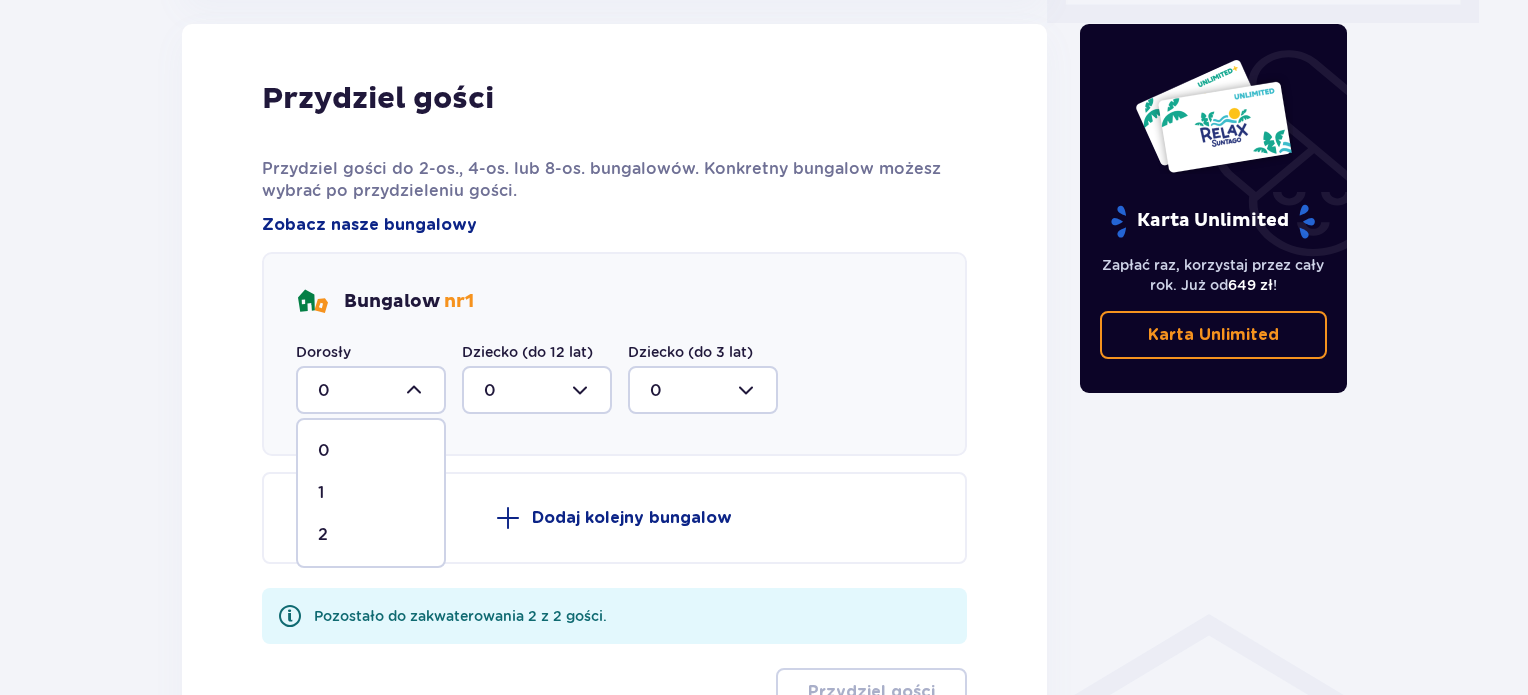 click on "2" at bounding box center (371, 535) 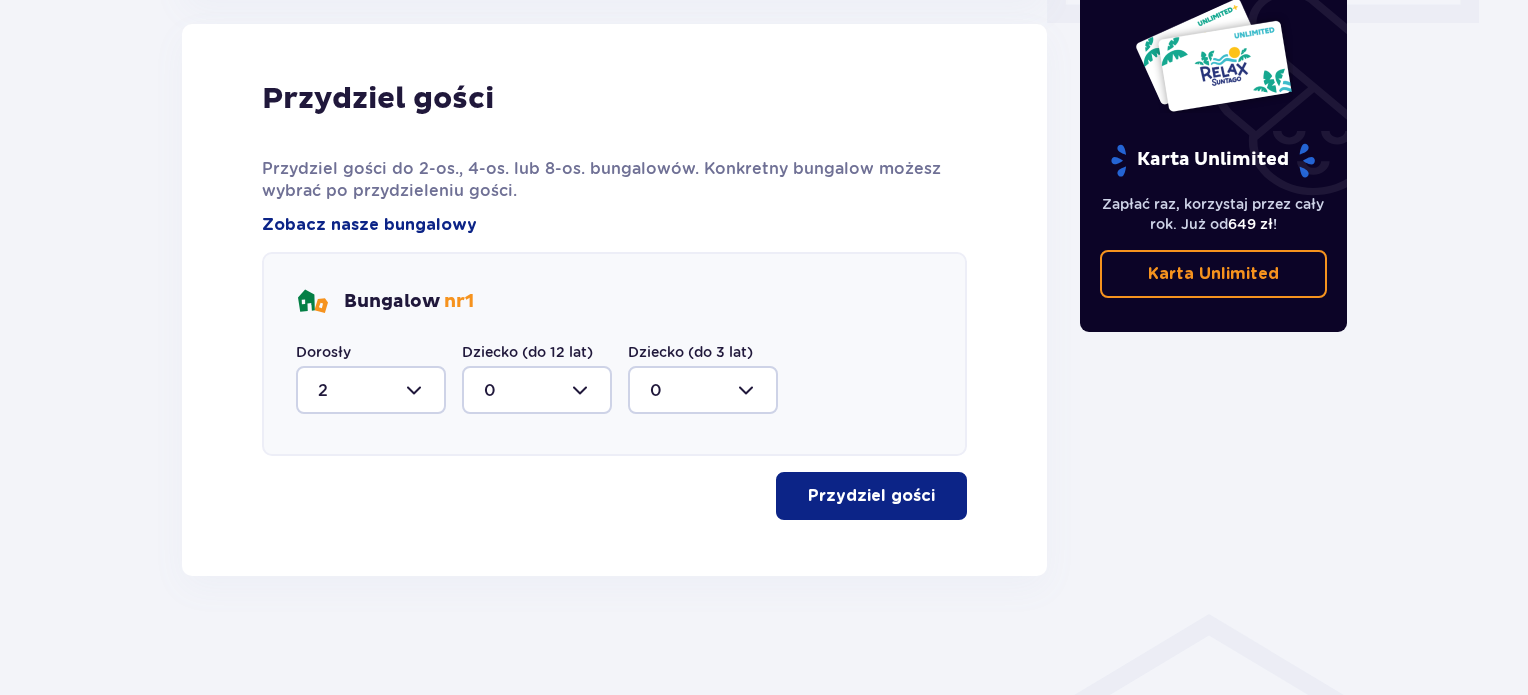 click on "Przydziel gości" at bounding box center (871, 496) 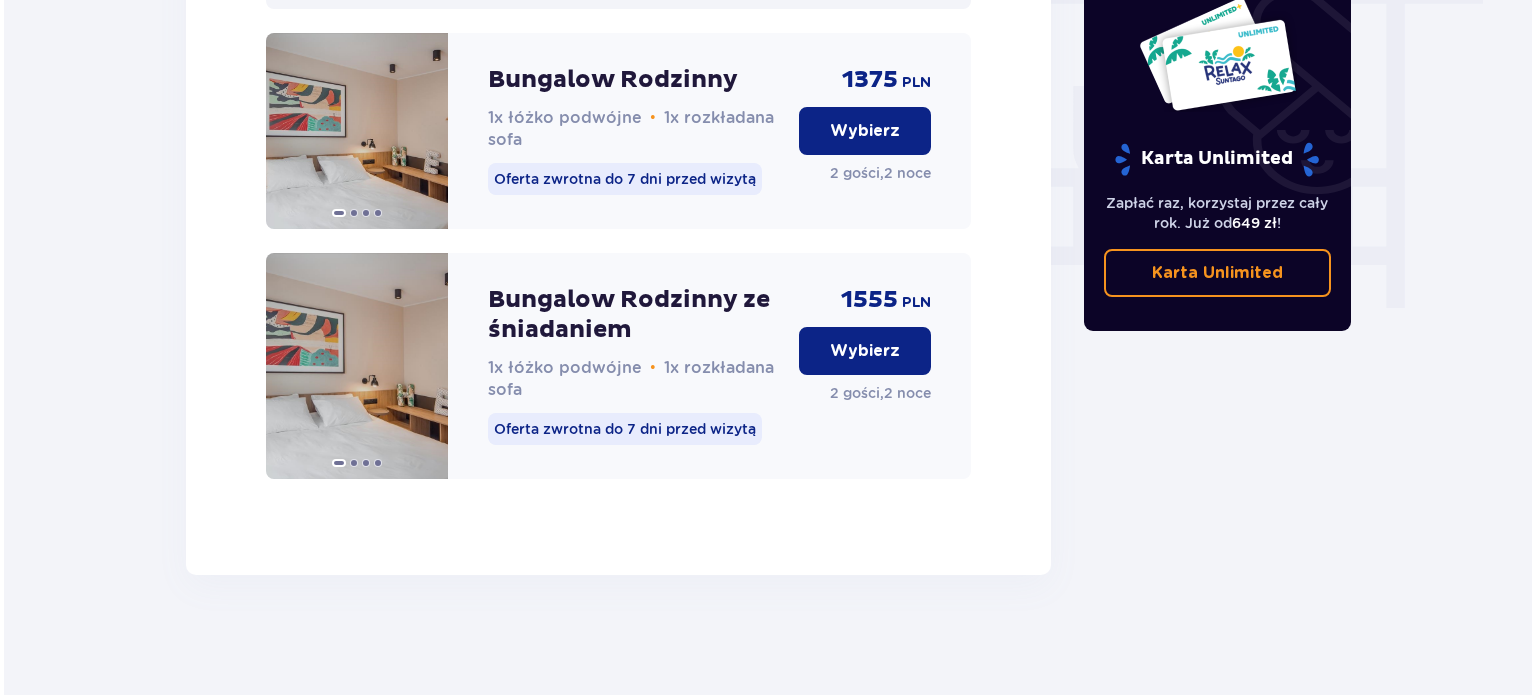 scroll, scrollTop: 1869, scrollLeft: 0, axis: vertical 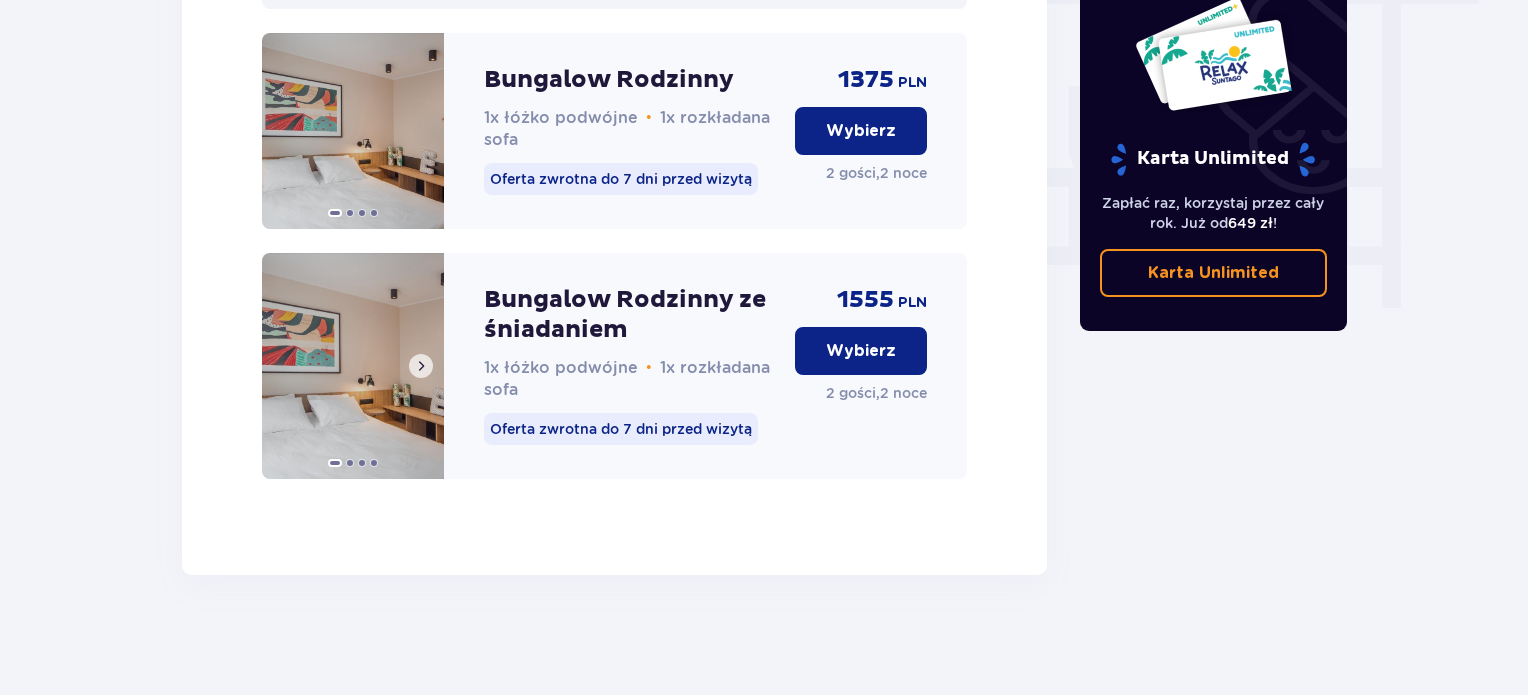 click at bounding box center (353, 366) 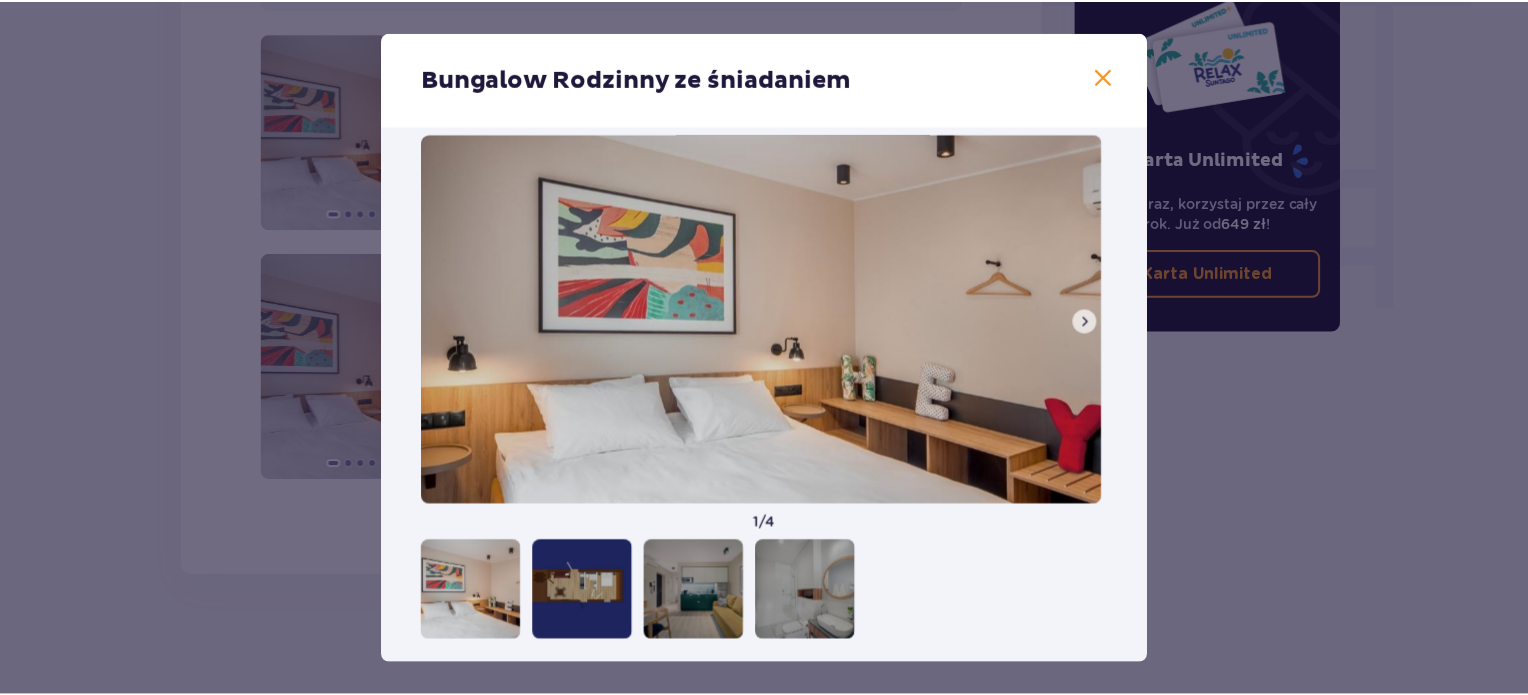scroll, scrollTop: 48, scrollLeft: 0, axis: vertical 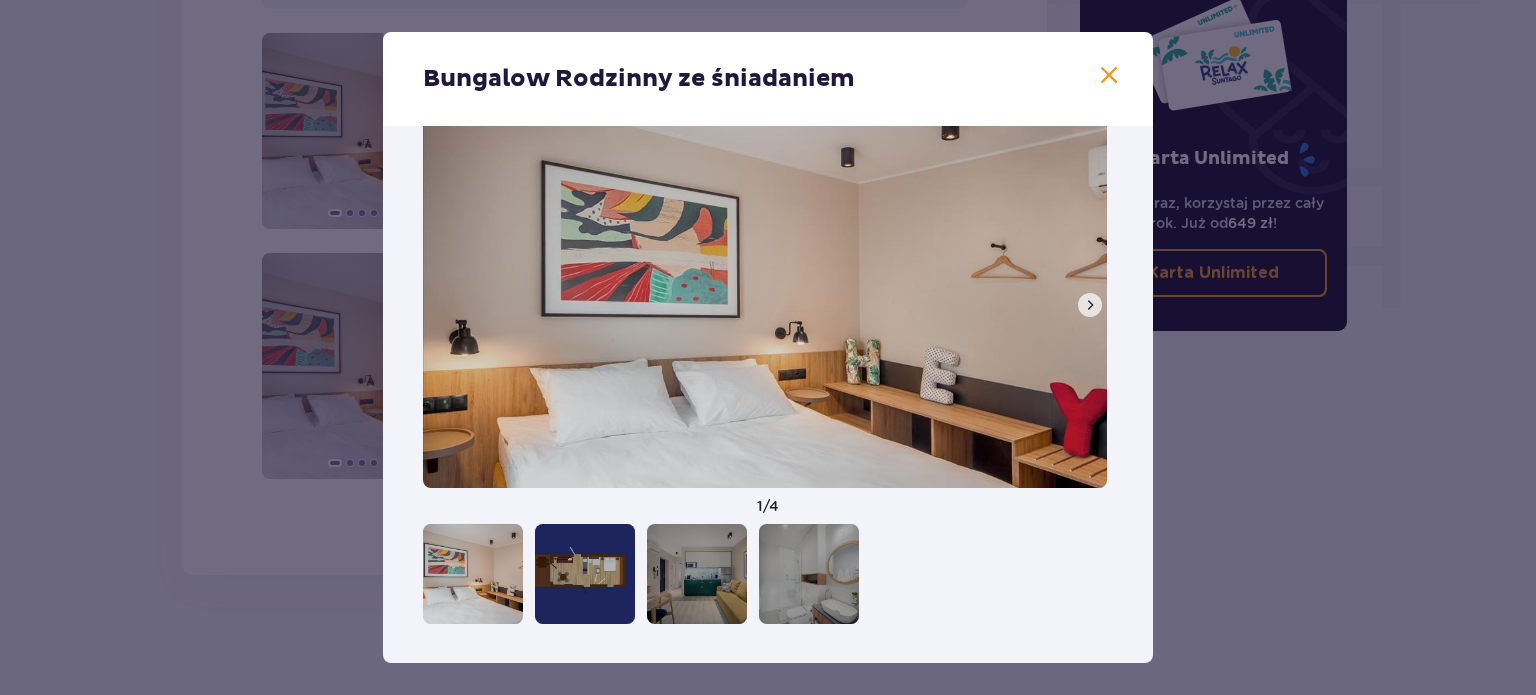 click at bounding box center (1090, 305) 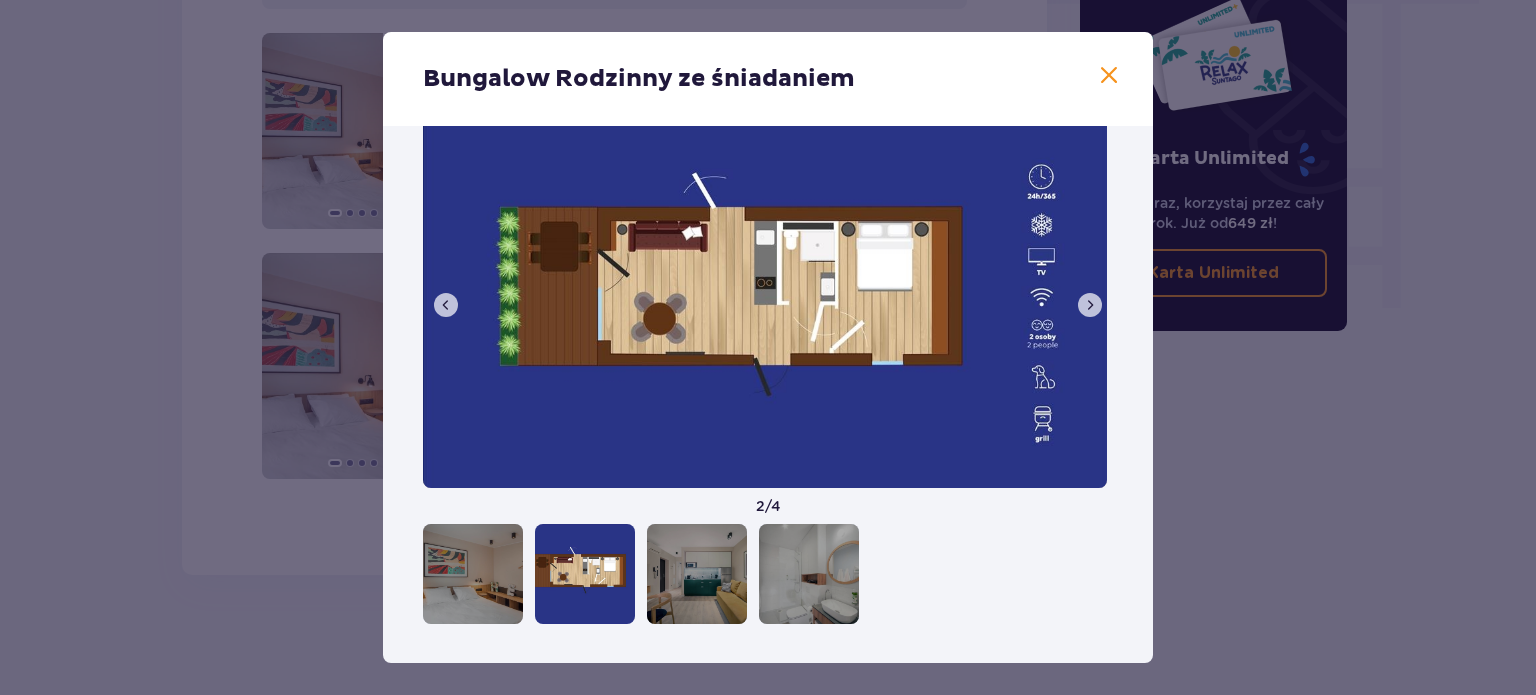click at bounding box center [1090, 305] 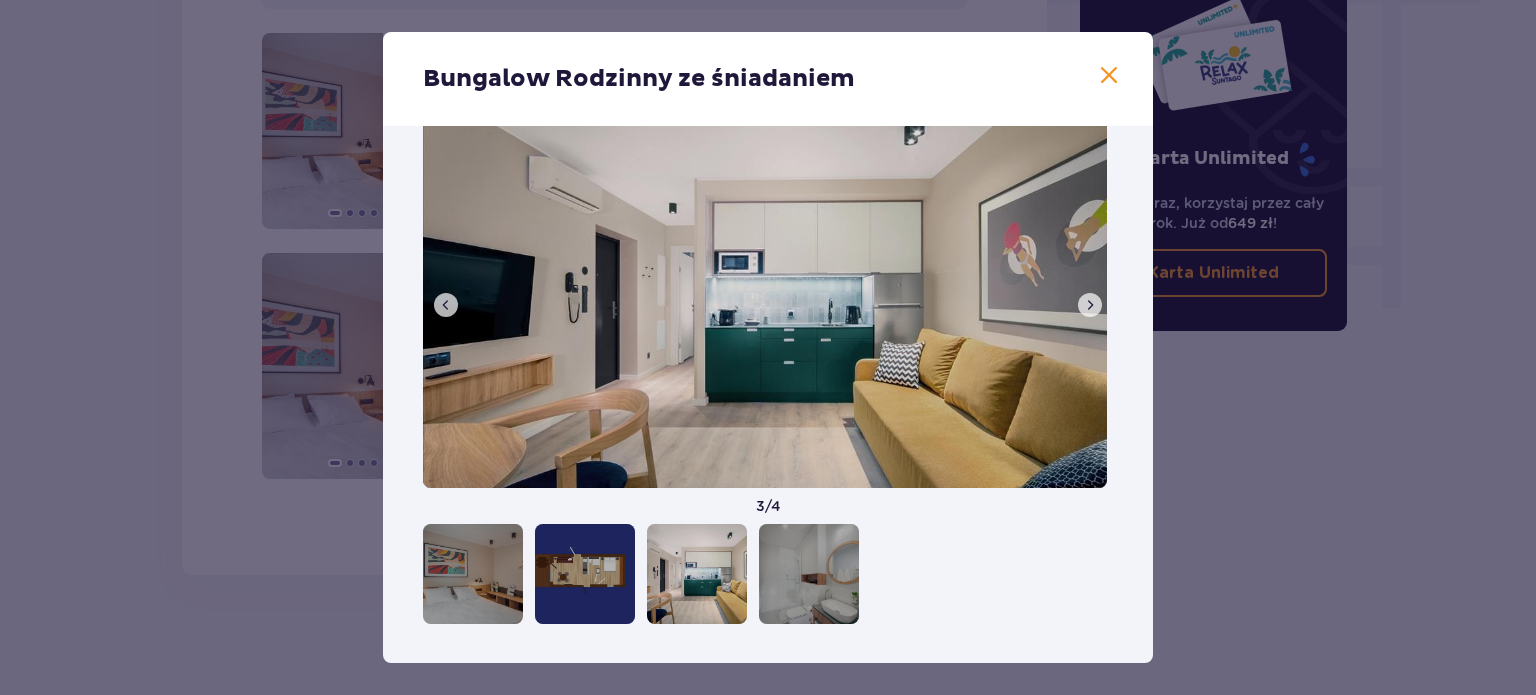 click at bounding box center [1090, 305] 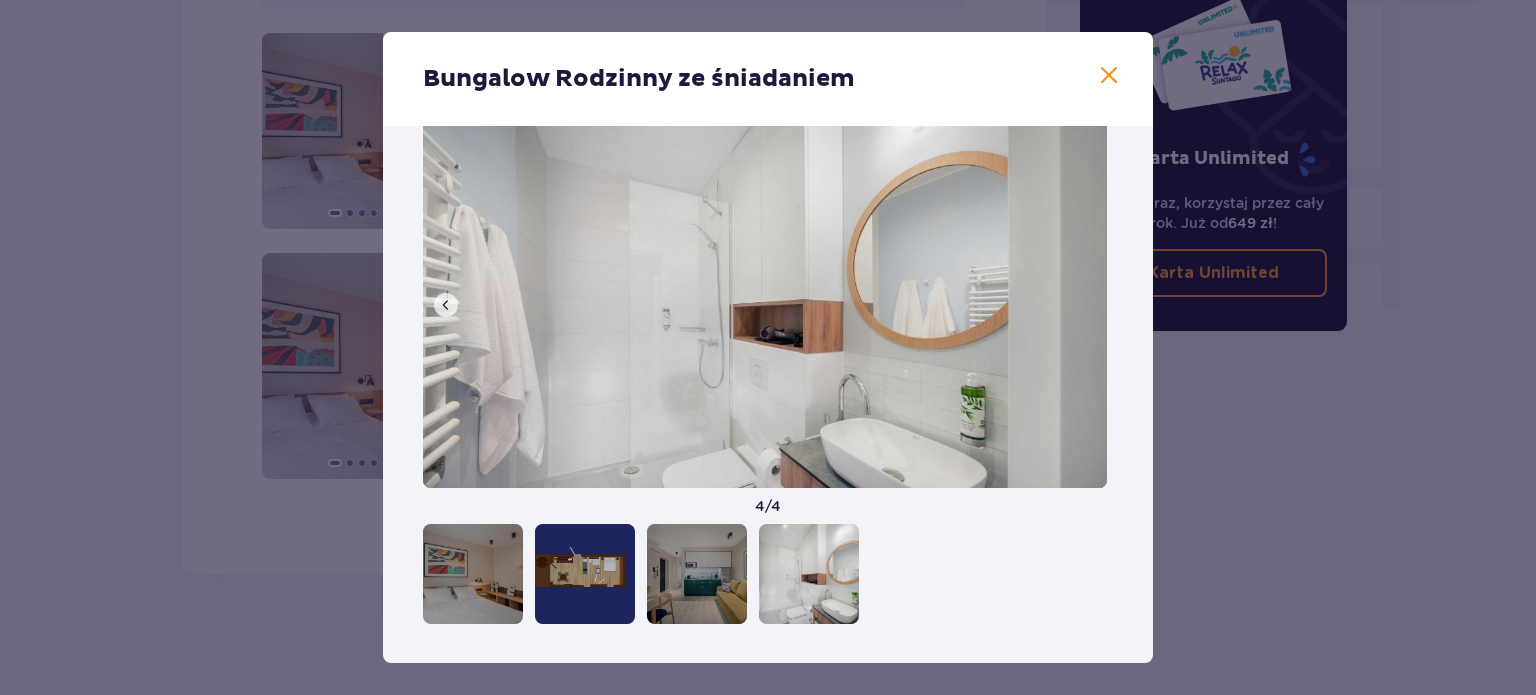 click at bounding box center [765, 303] 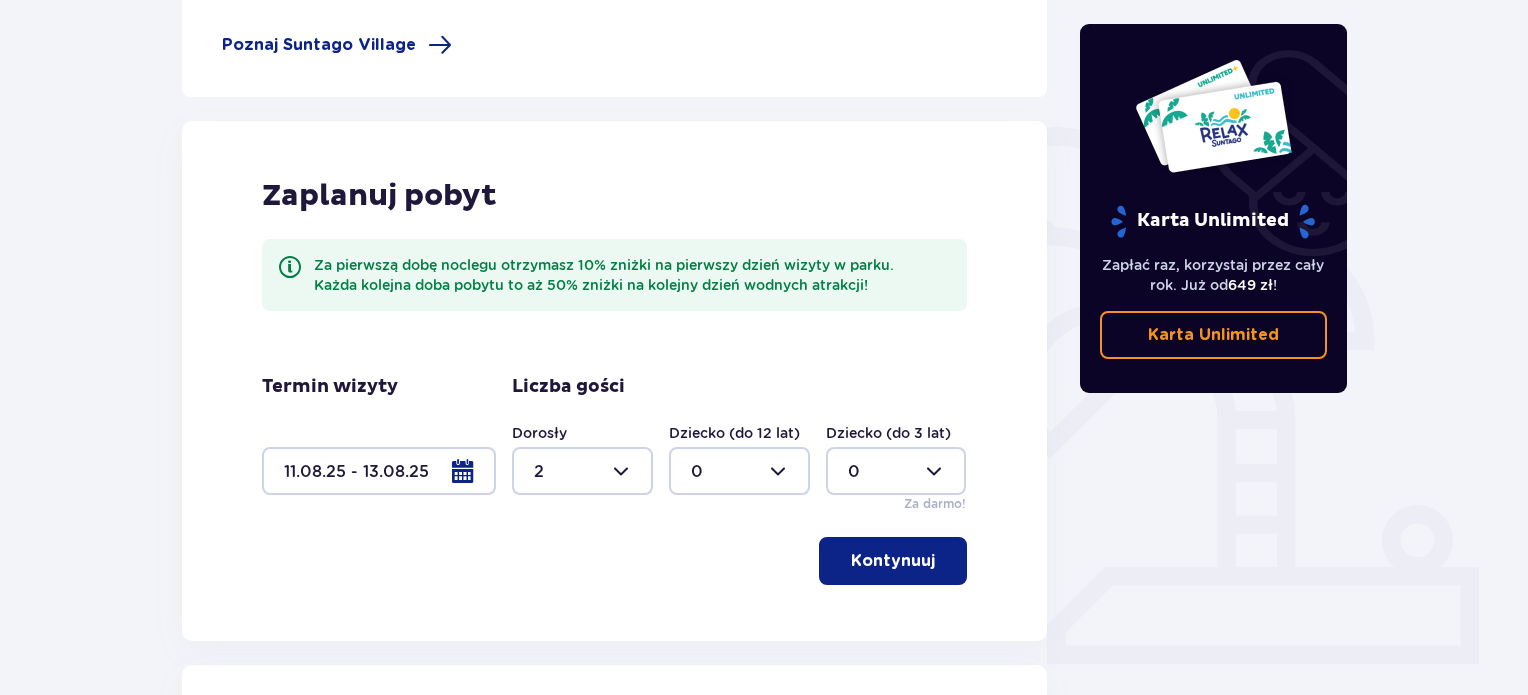 scroll, scrollTop: 0, scrollLeft: 0, axis: both 